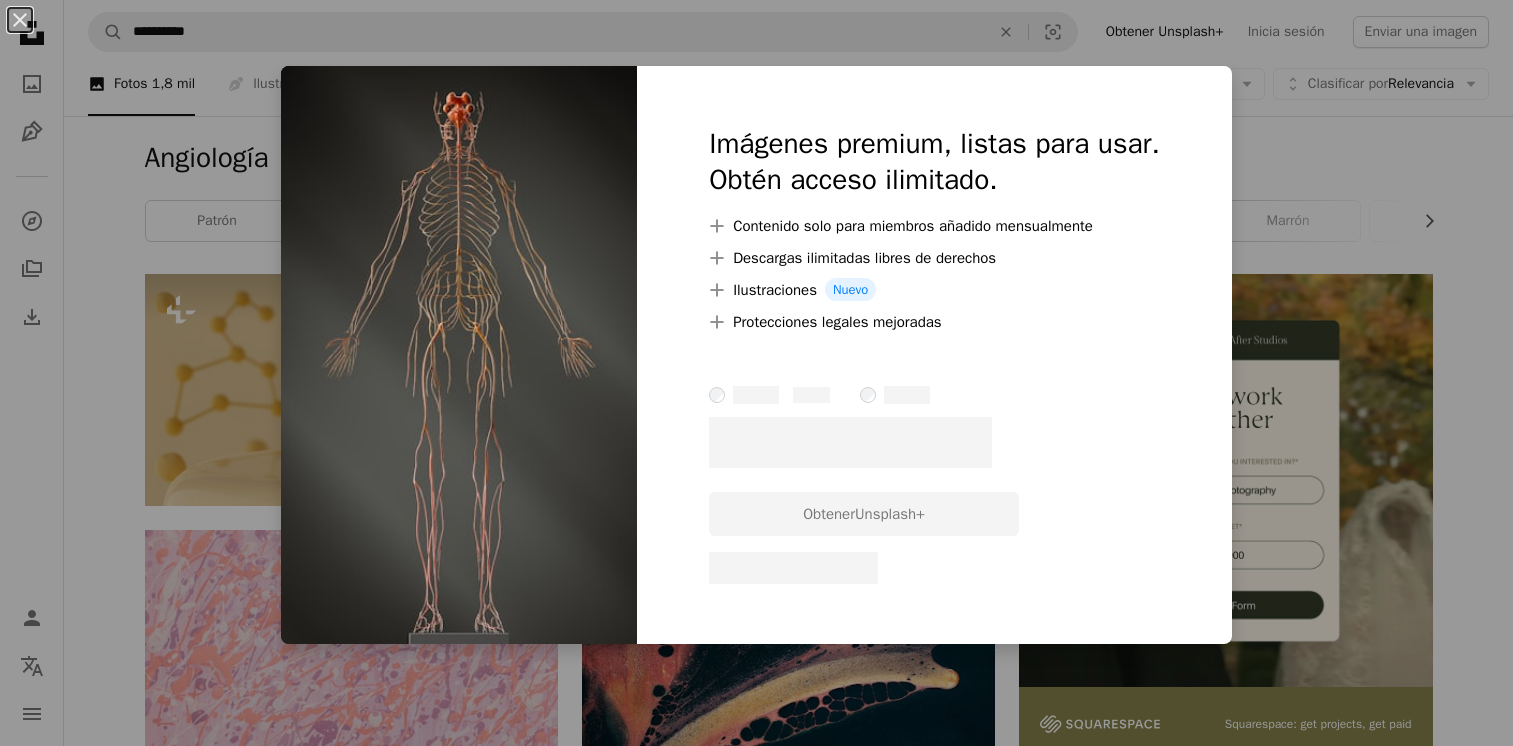 scroll, scrollTop: 1162, scrollLeft: 0, axis: vertical 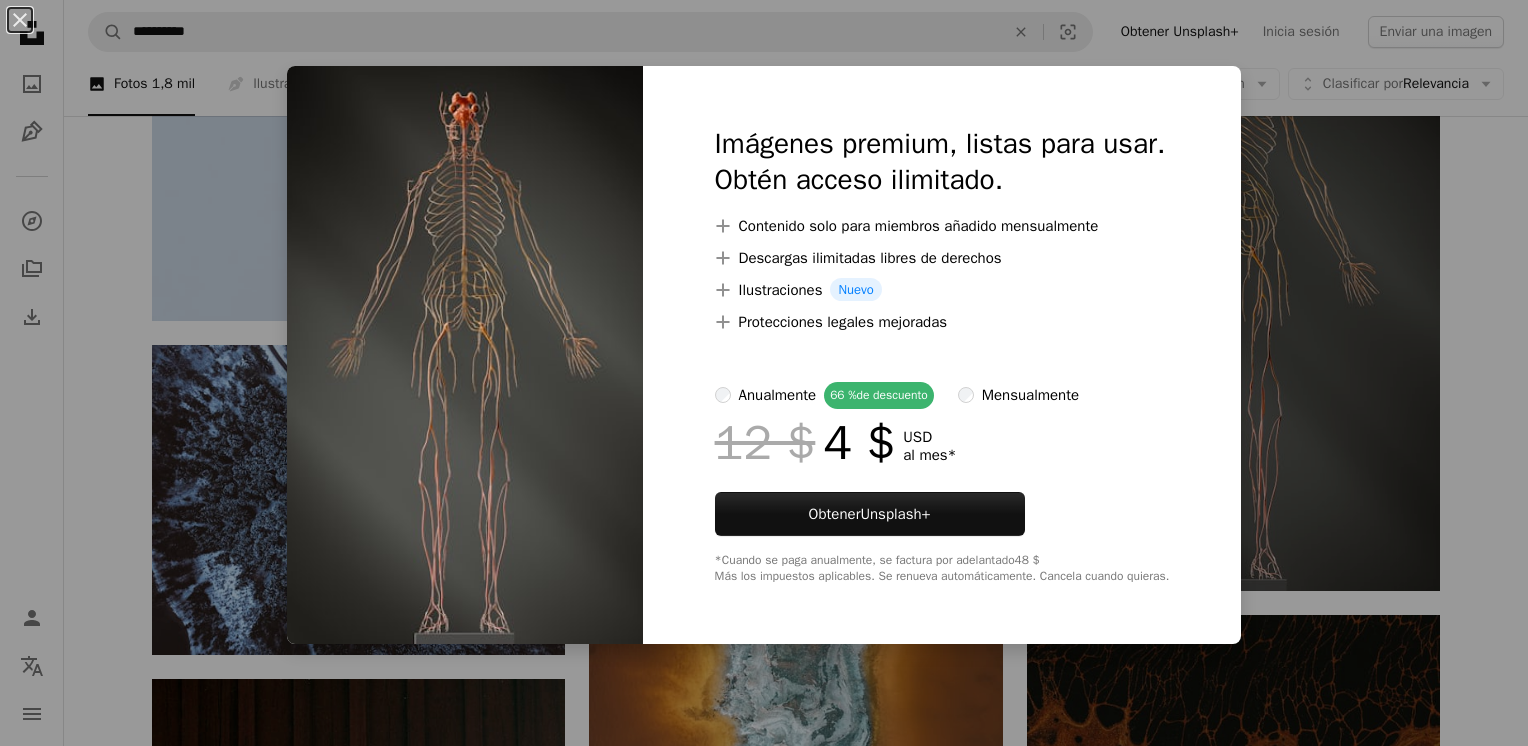 click on "An X shape Imágenes premium, listas para usar. Obtén acceso ilimitado. A plus sign Contenido solo para miembros añadido mensualmente A plus sign Descargas ilimitadas libres de derechos A plus sign Ilustraciones  Nuevo A plus sign Protecciones legales mejoradas anualmente 66 %  de descuento mensualmente 12 $   4 $ USD al mes * Obtener  Unsplash+ *Cuando se paga anualmente, se factura por adelantado  48 $ Más los impuestos aplicables. Se renueva automáticamente. Cancela cuando quieras." at bounding box center (764, 373) 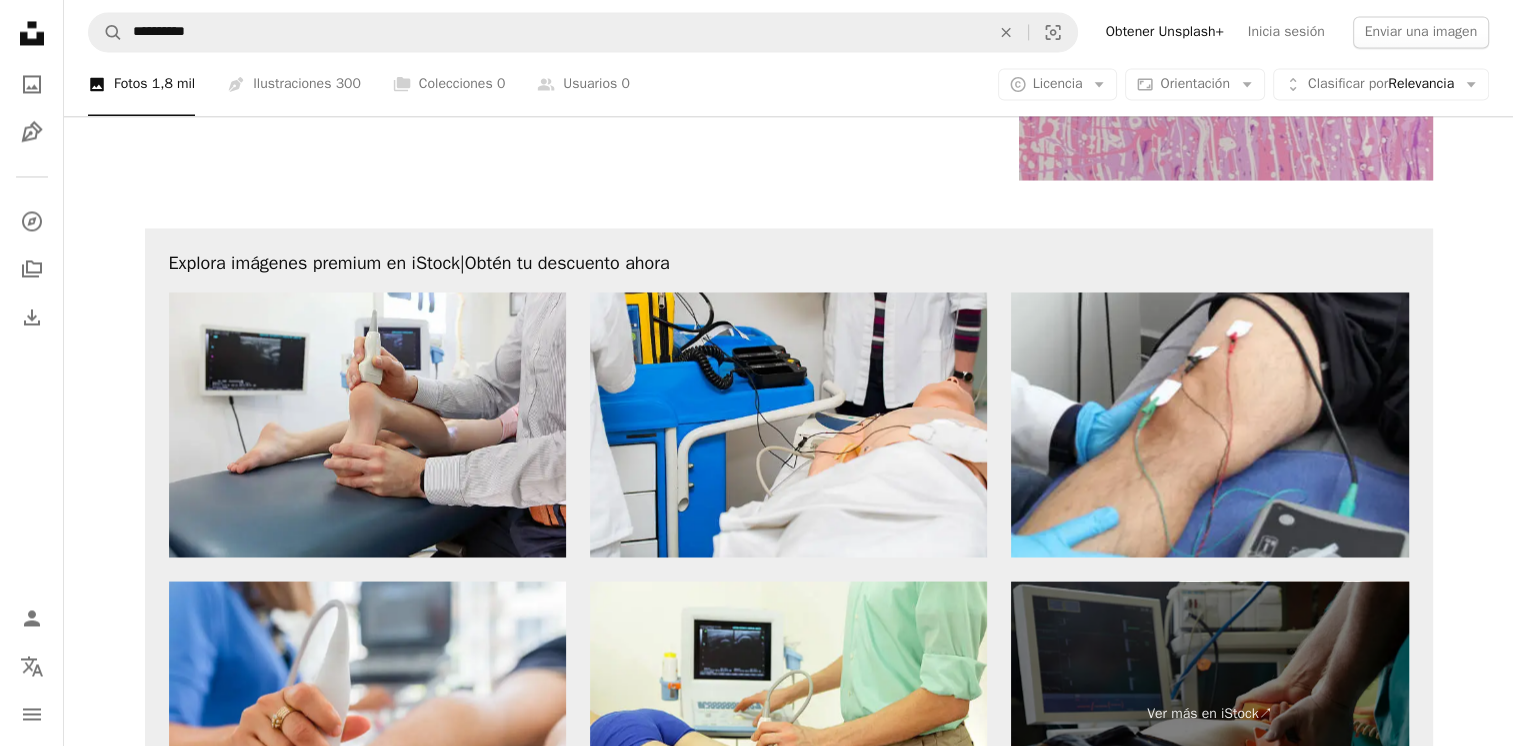 scroll, scrollTop: 3957, scrollLeft: 0, axis: vertical 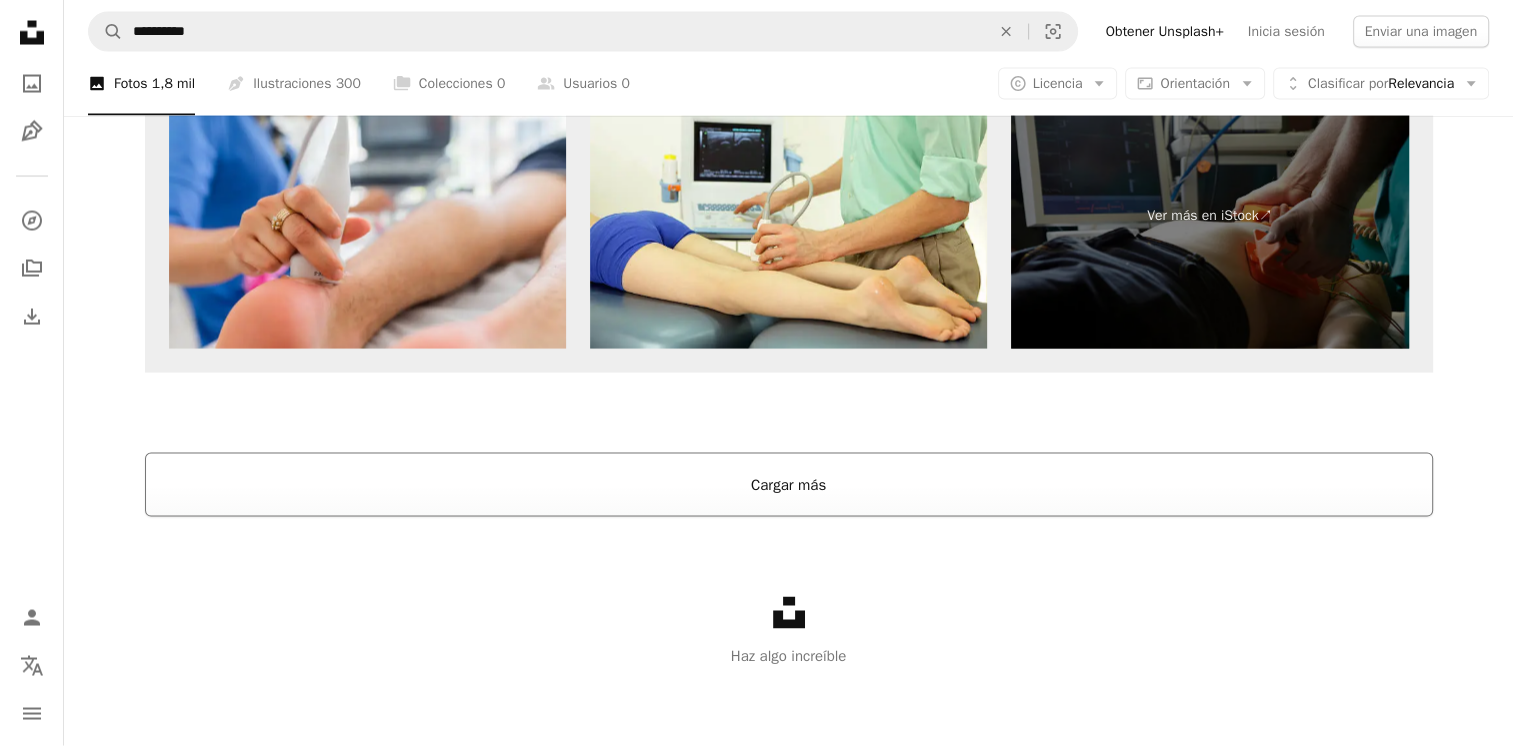 click on "Cargar más" at bounding box center (789, 485) 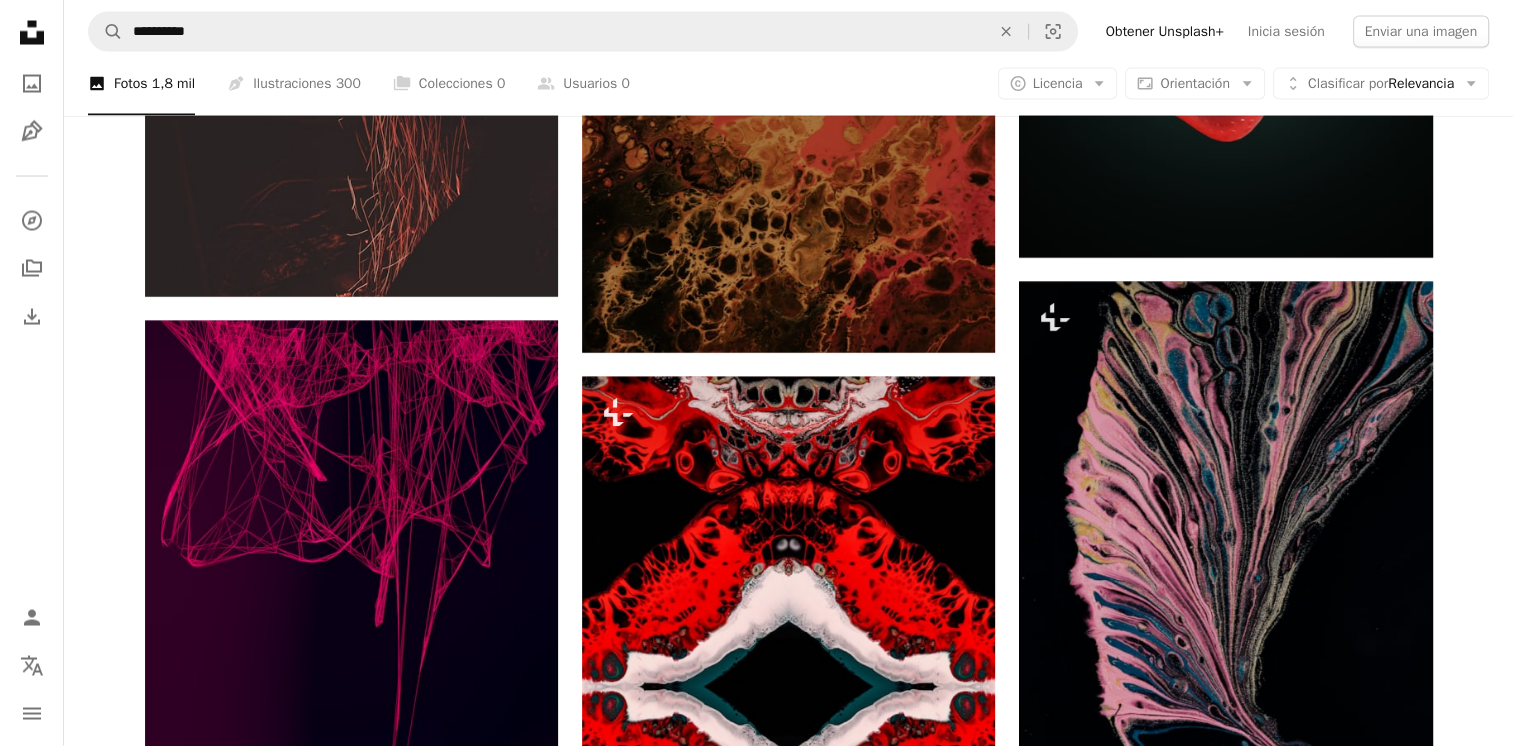 scroll, scrollTop: 3636, scrollLeft: 0, axis: vertical 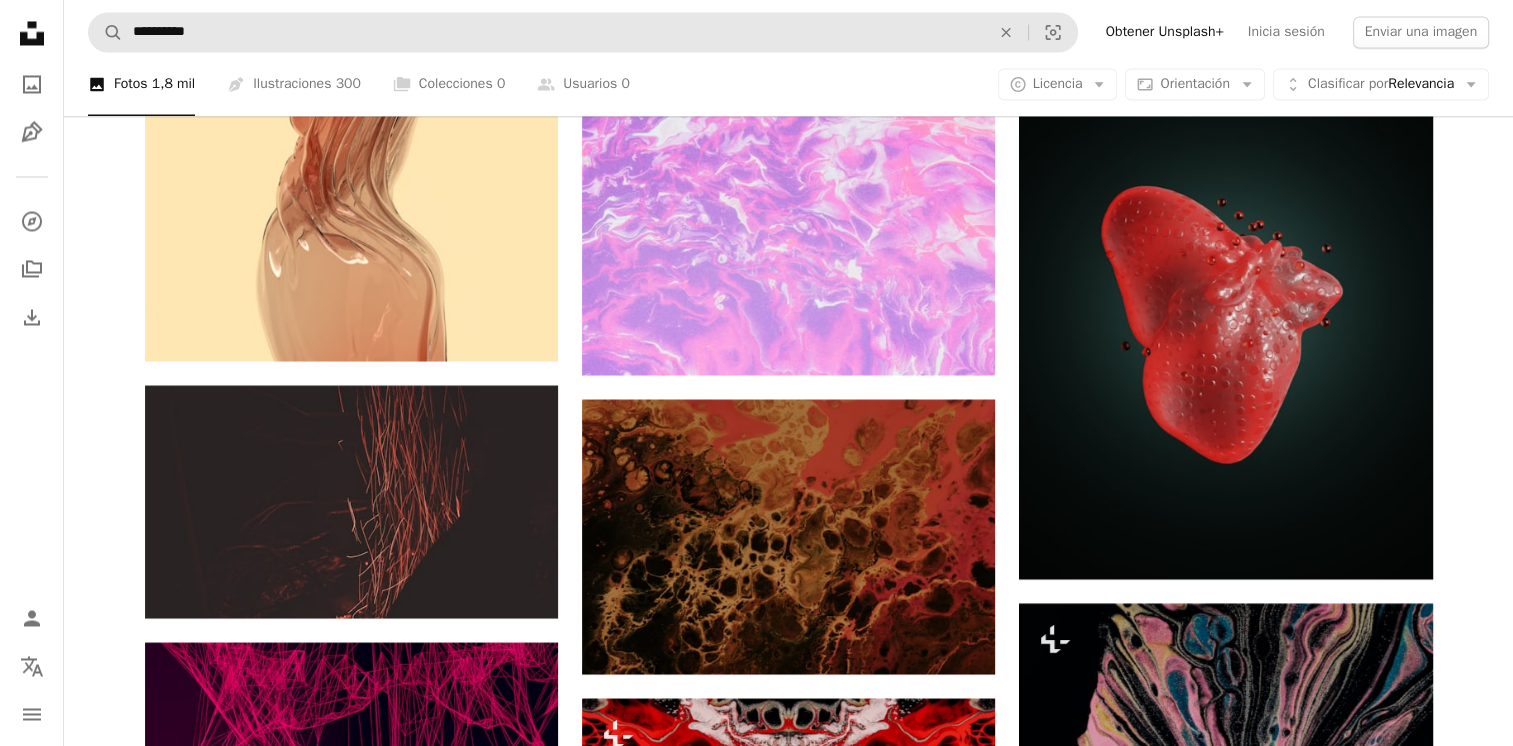 click on "**********" at bounding box center (583, 32) 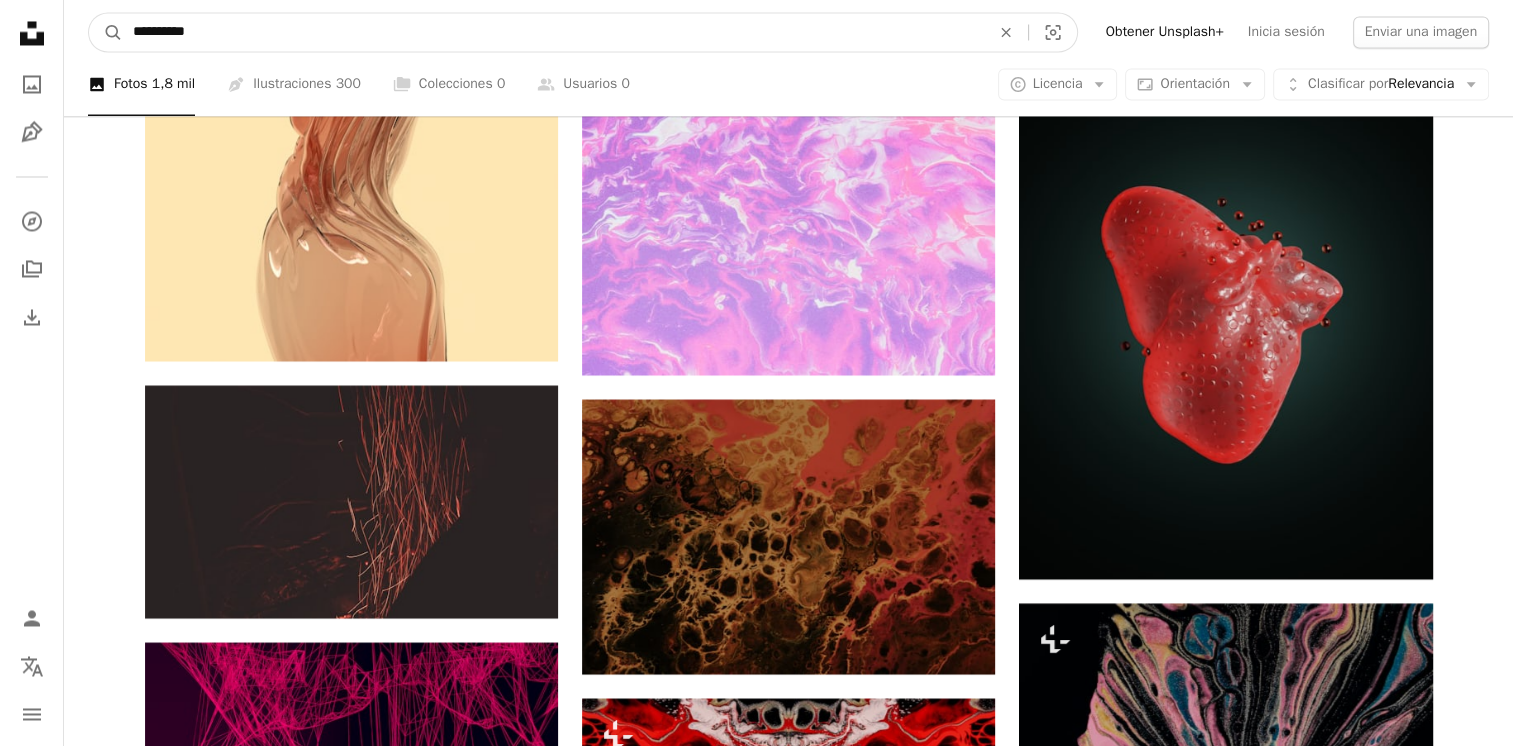 drag, startPoint x: 543, startPoint y: 51, endPoint x: 515, endPoint y: 42, distance: 29.410883 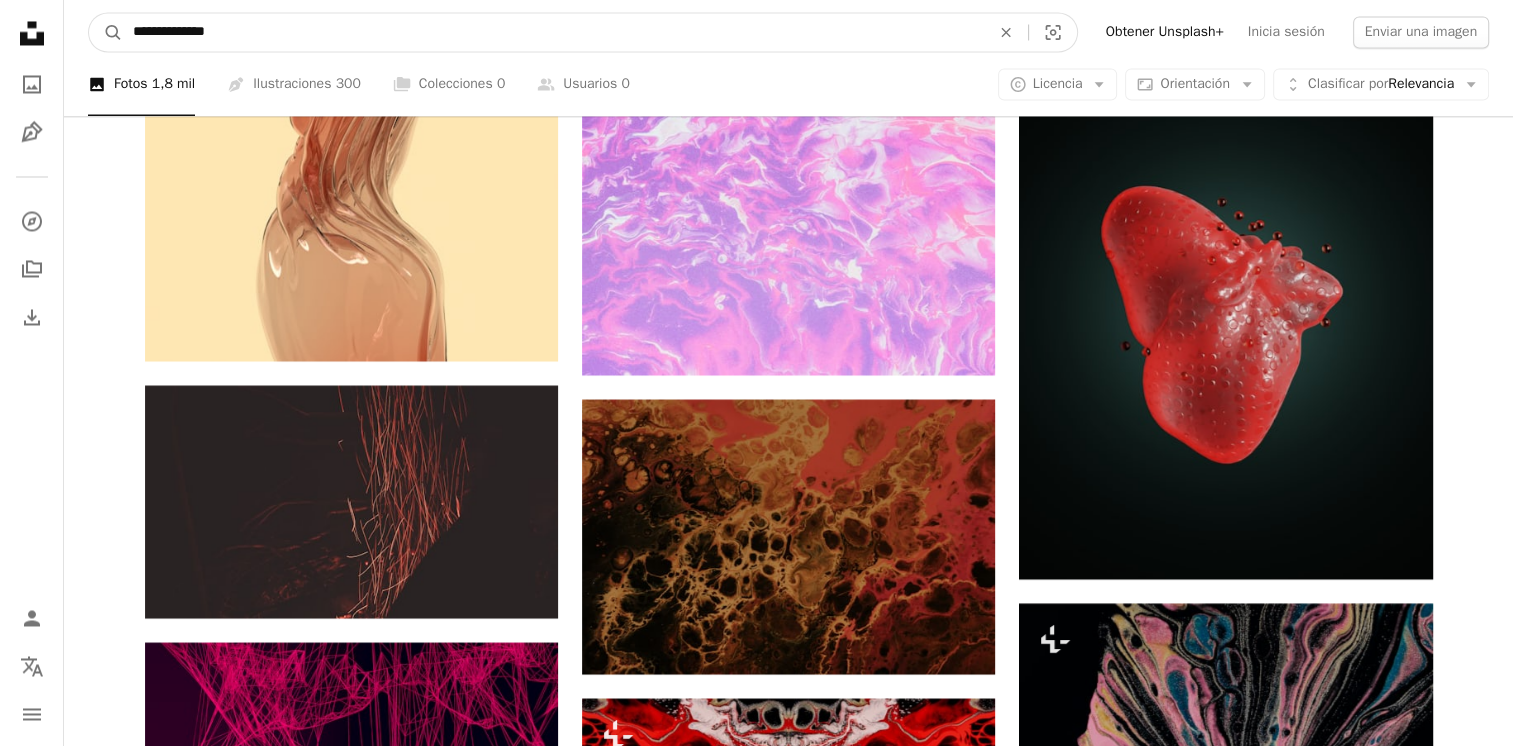 type on "**********" 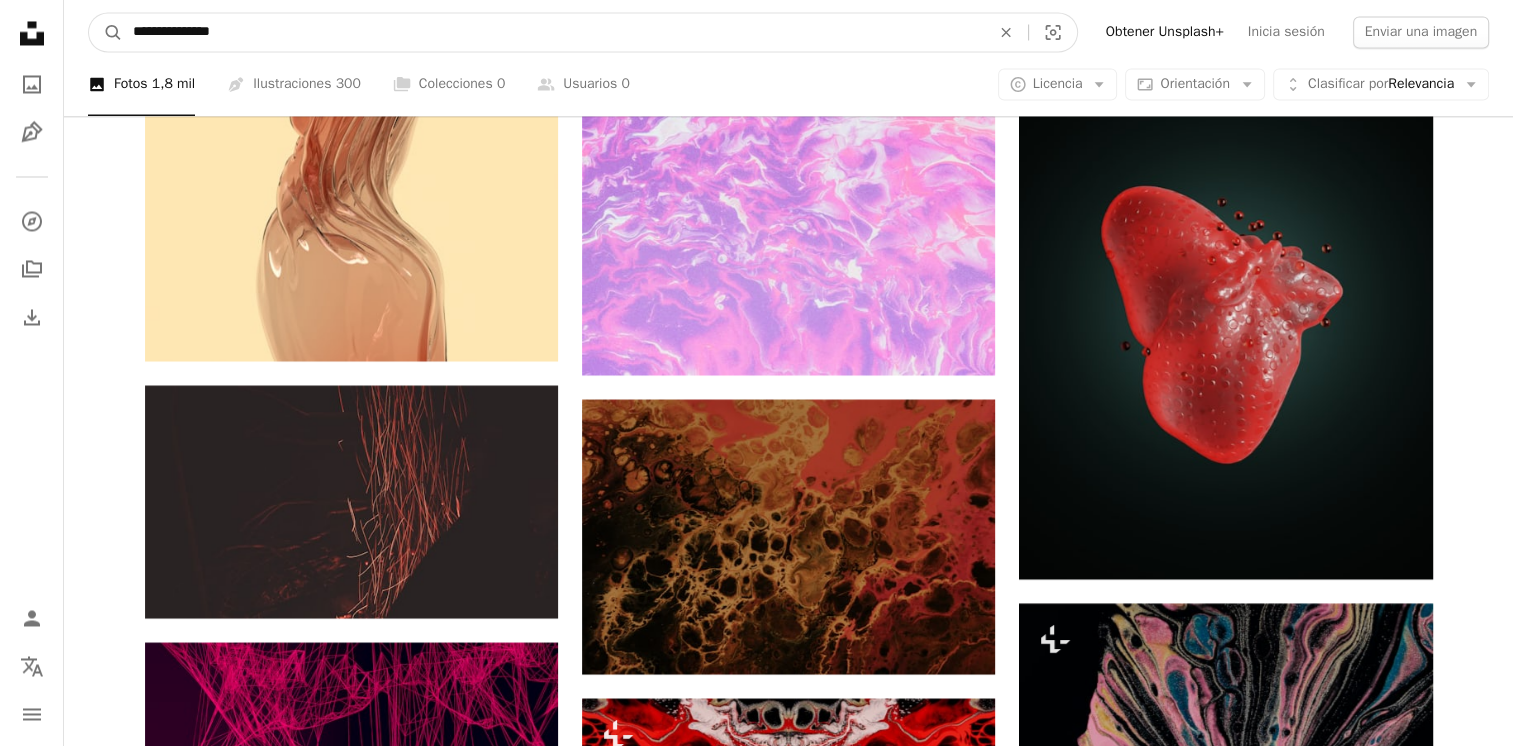 click on "A magnifying glass" at bounding box center (106, 32) 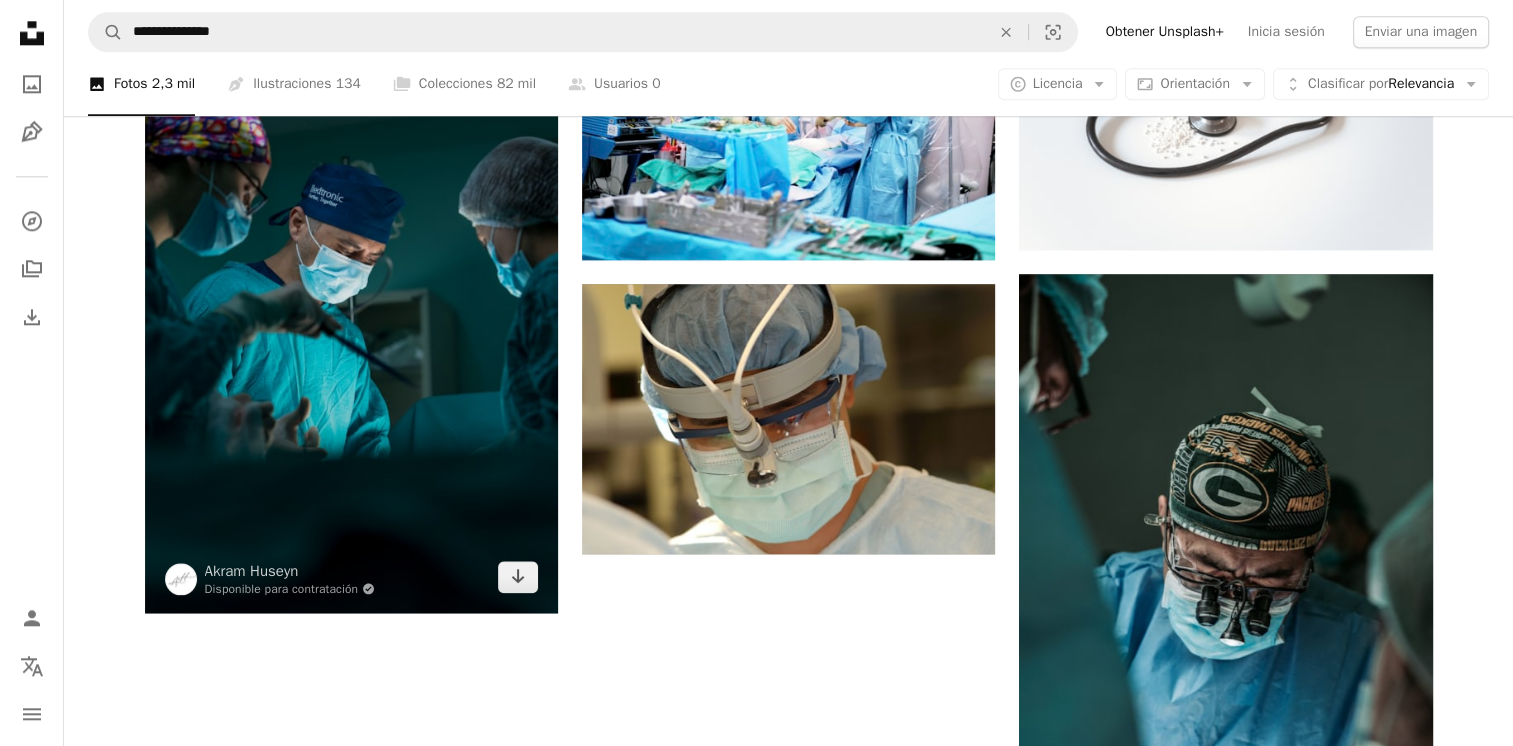 scroll, scrollTop: 2379, scrollLeft: 0, axis: vertical 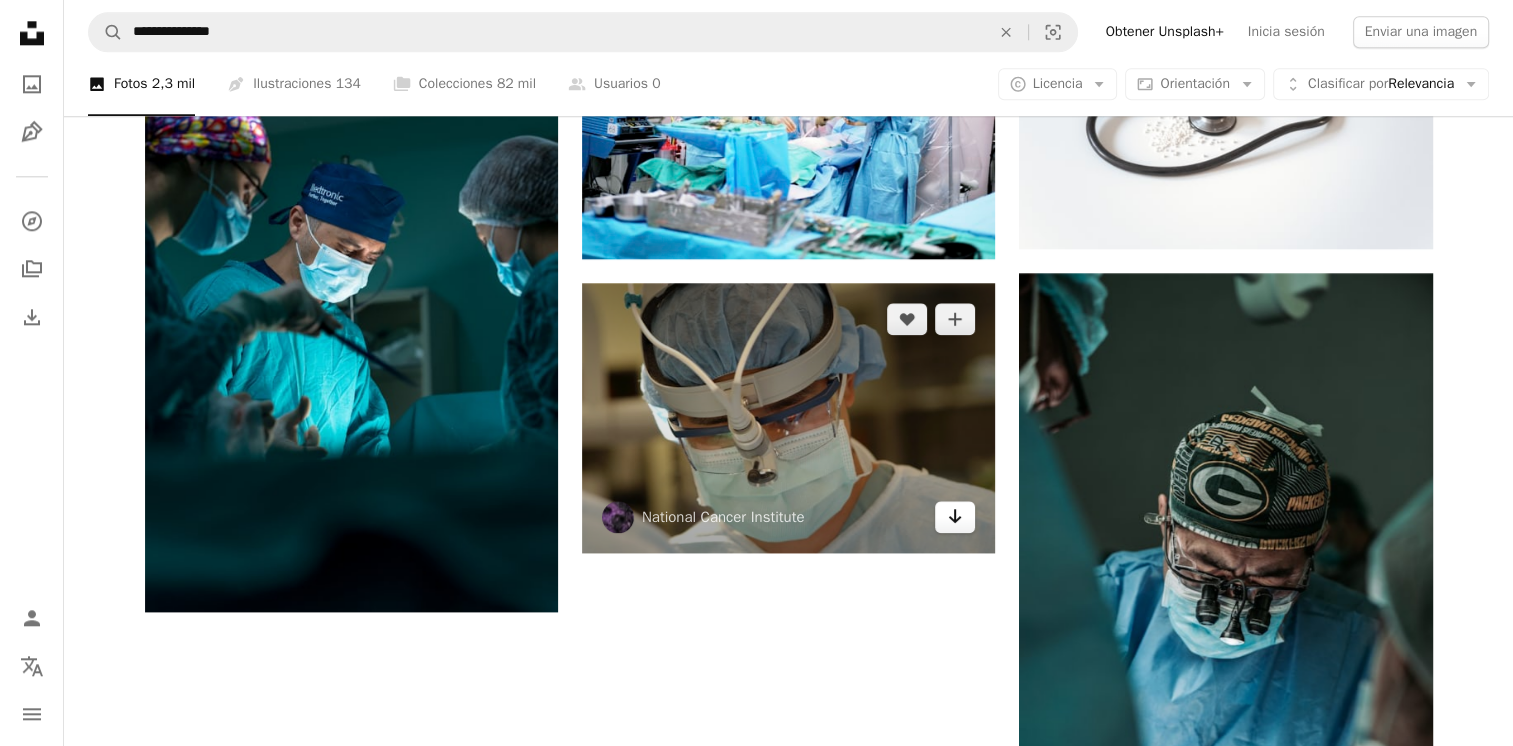 click on "Arrow pointing down" 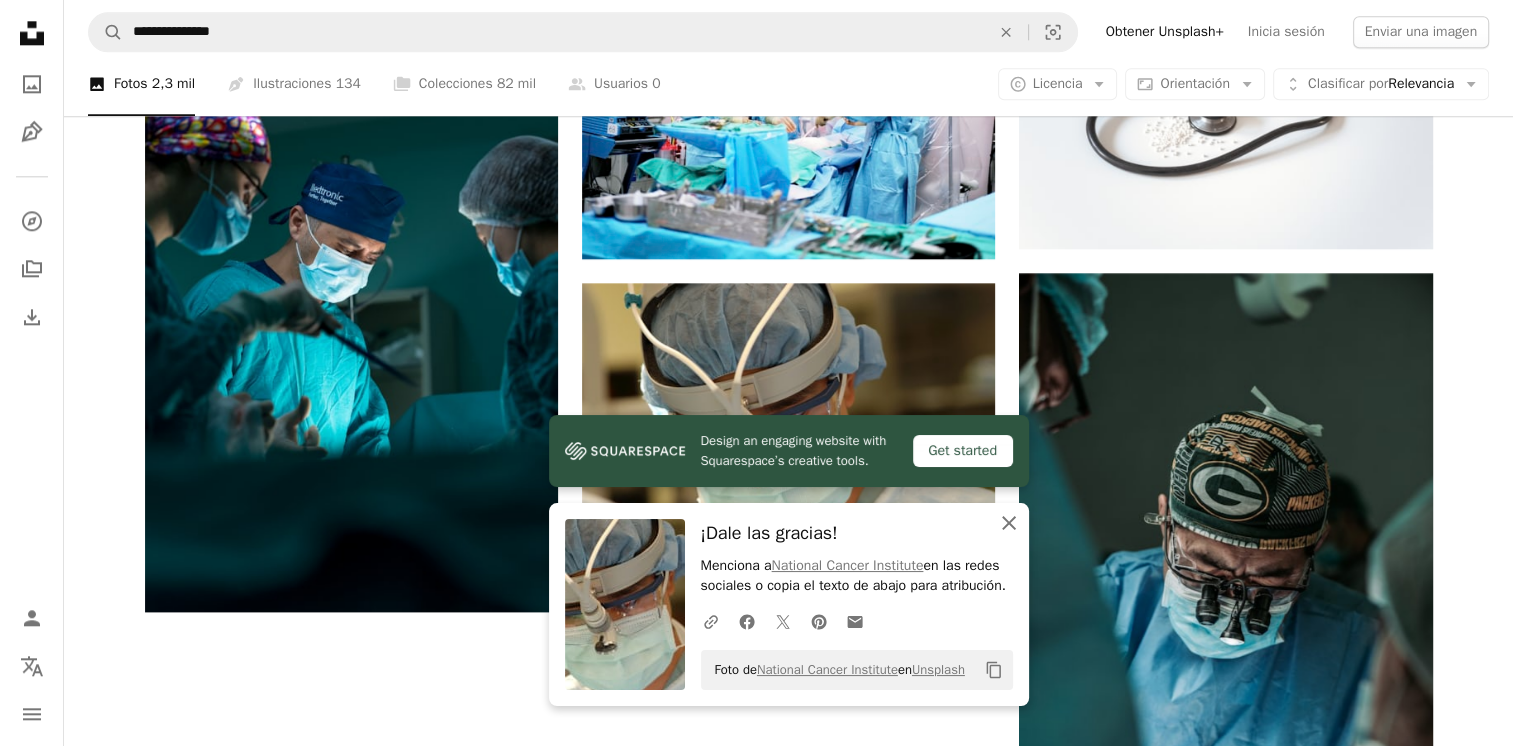 click 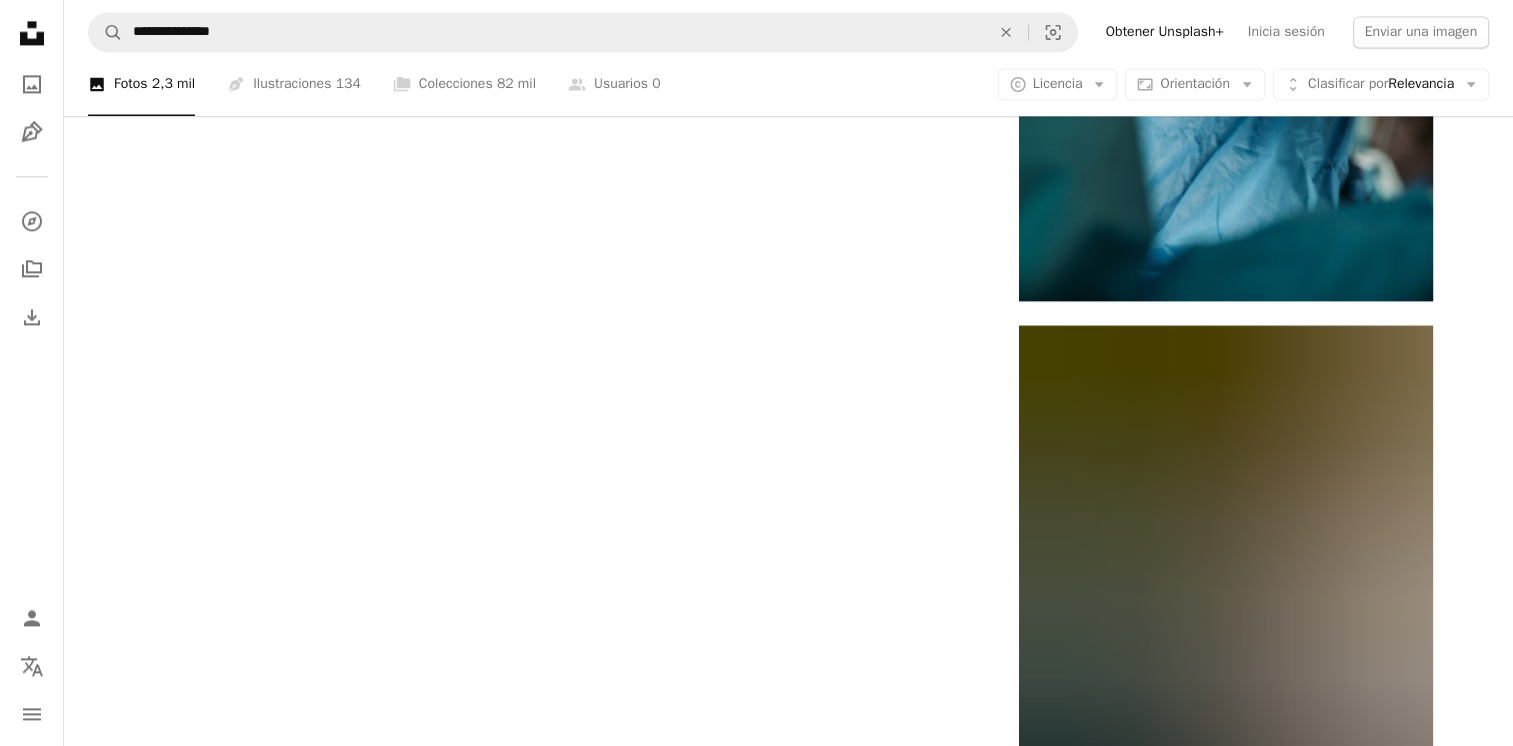 scroll, scrollTop: 3299, scrollLeft: 0, axis: vertical 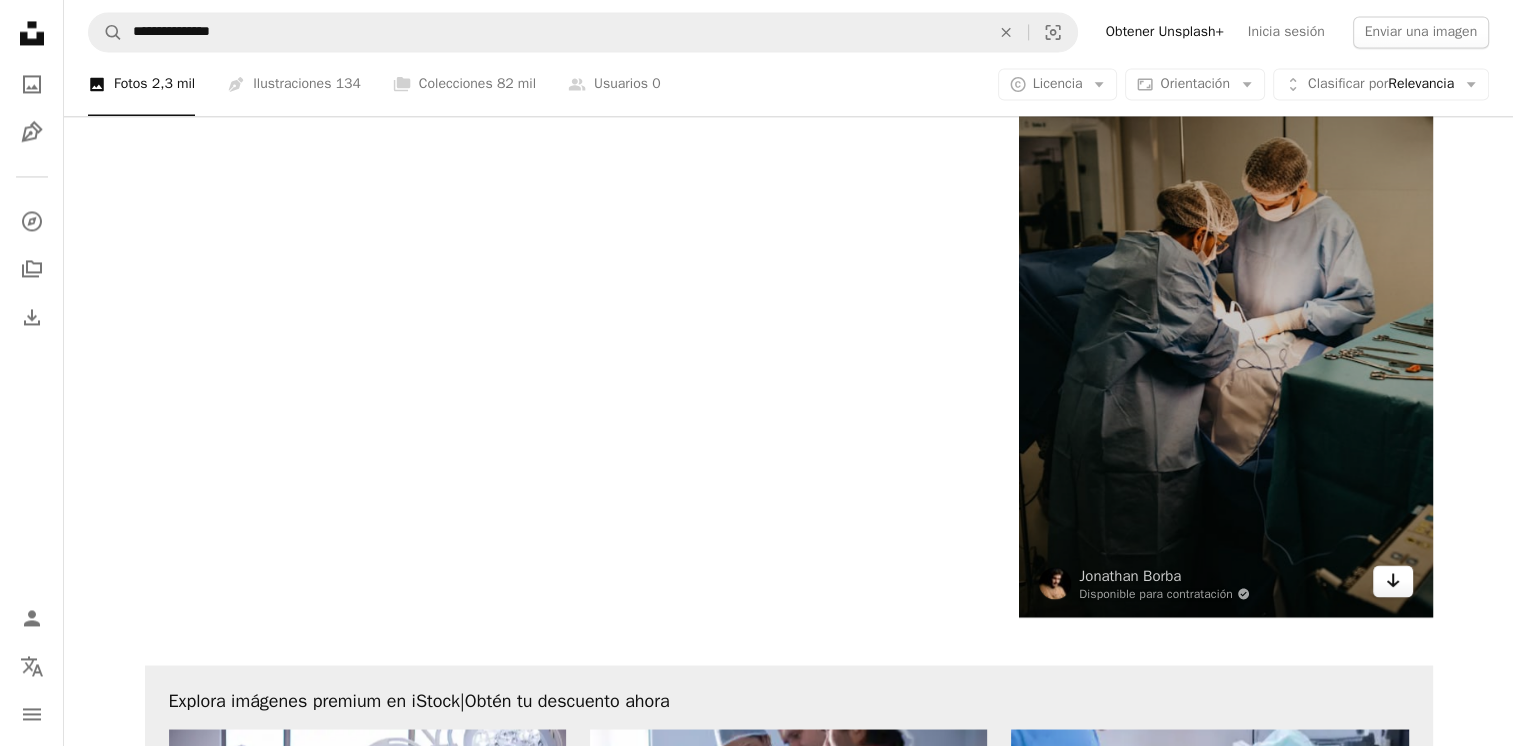 click 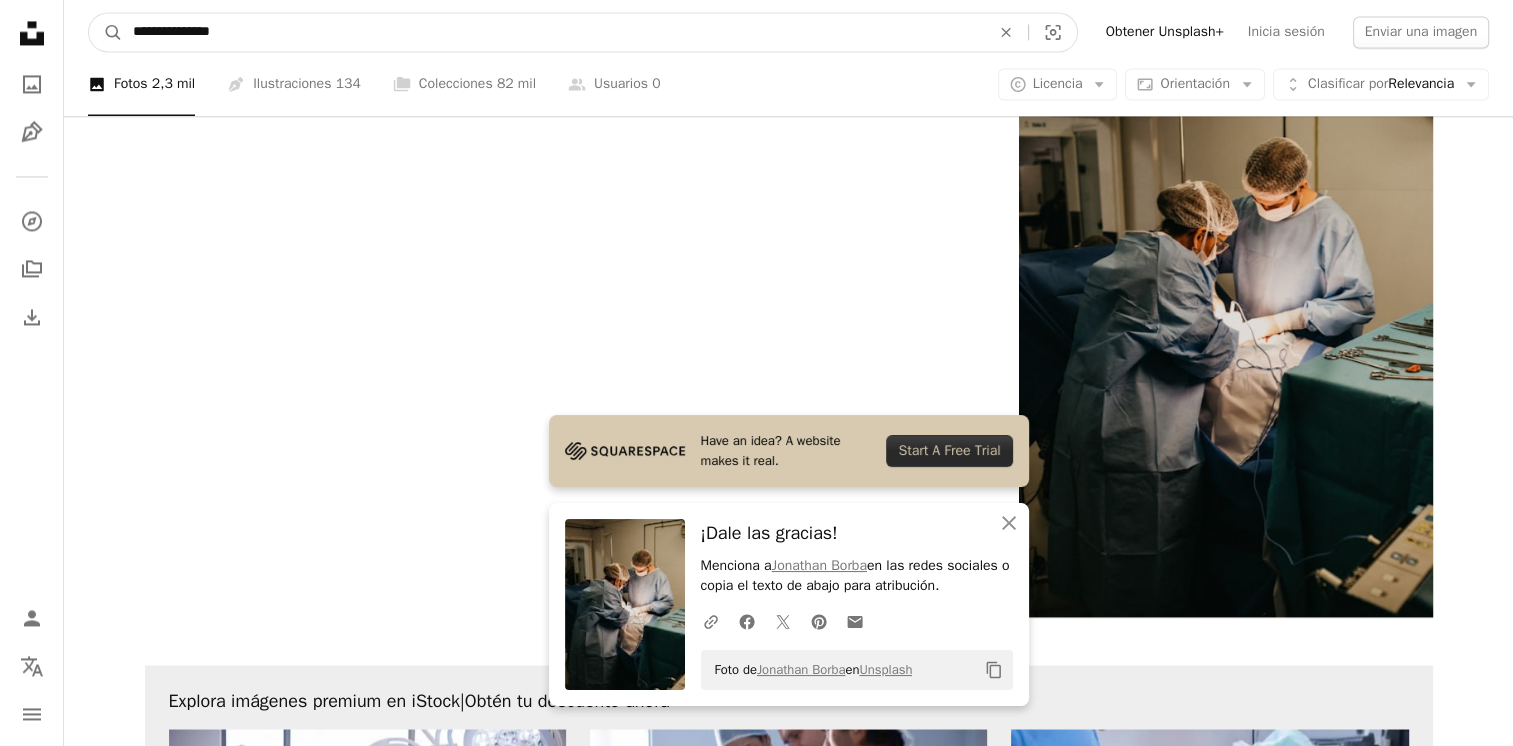 click on "**********" at bounding box center [553, 32] 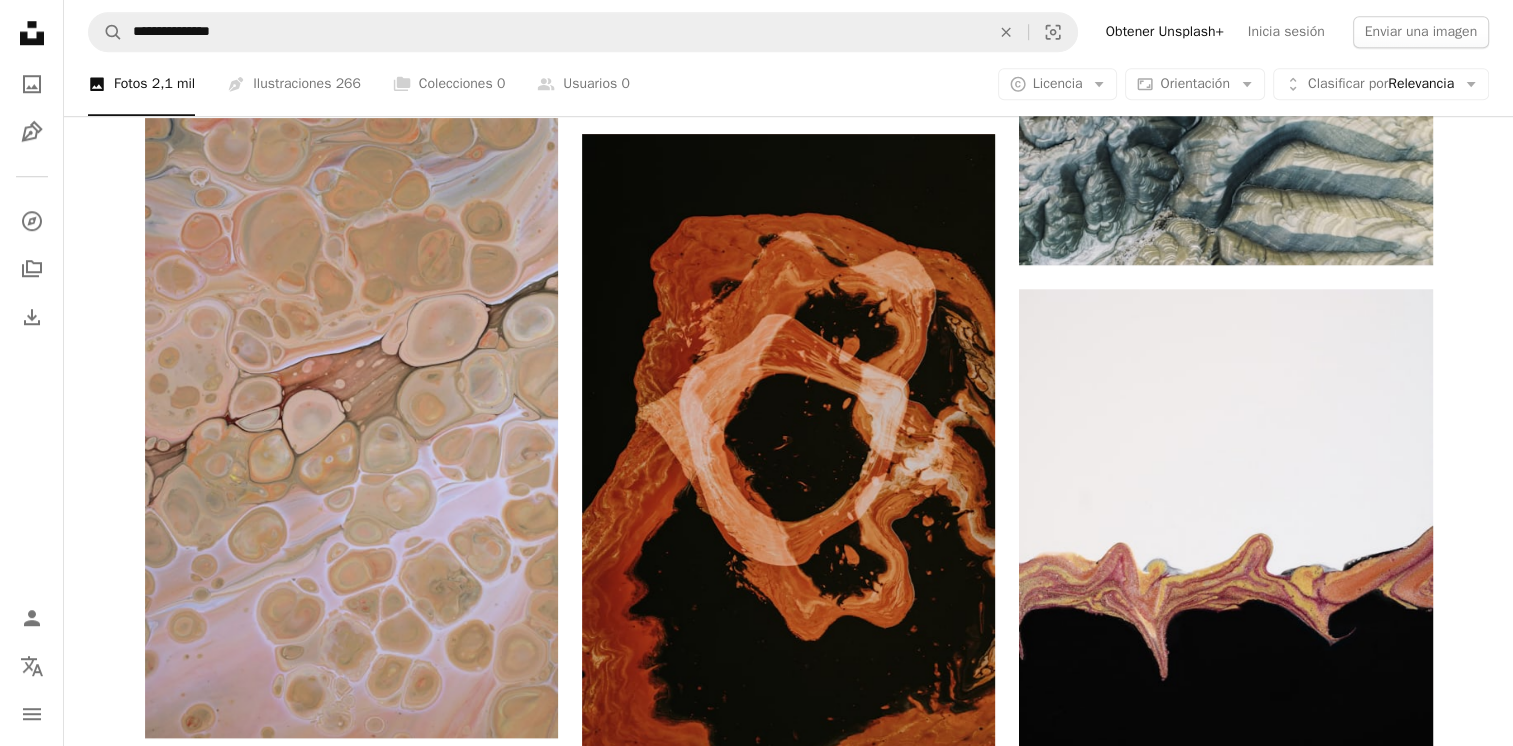 scroll, scrollTop: 1699, scrollLeft: 0, axis: vertical 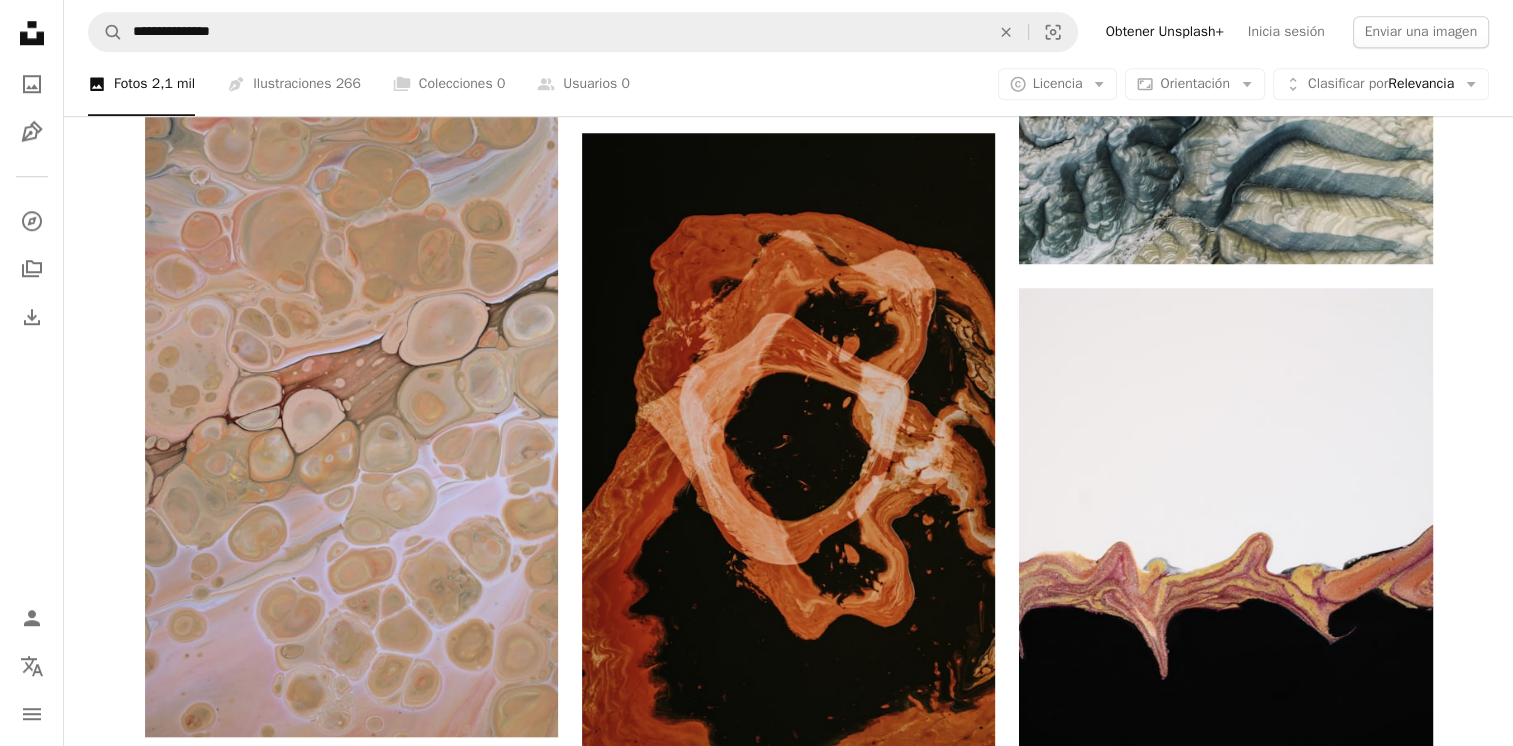 click on "**********" at bounding box center [788, 32] 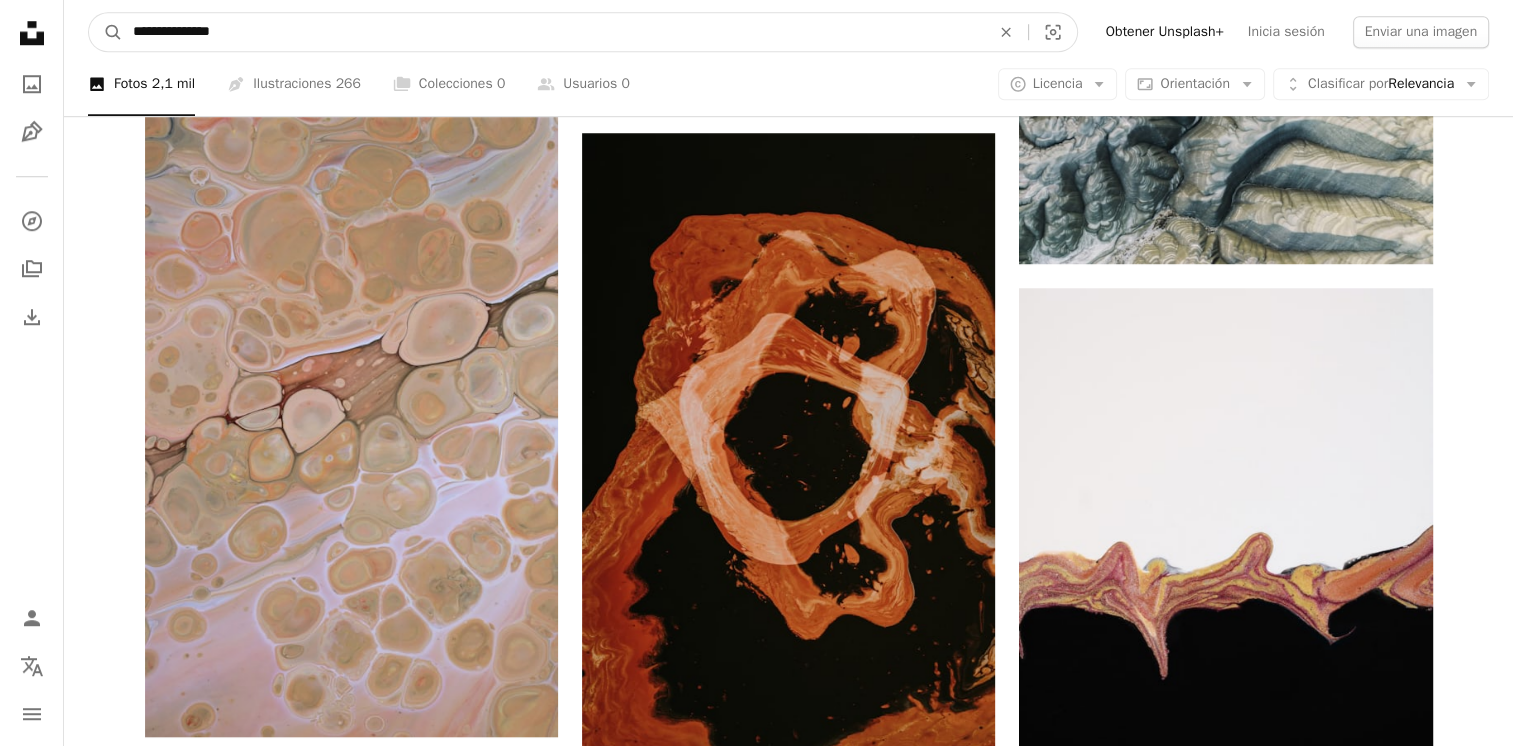click on "**********" at bounding box center (553, 32) 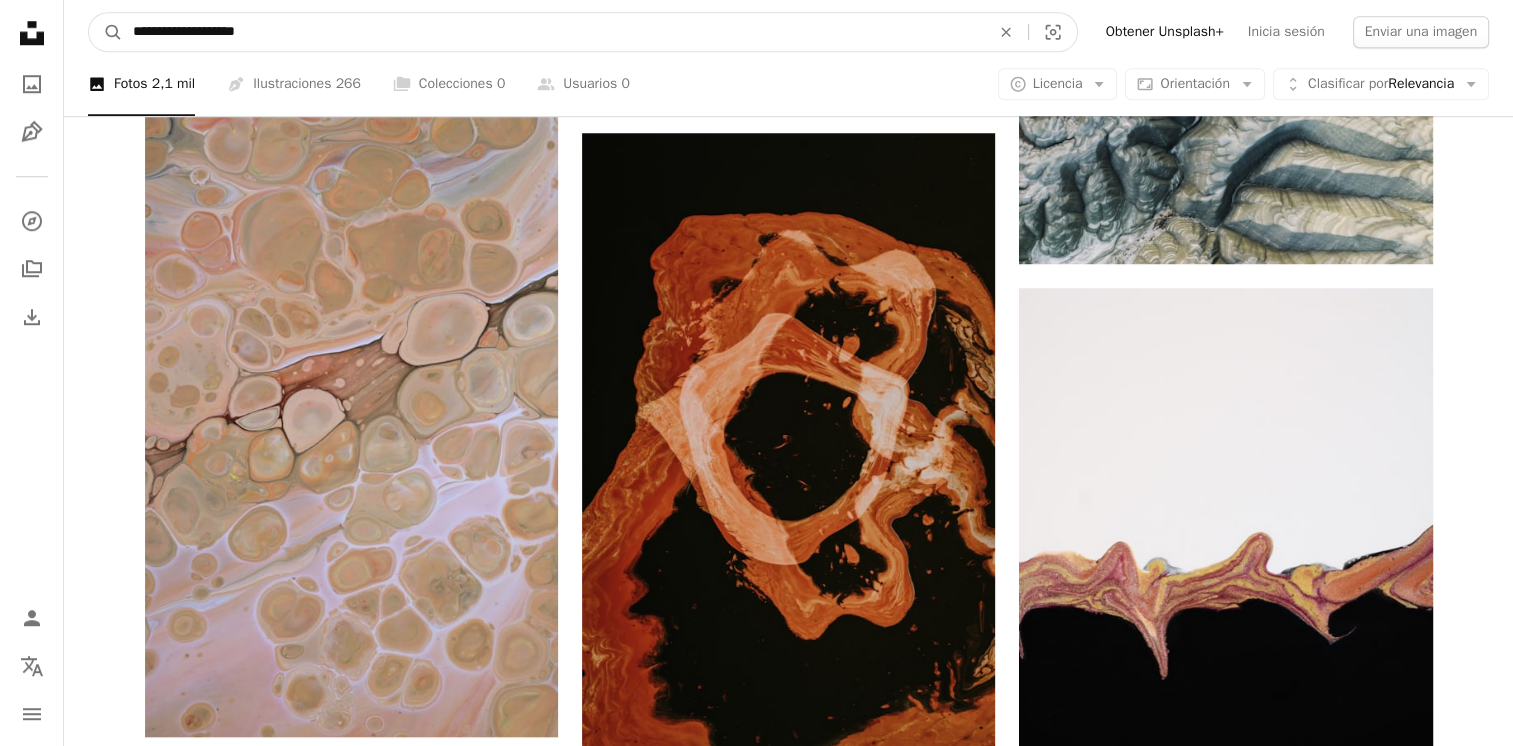 type on "**********" 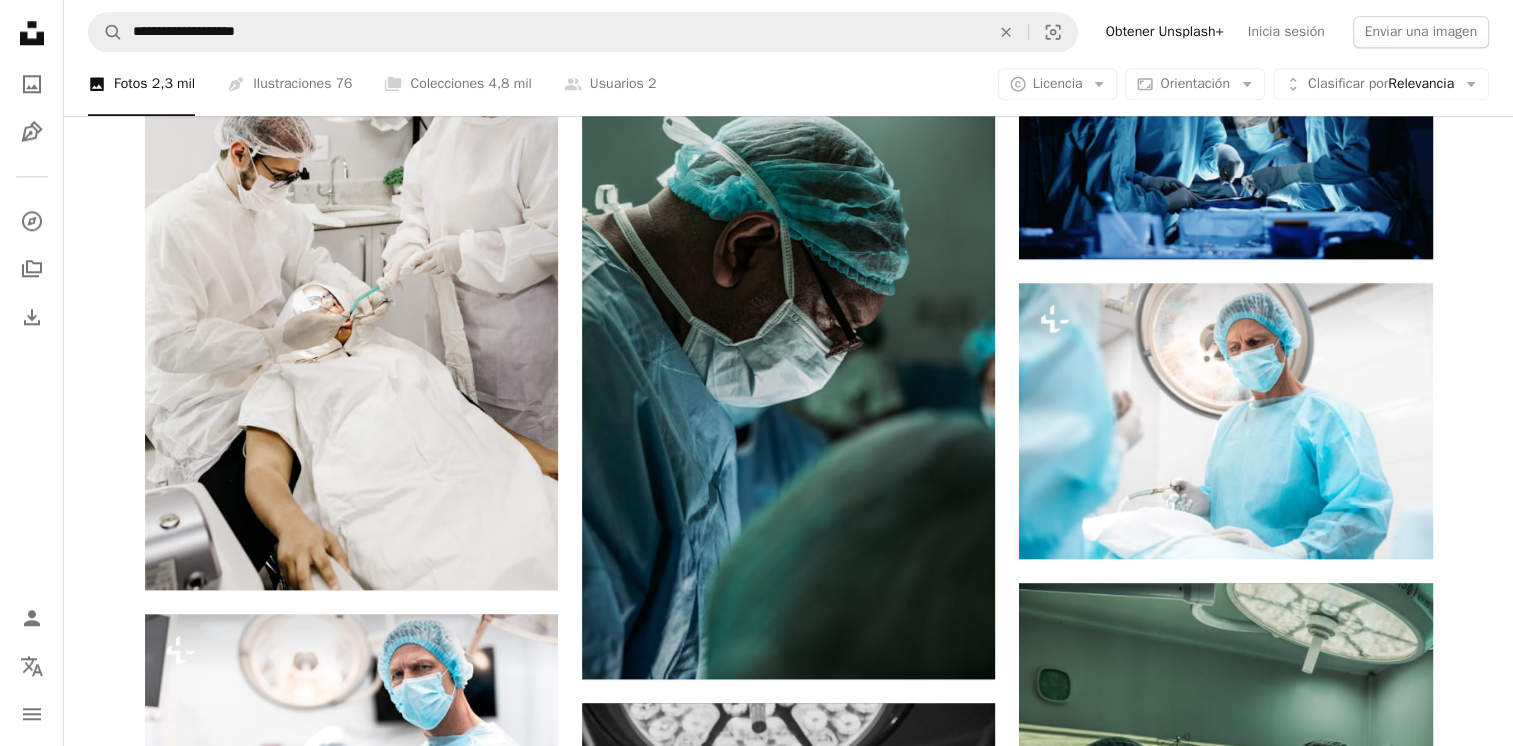 scroll, scrollTop: 2146, scrollLeft: 0, axis: vertical 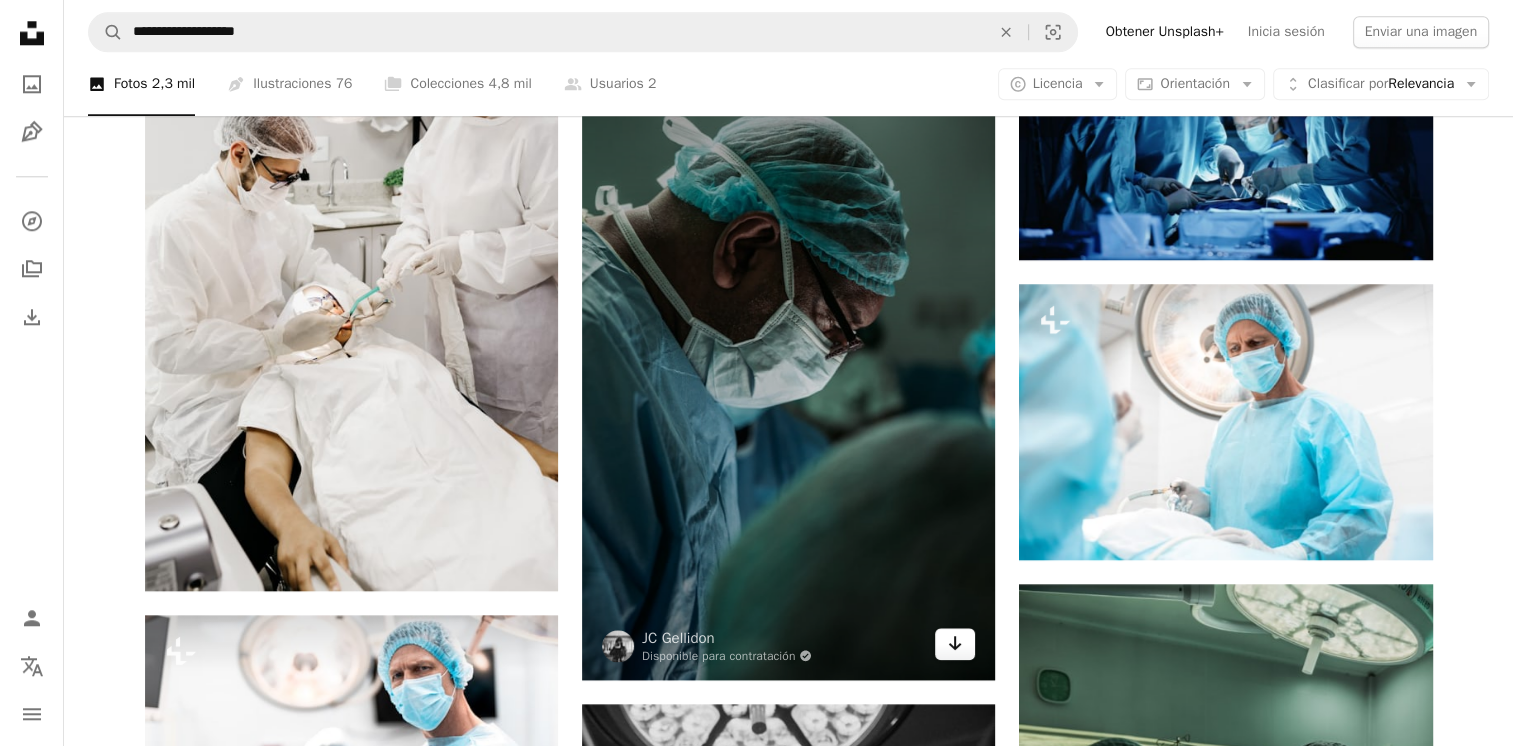 click on "Arrow pointing down" 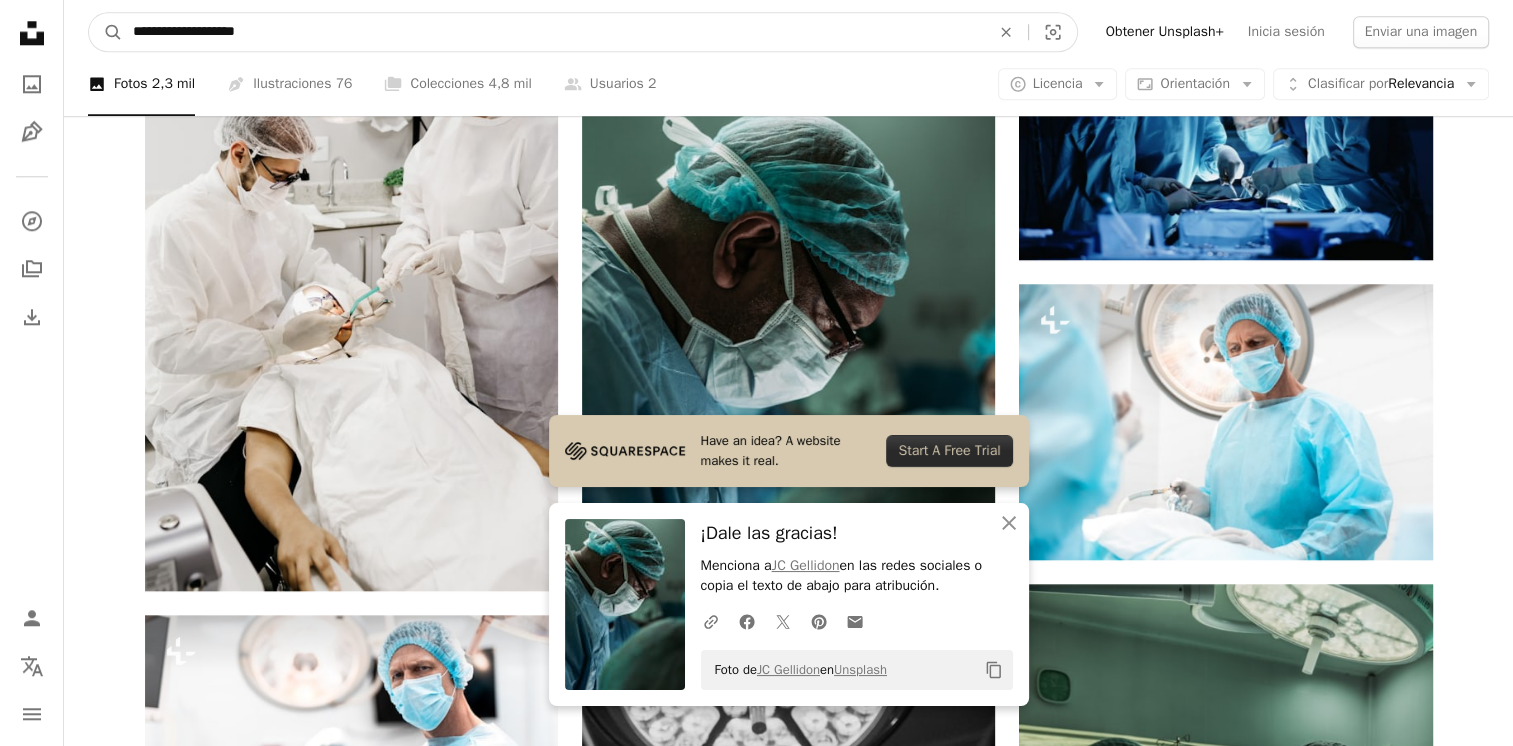 click on "**********" at bounding box center [553, 32] 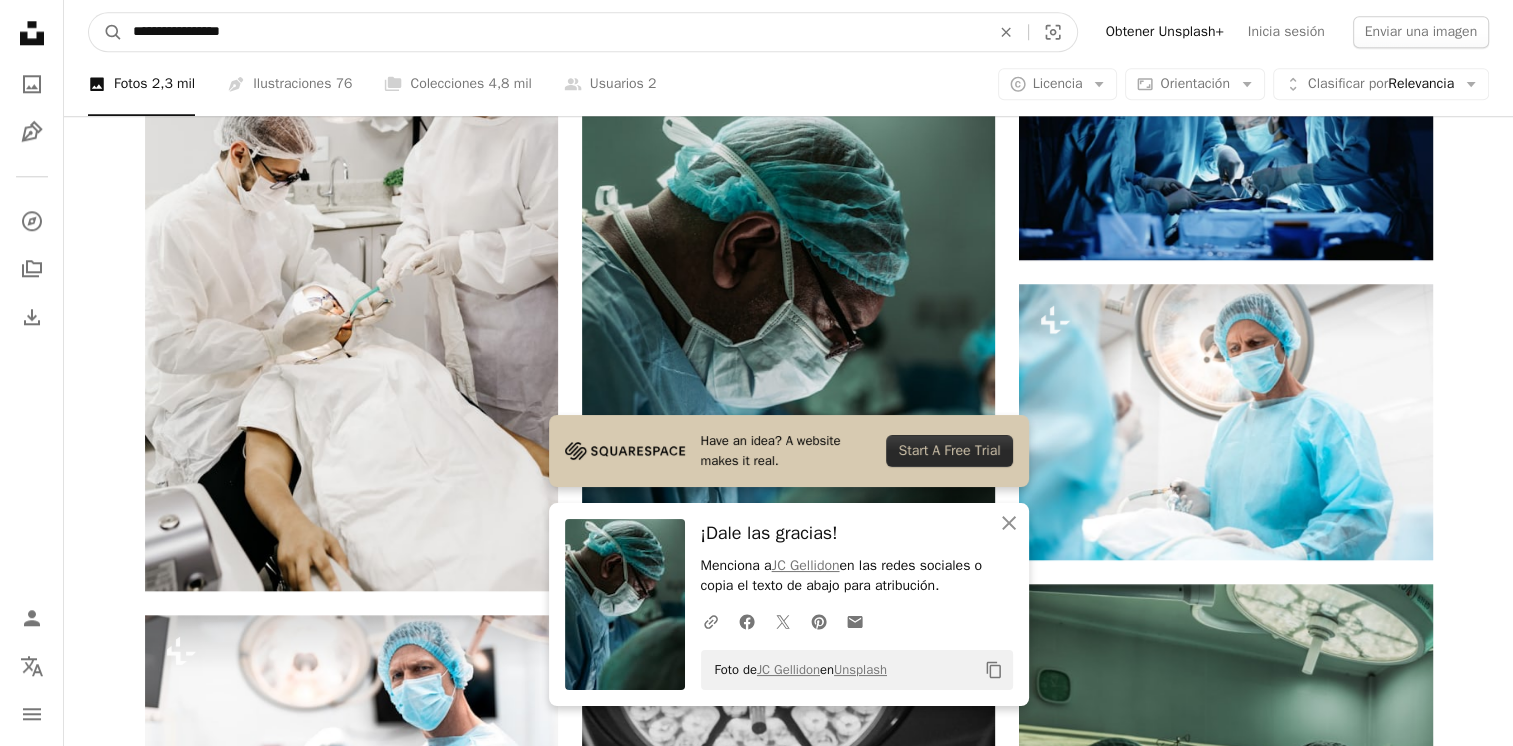 type on "**********" 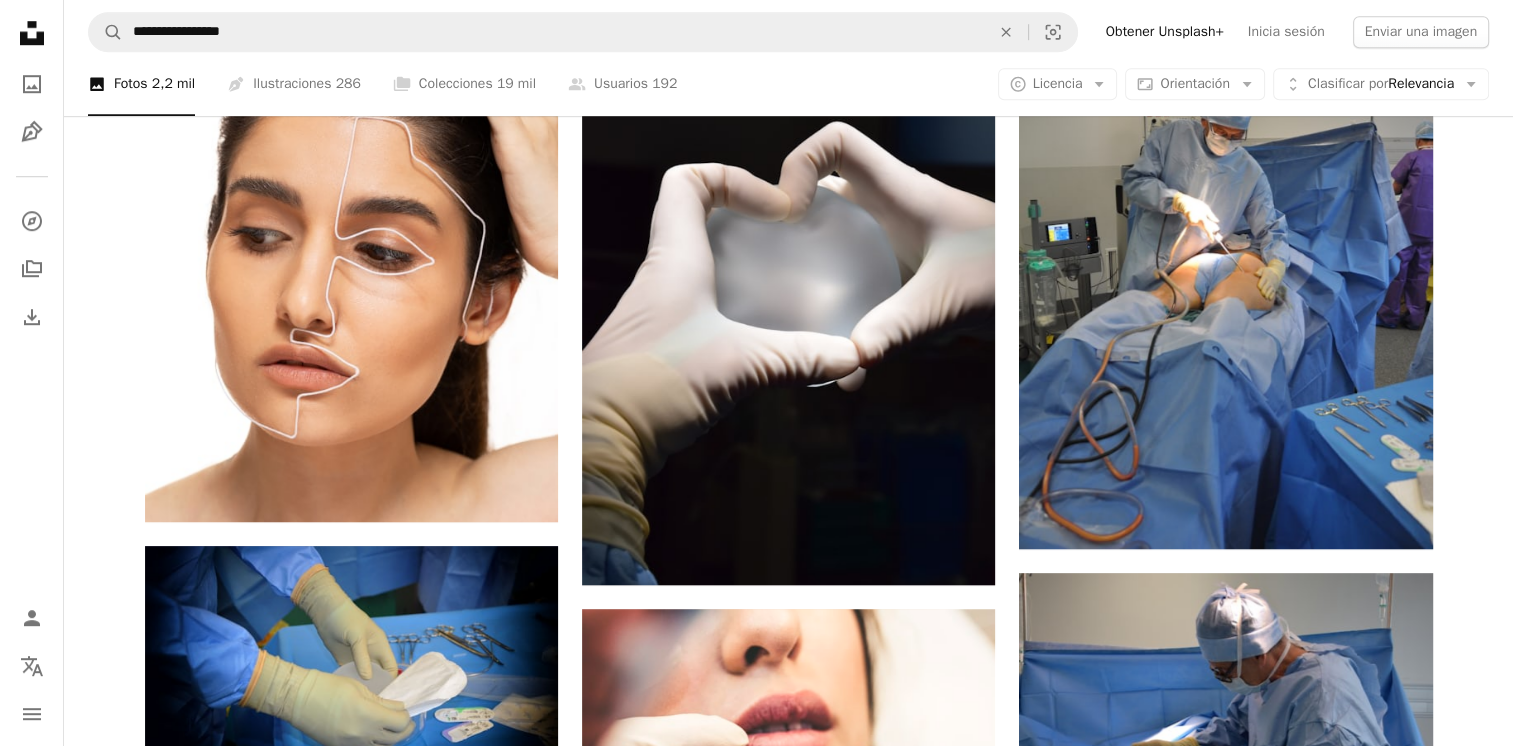 scroll, scrollTop: 1515, scrollLeft: 0, axis: vertical 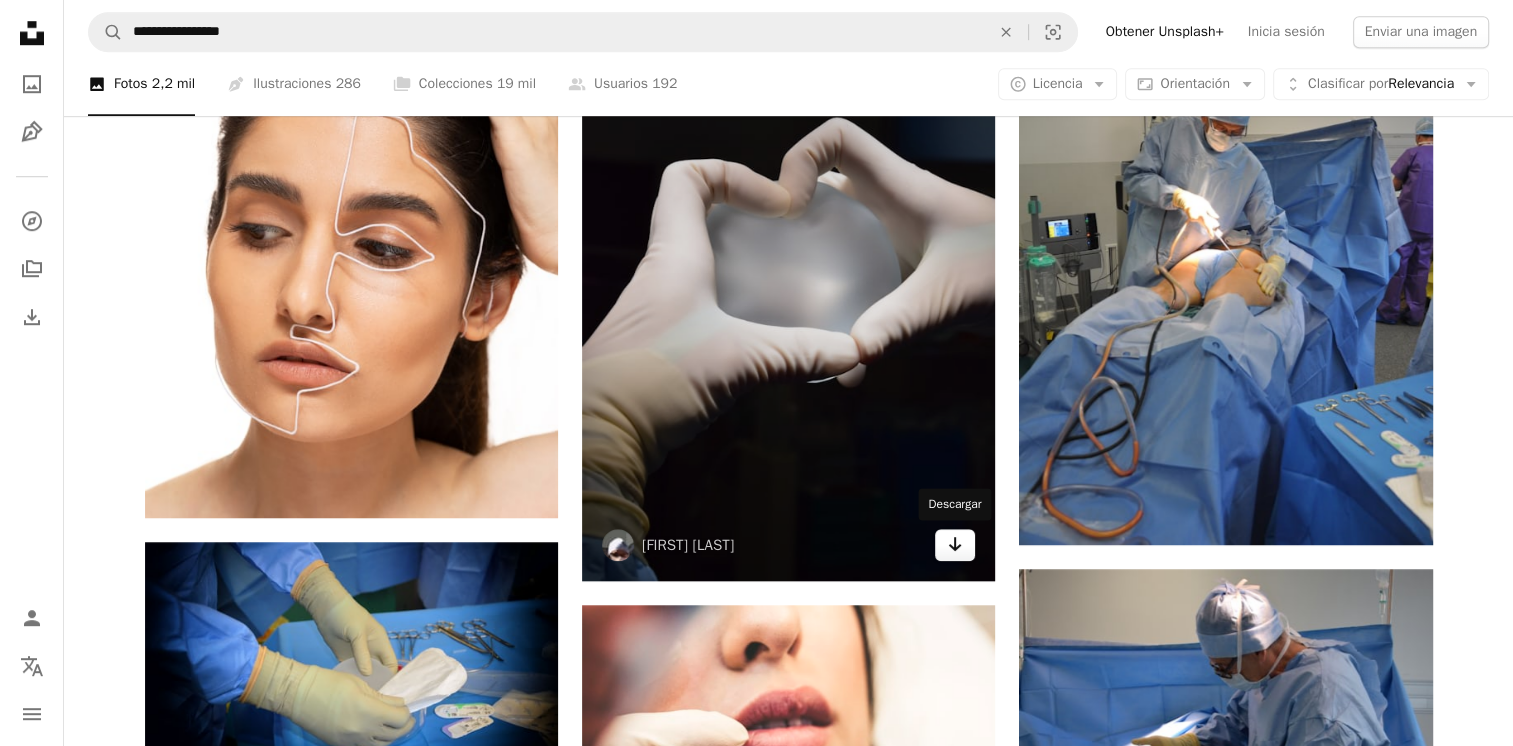 click 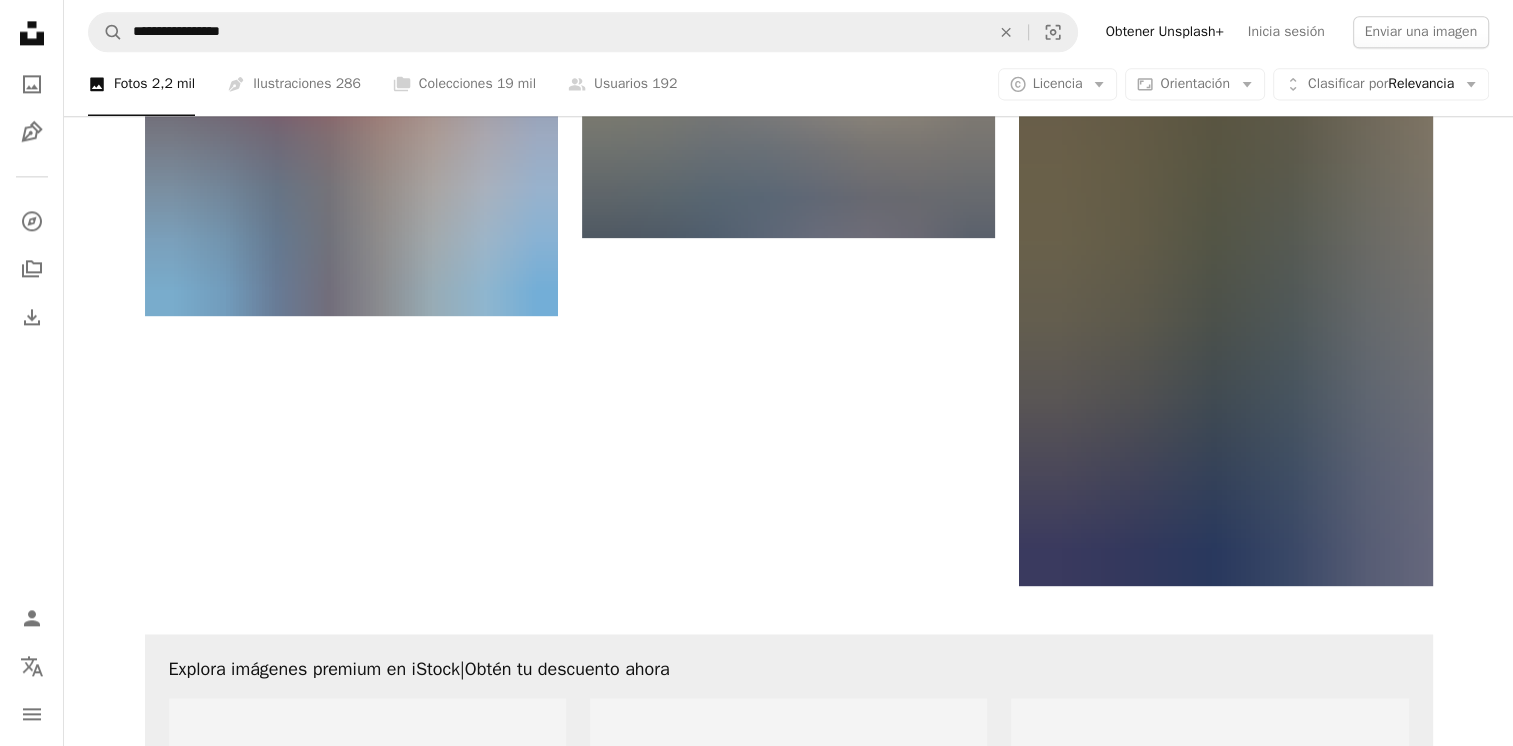 scroll, scrollTop: 2758, scrollLeft: 0, axis: vertical 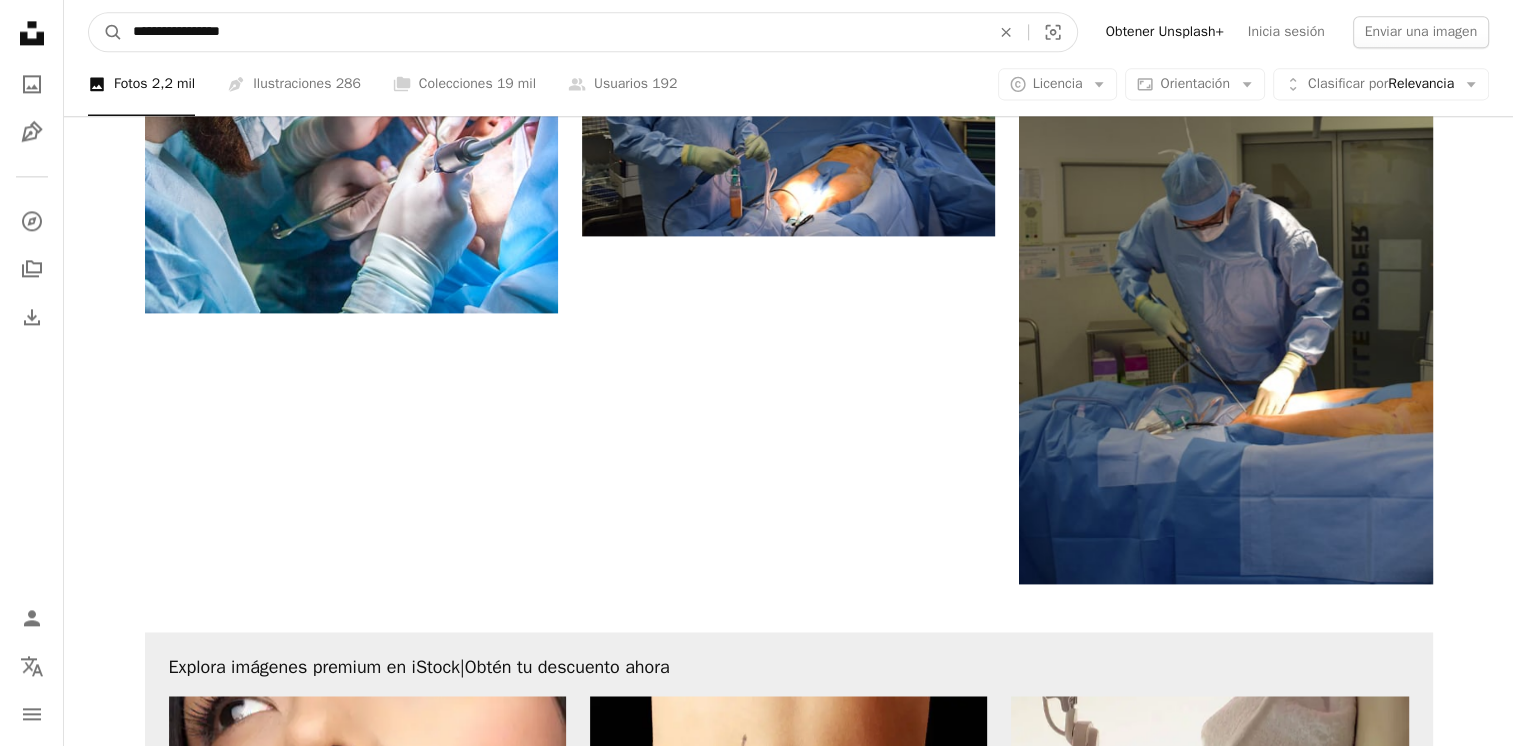 click on "**********" at bounding box center [553, 32] 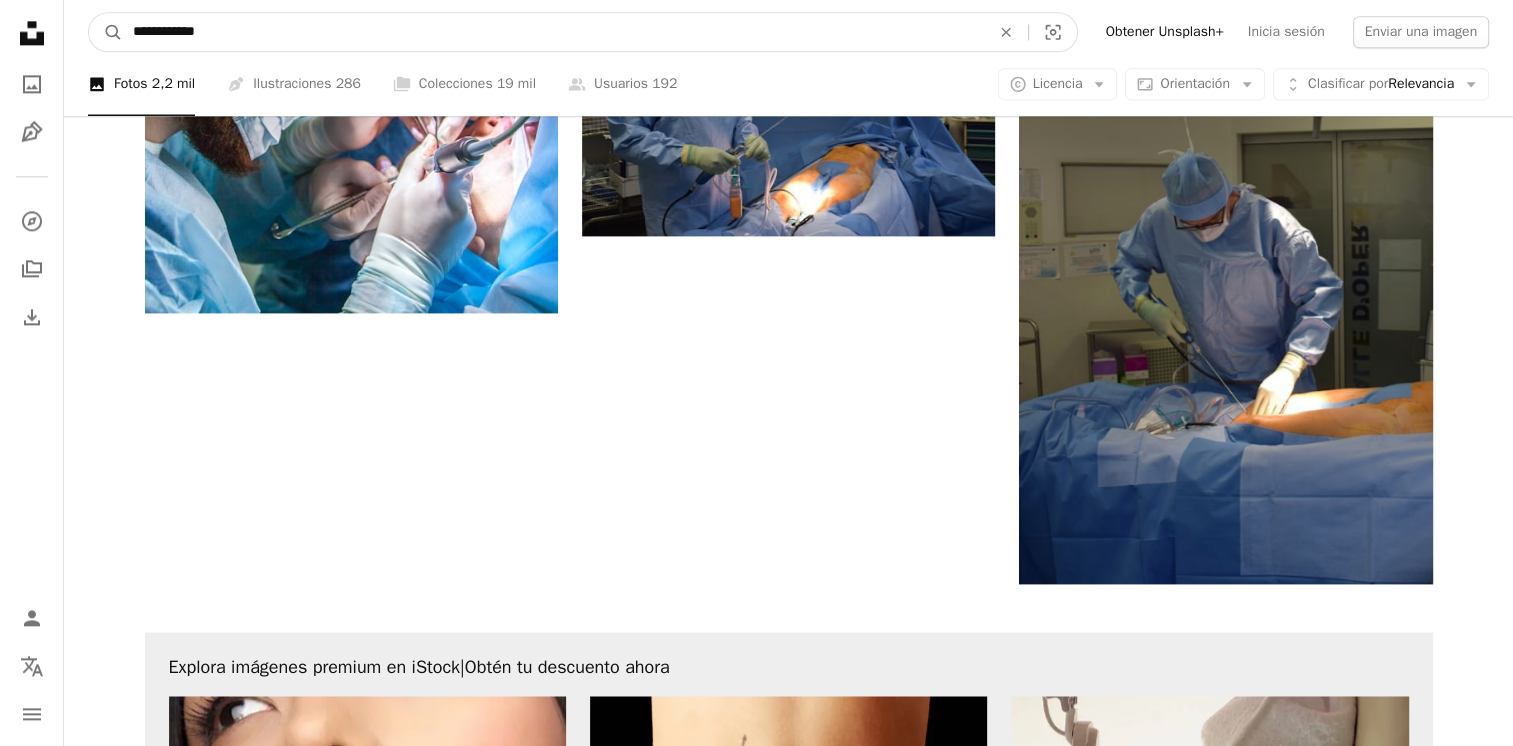 type on "**********" 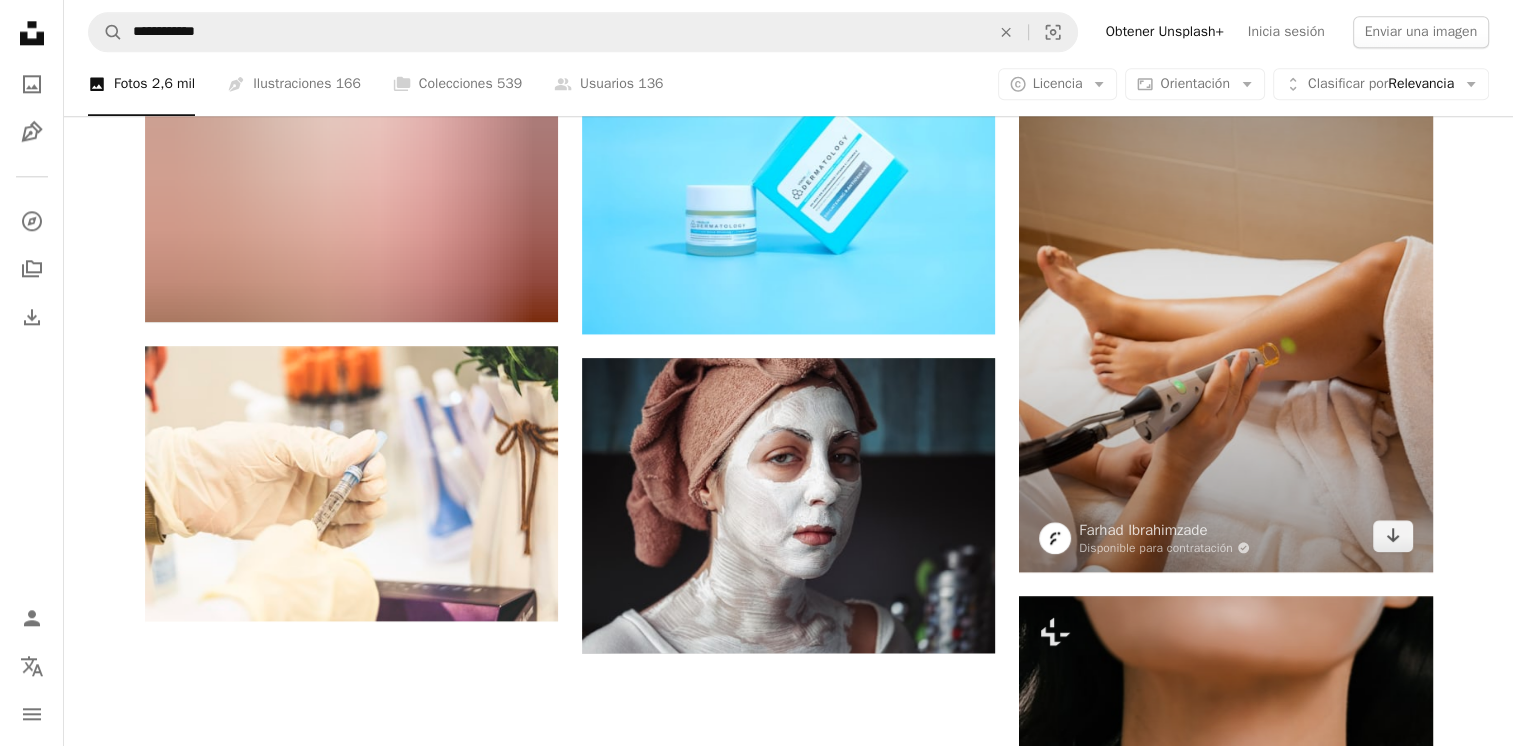 scroll, scrollTop: 2362, scrollLeft: 0, axis: vertical 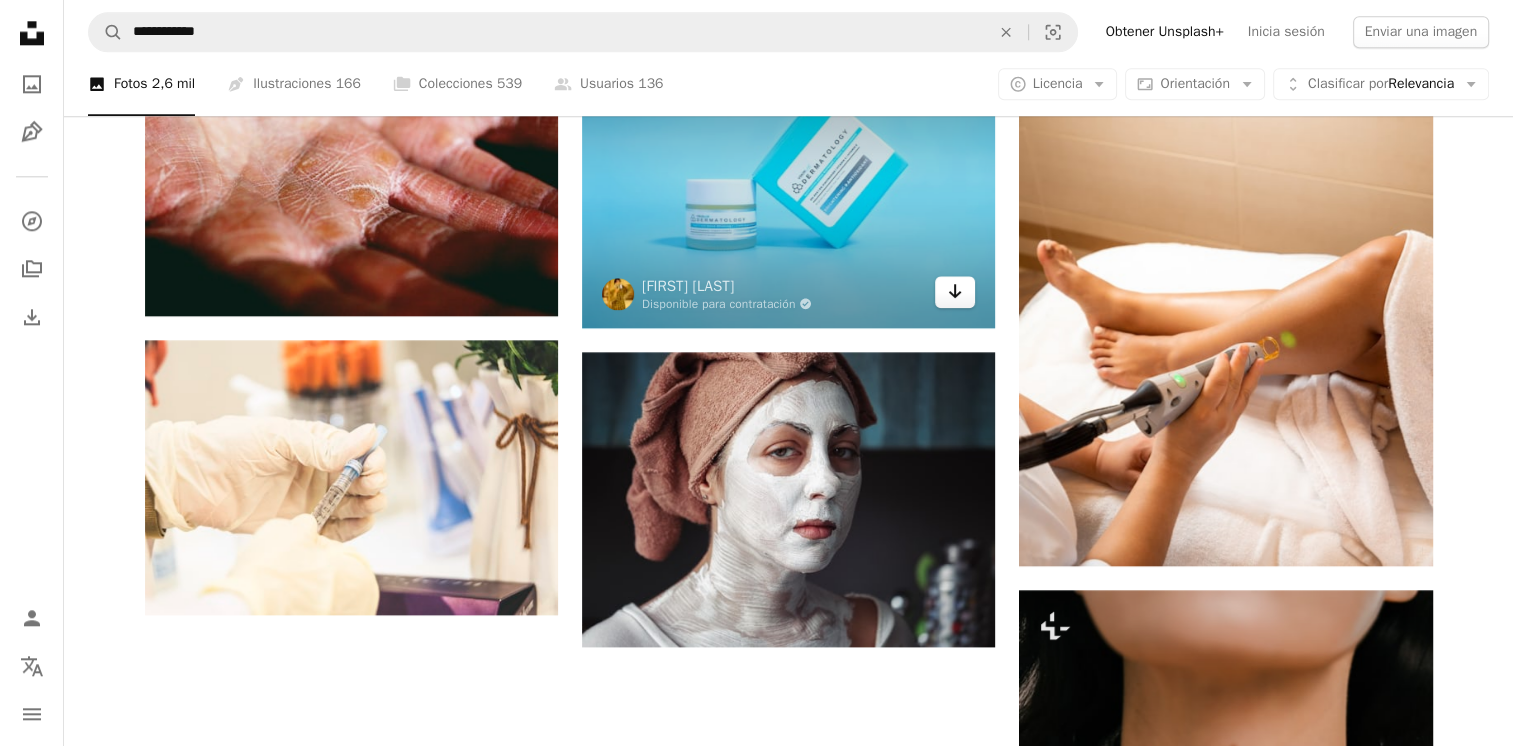click on "Arrow pointing down" 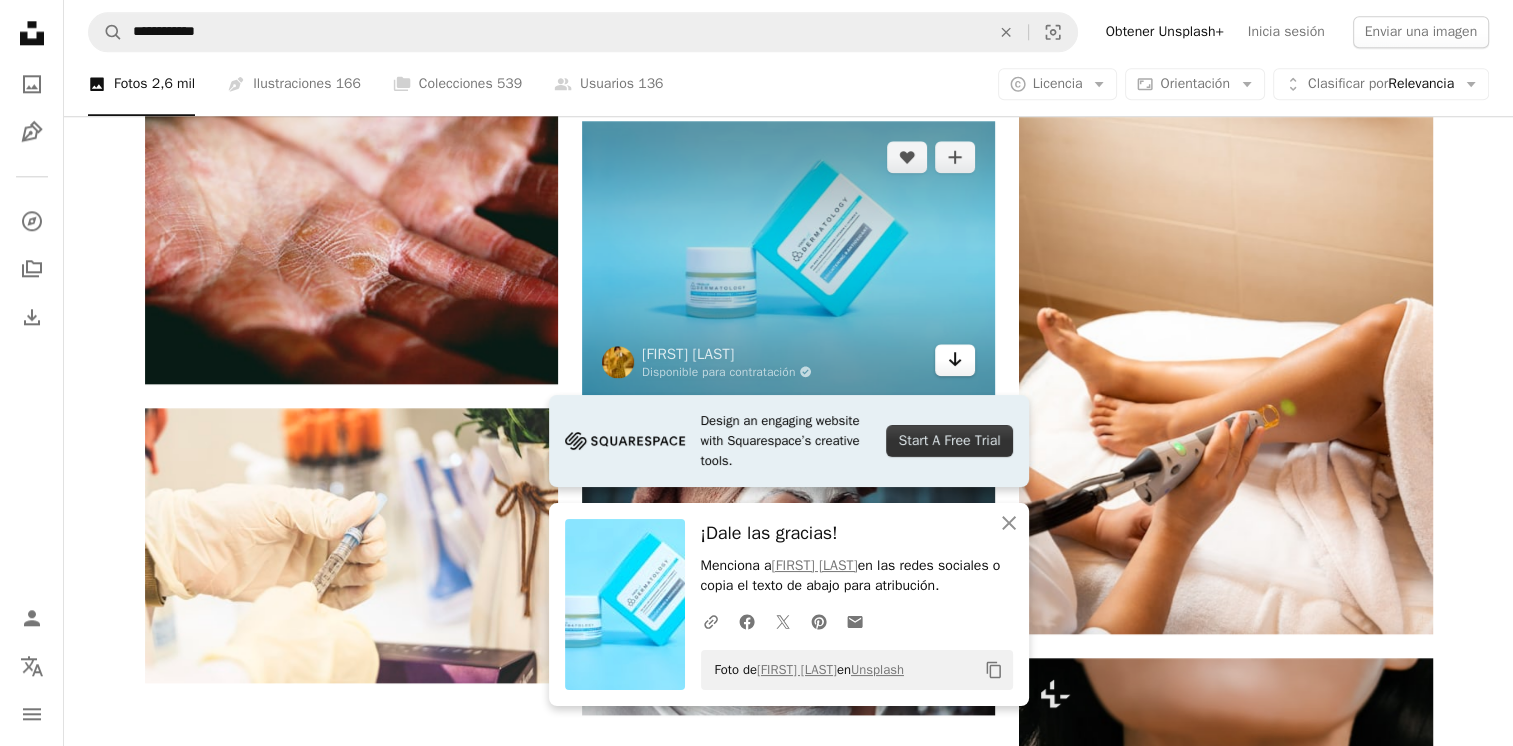 scroll, scrollTop: 2296, scrollLeft: 0, axis: vertical 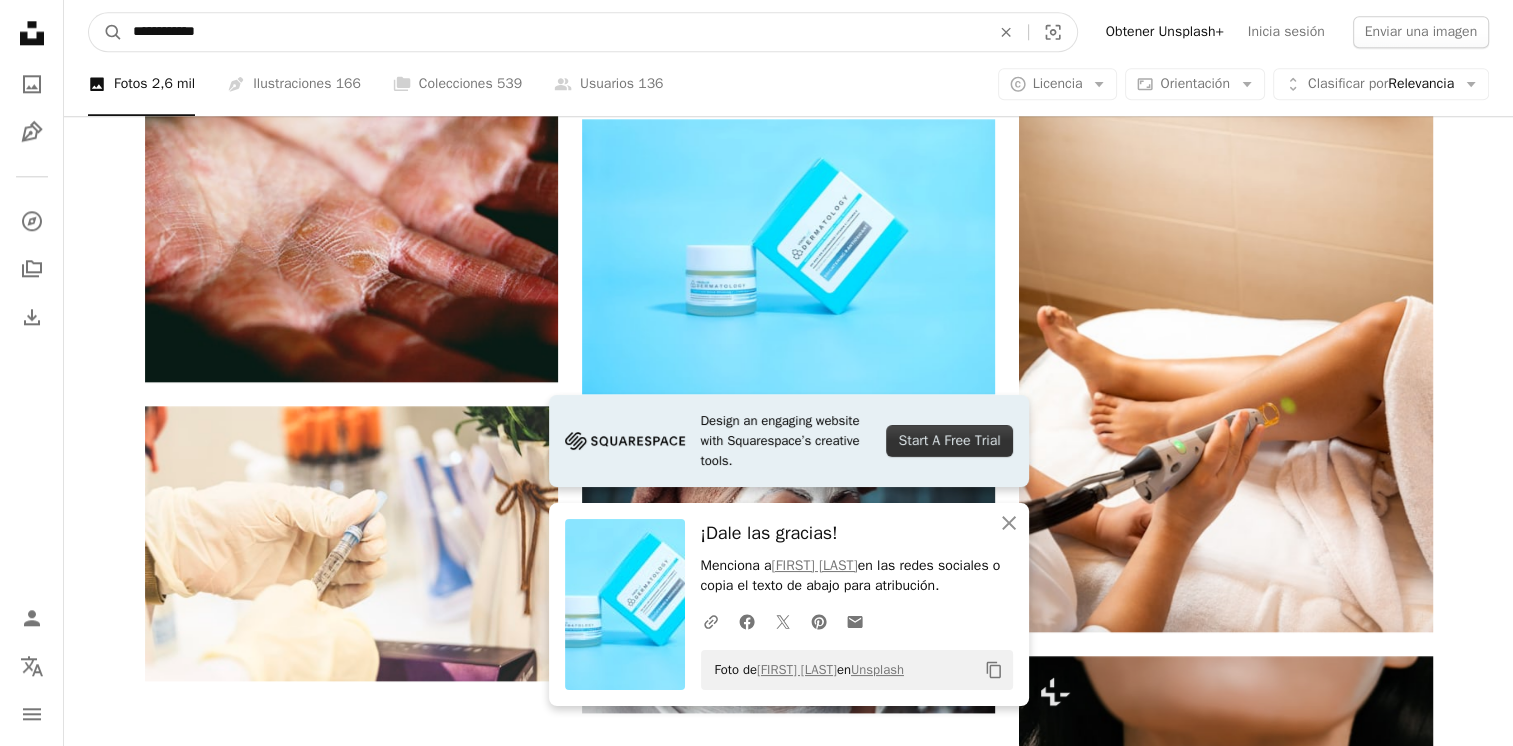 click on "**********" at bounding box center [553, 32] 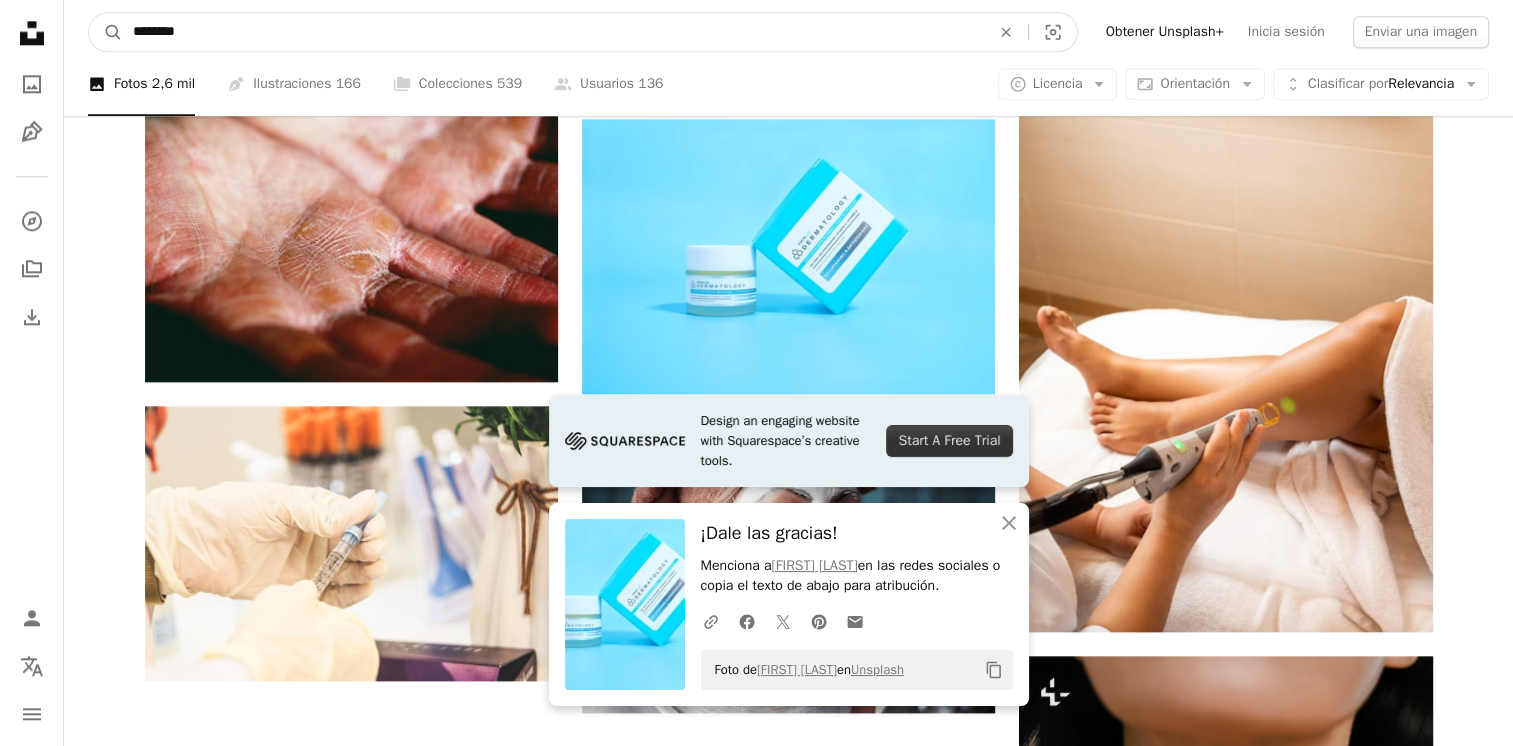 type on "********" 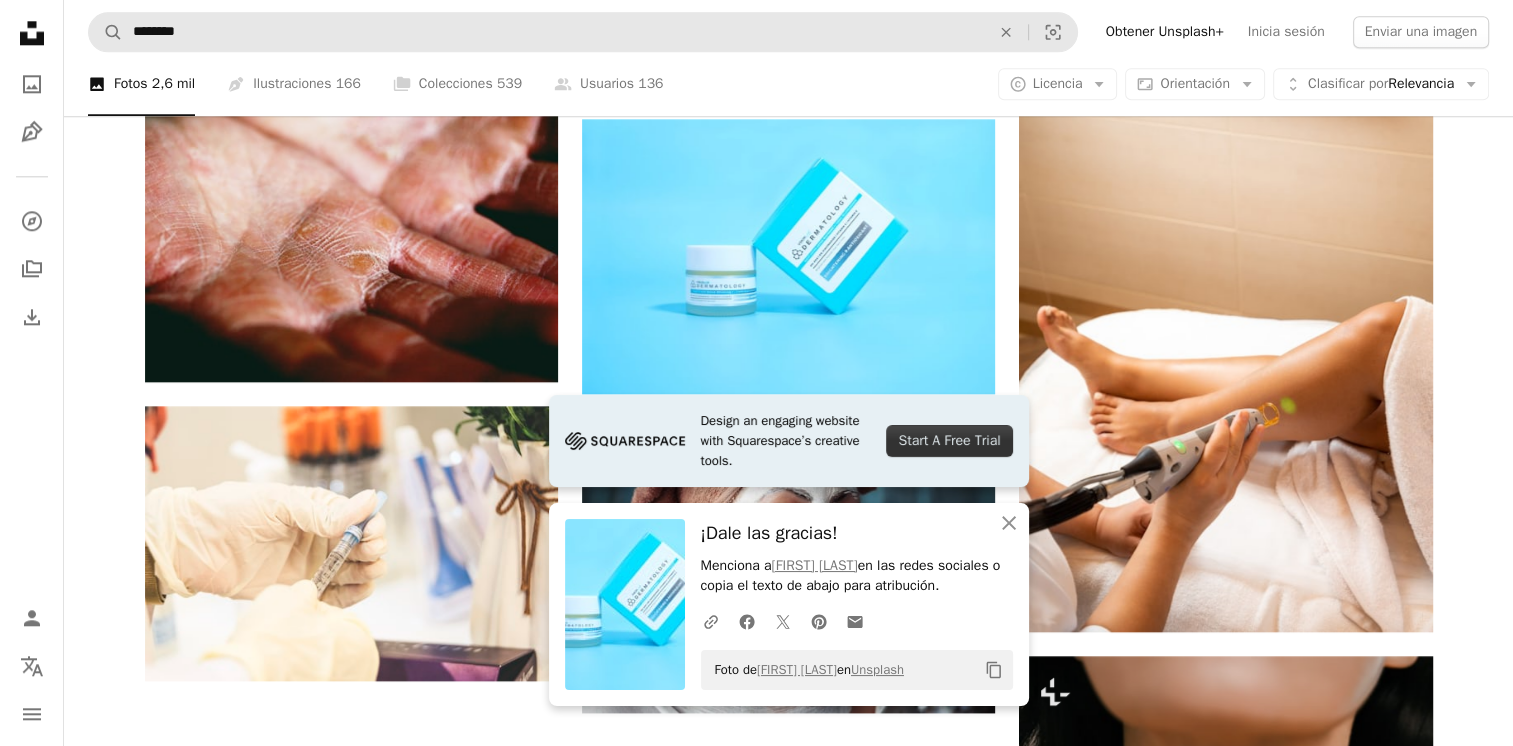 scroll, scrollTop: 0, scrollLeft: 0, axis: both 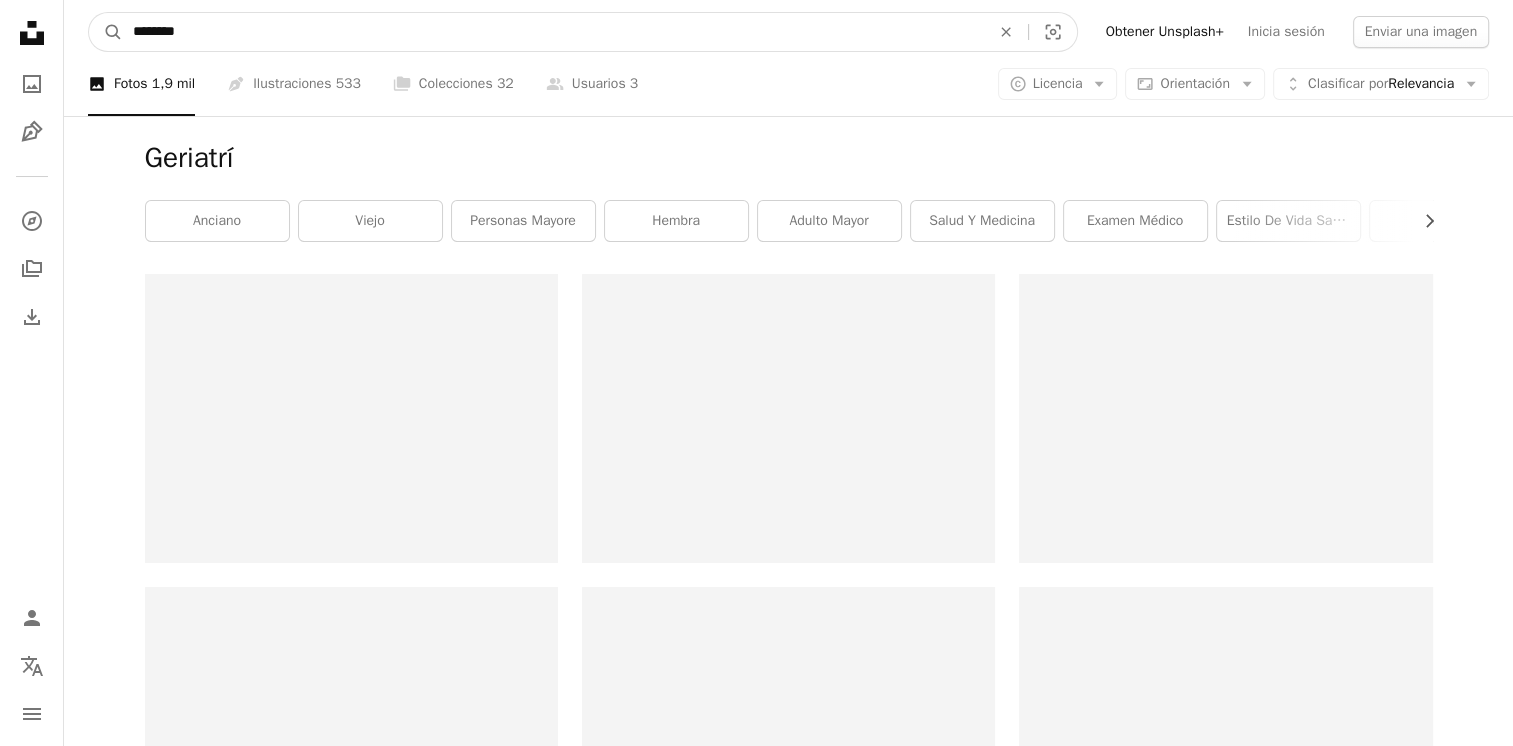 click on "********" at bounding box center [553, 32] 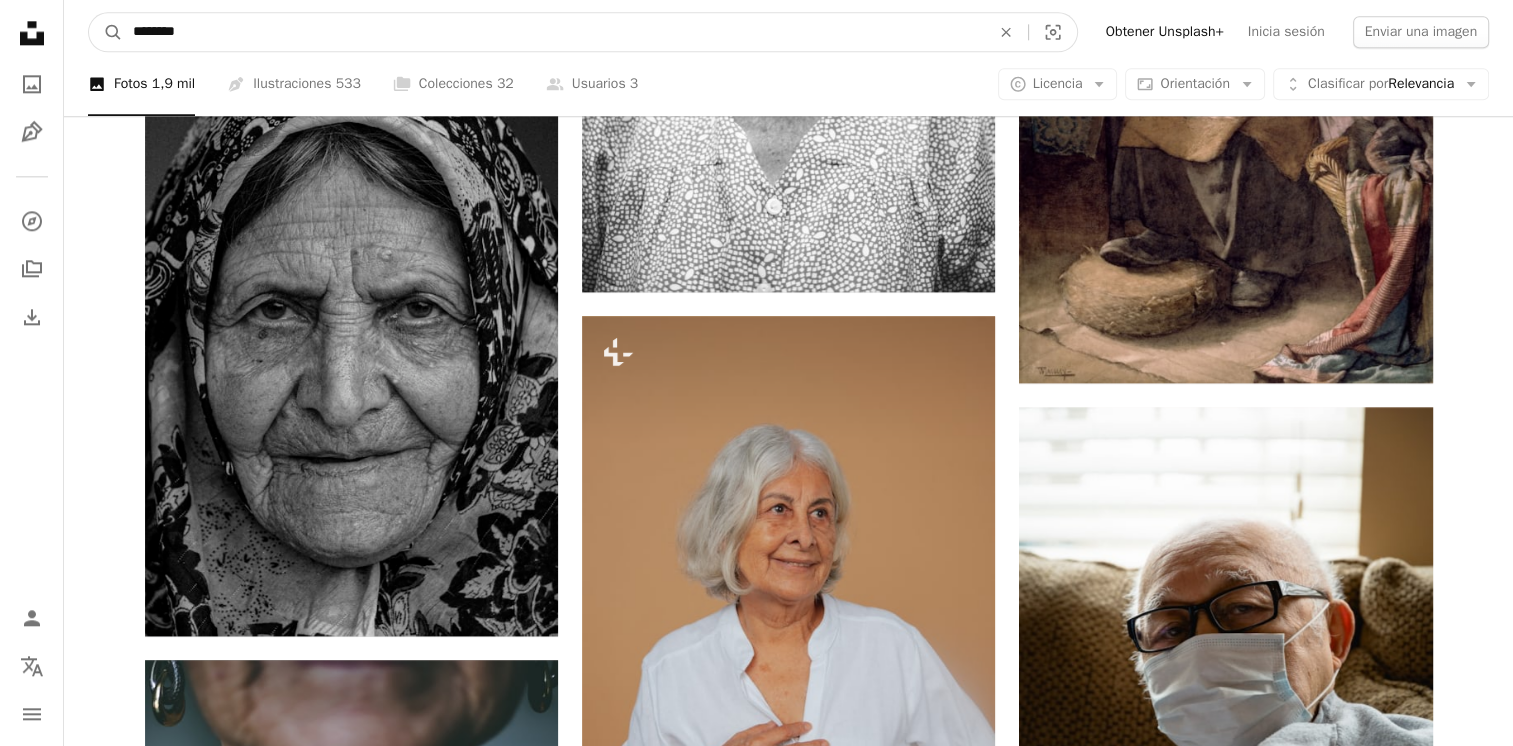 scroll, scrollTop: 2290, scrollLeft: 0, axis: vertical 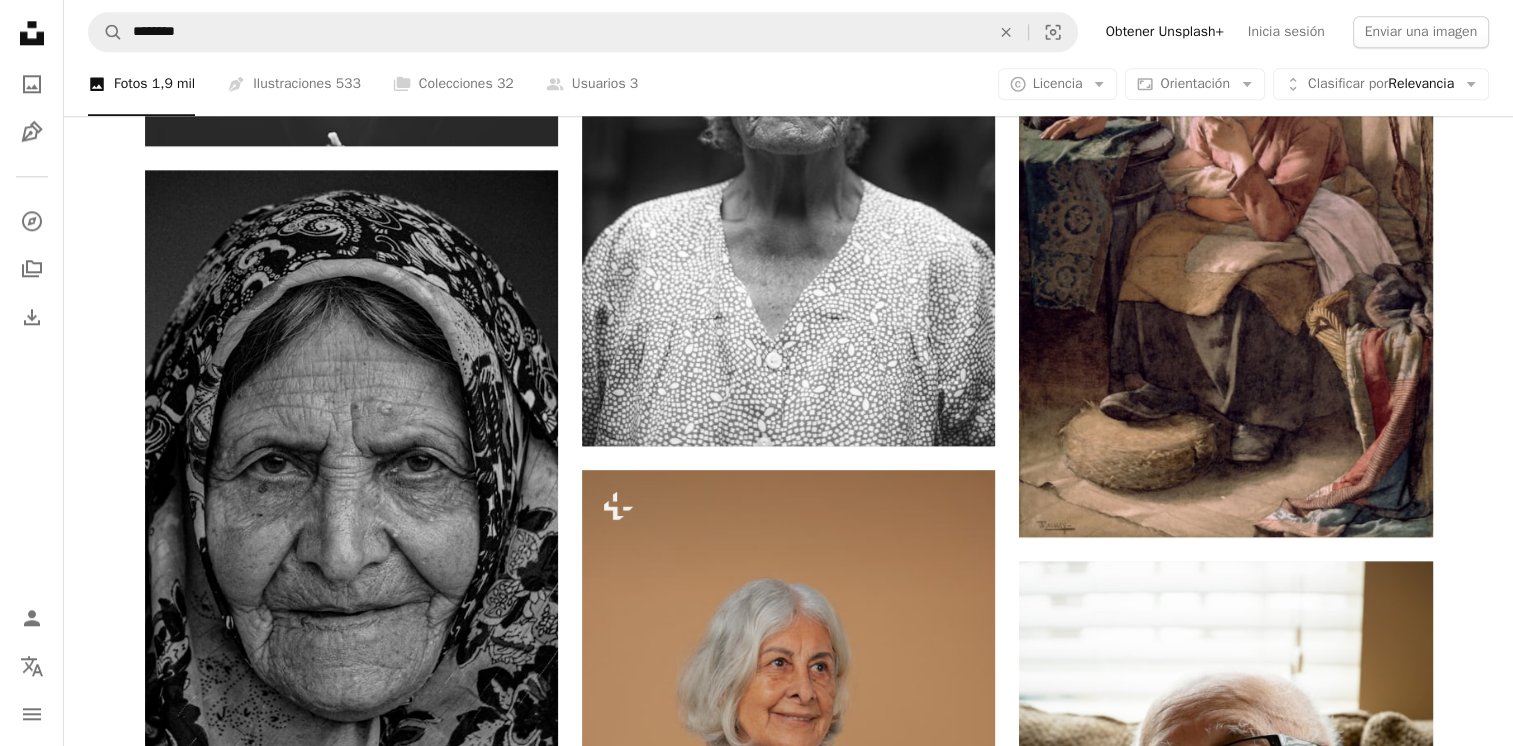 click on "A magnifying glass ******** An X shape Visual search Obtener Unsplash+ Inicia sesión Enviar una imagen" at bounding box center (788, 32) 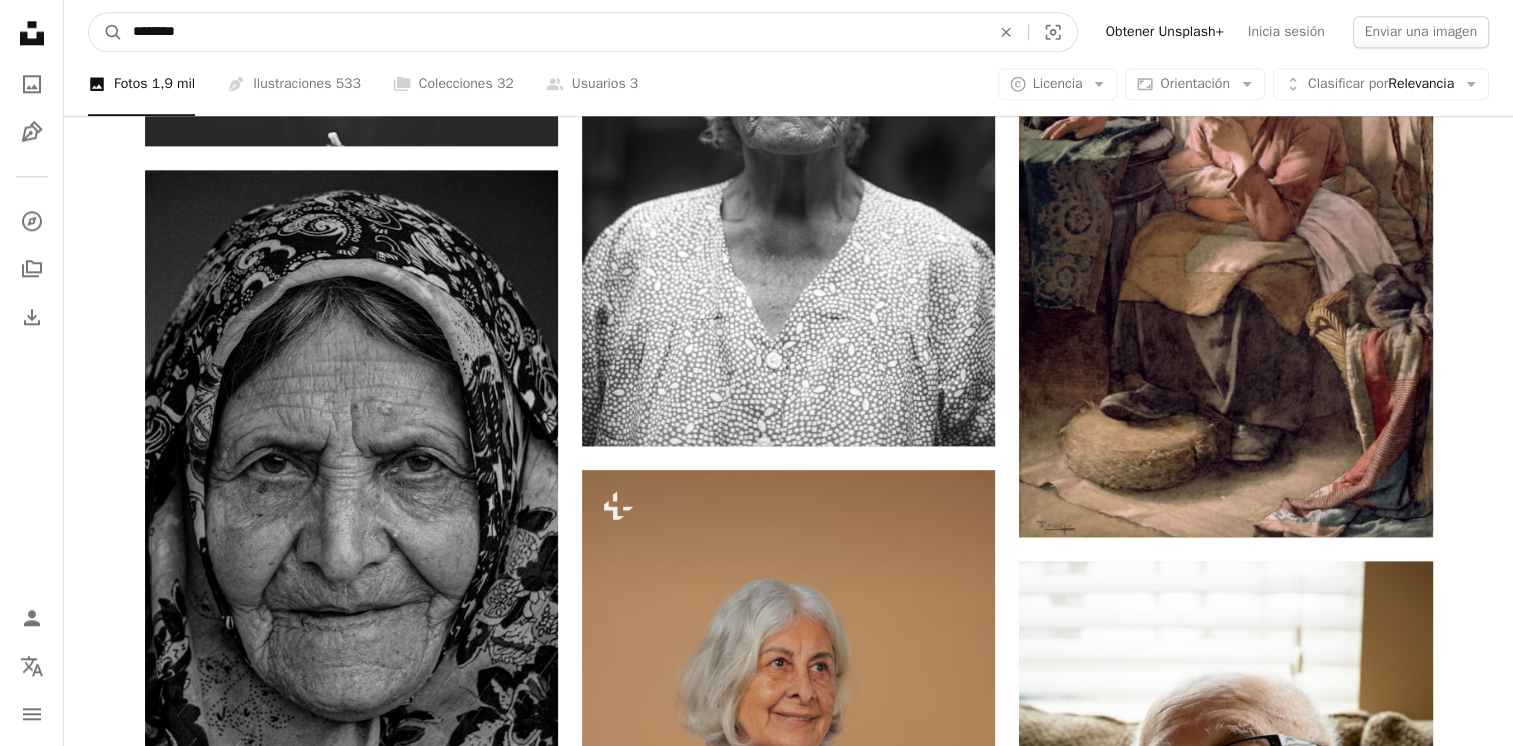 click on "********" at bounding box center (553, 32) 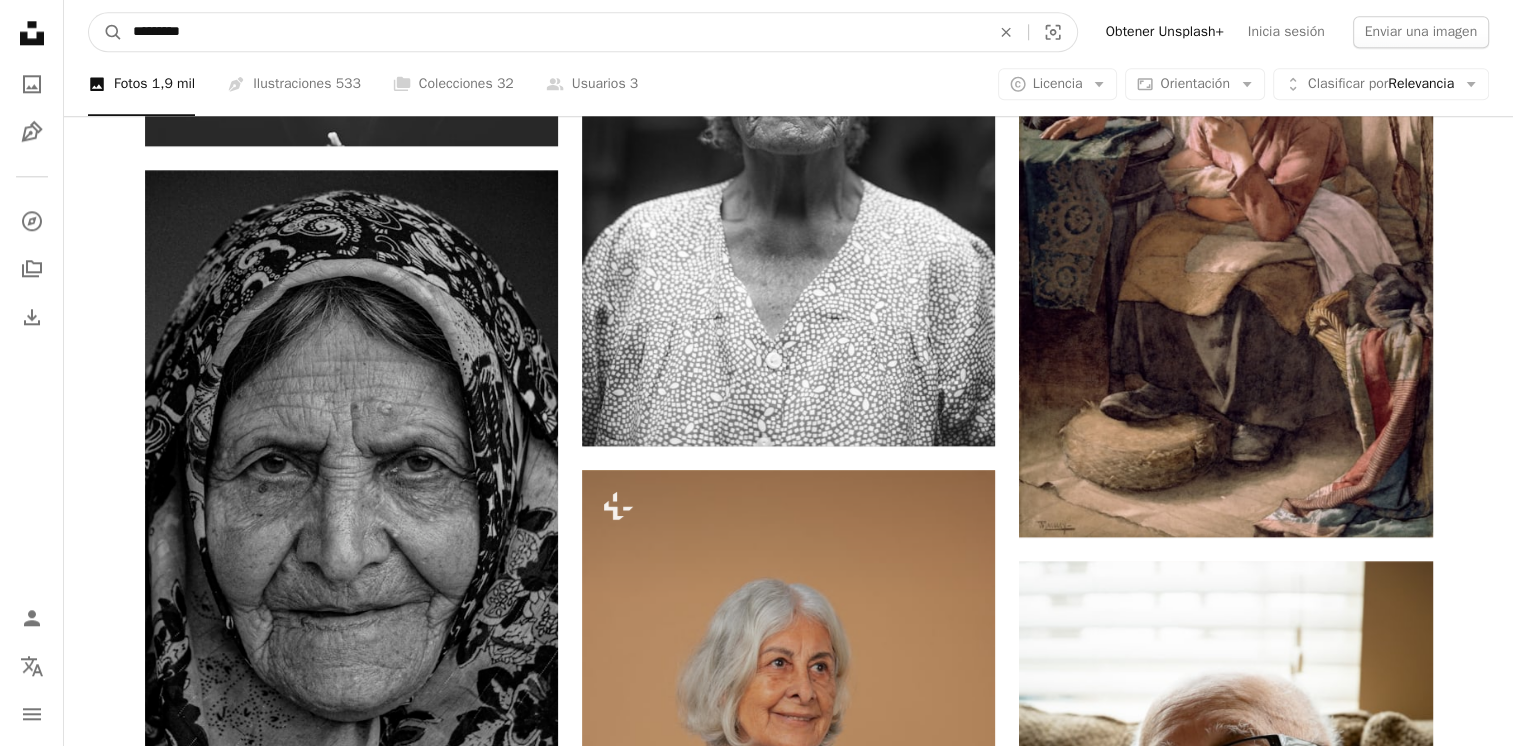 type on "*********" 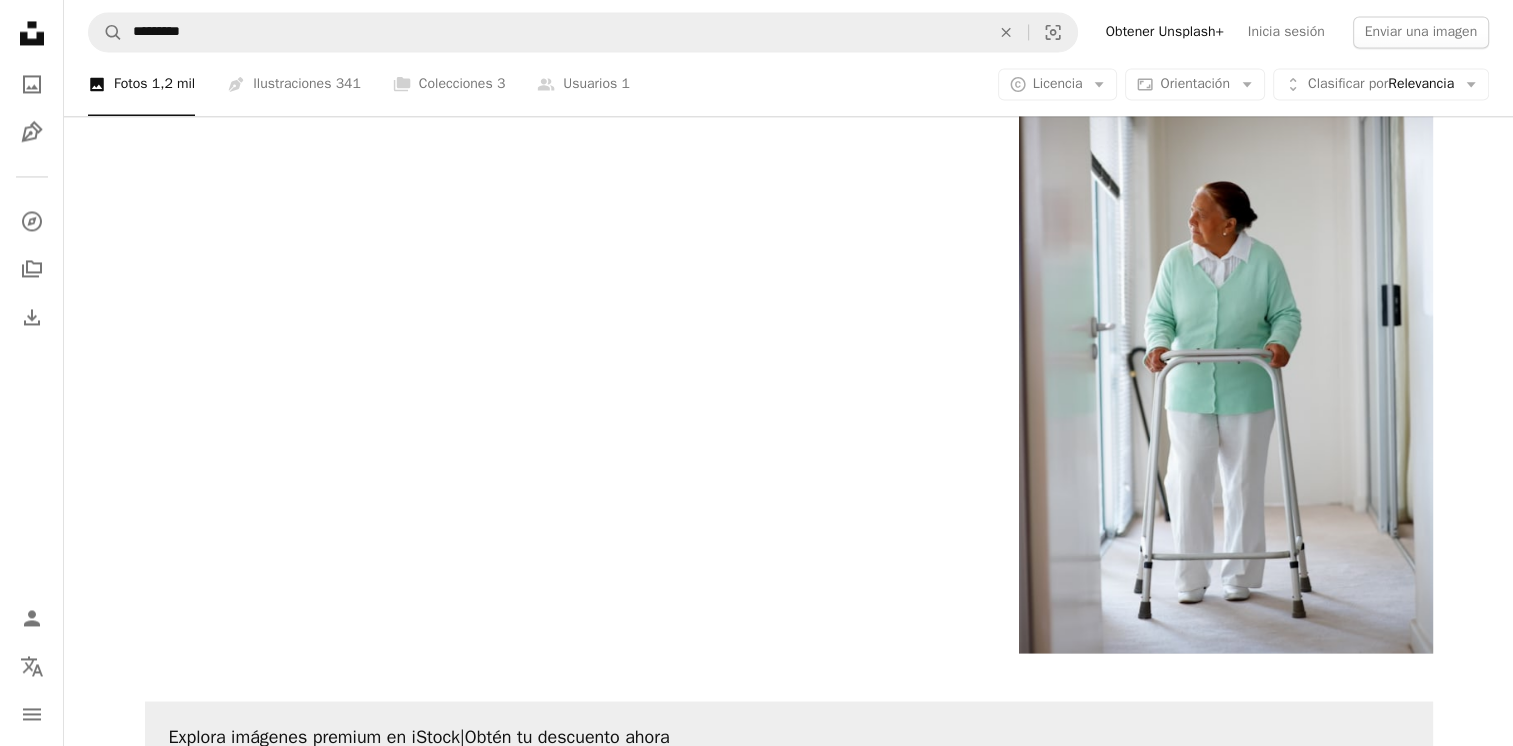 scroll, scrollTop: 3368, scrollLeft: 0, axis: vertical 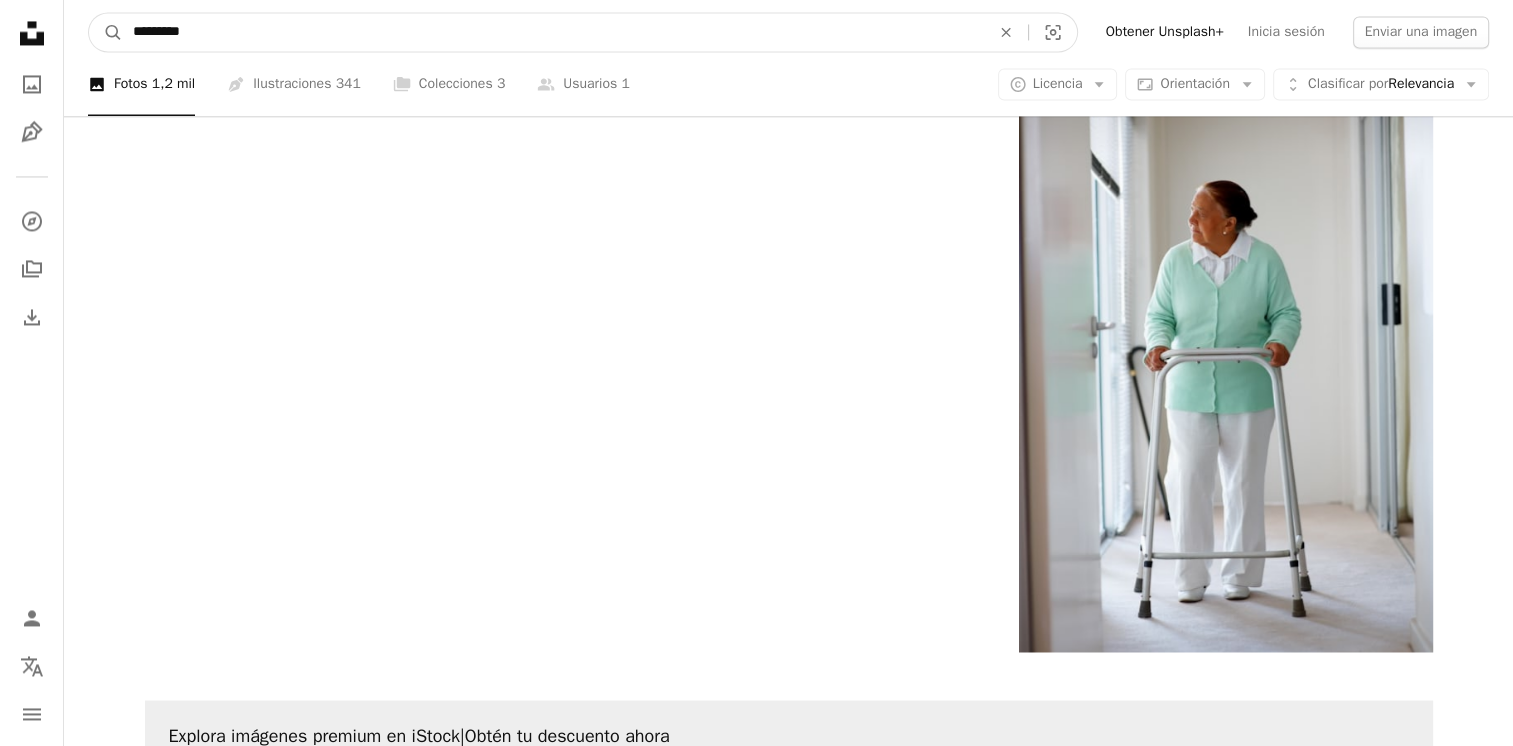 click on "*********" at bounding box center (553, 32) 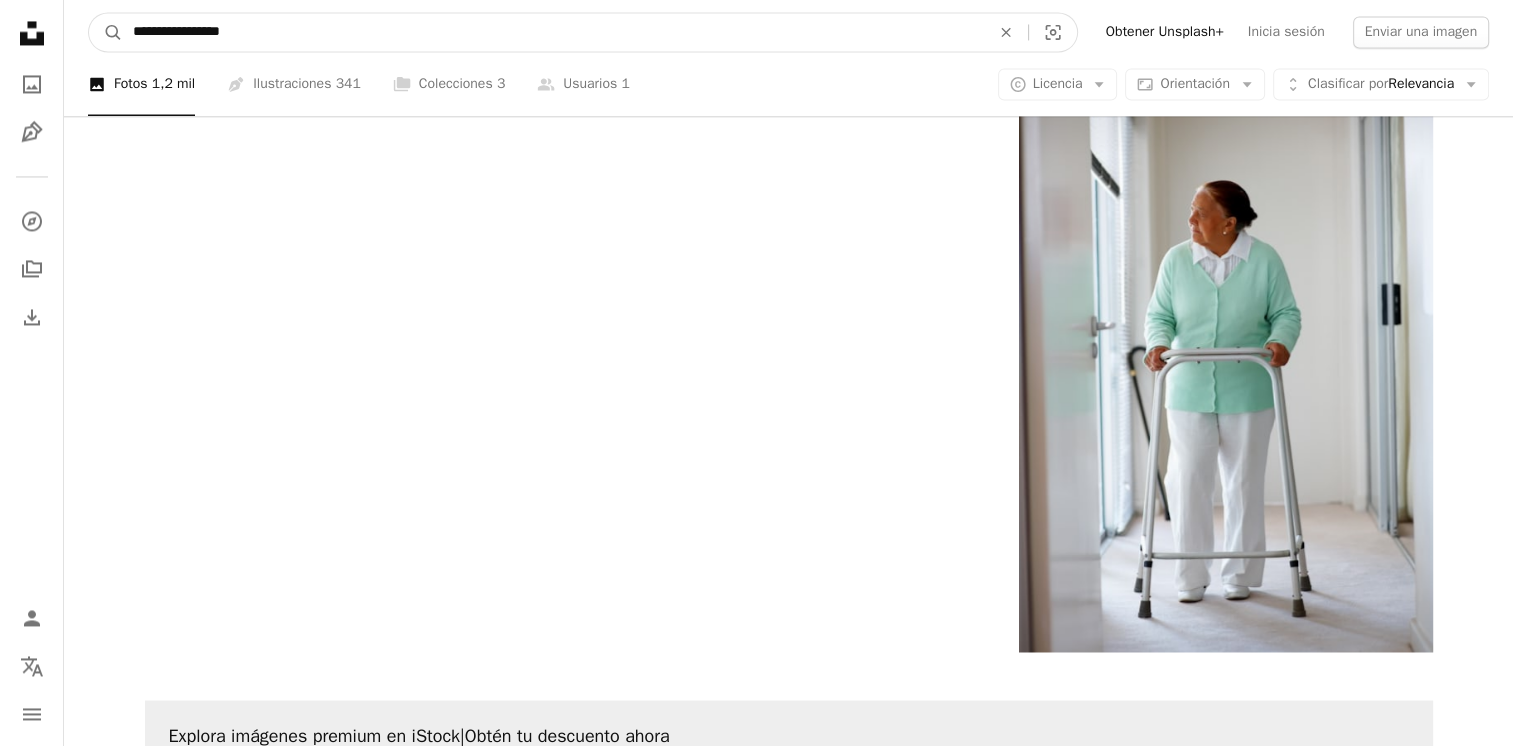 click on "A magnifying glass" at bounding box center (106, 32) 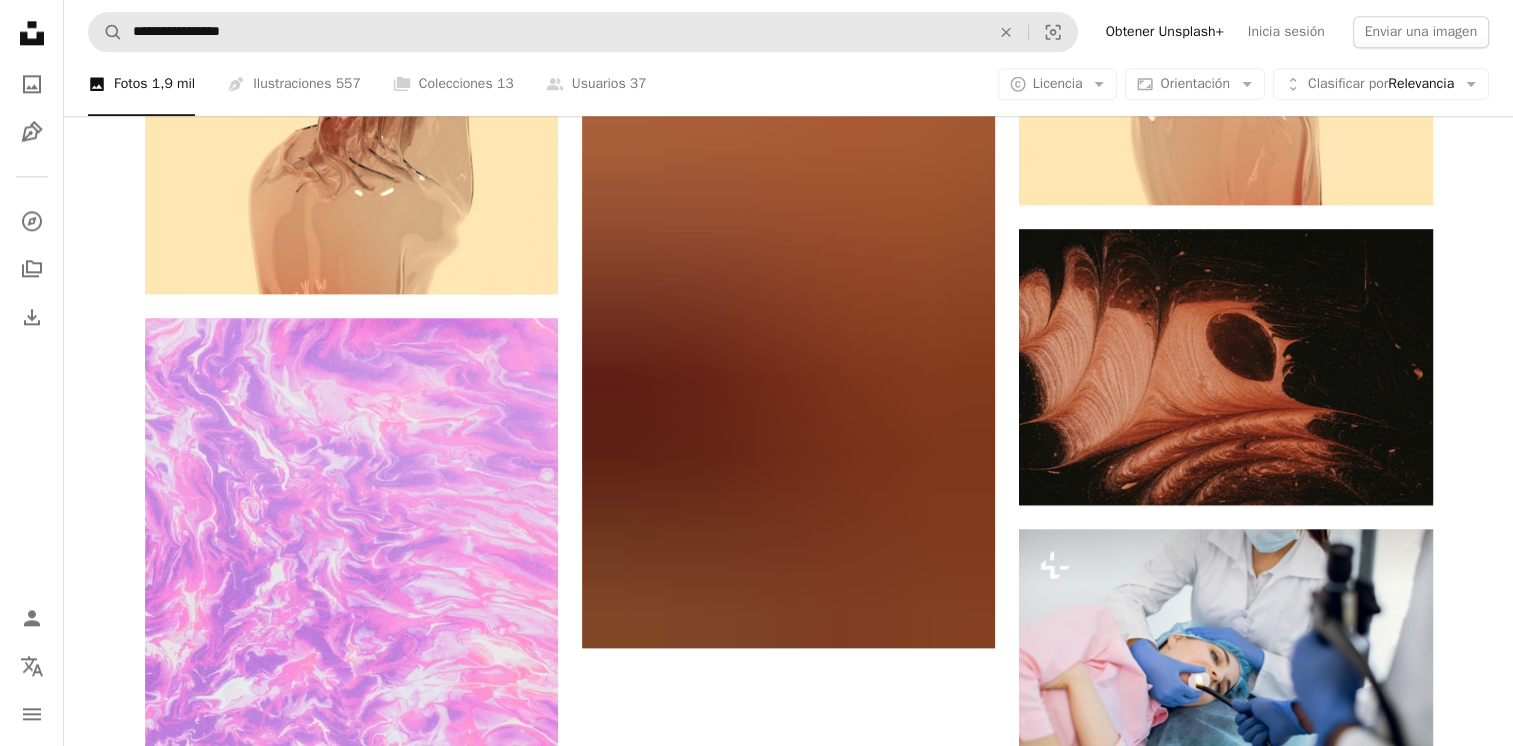 scroll, scrollTop: 2370, scrollLeft: 0, axis: vertical 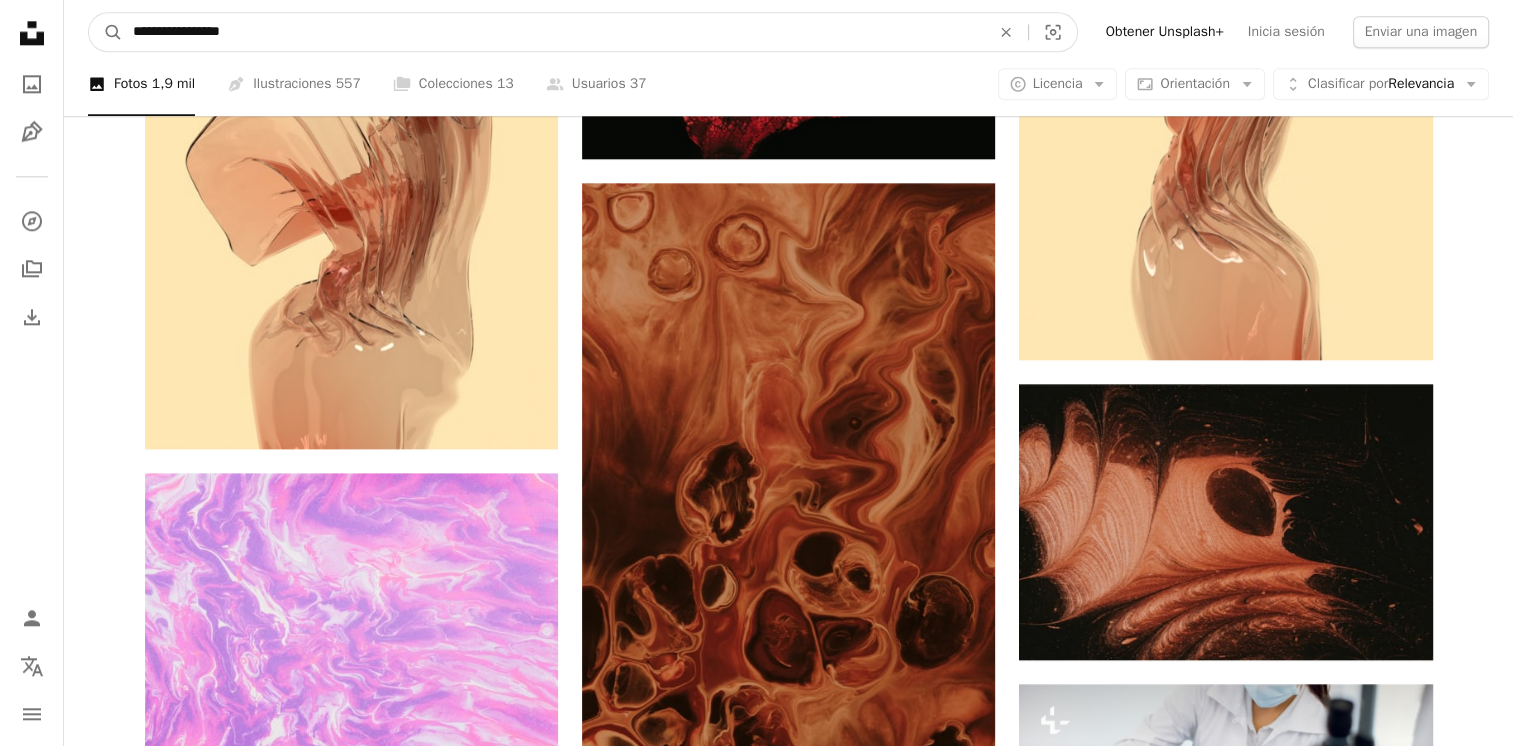 click on "**********" at bounding box center [553, 32] 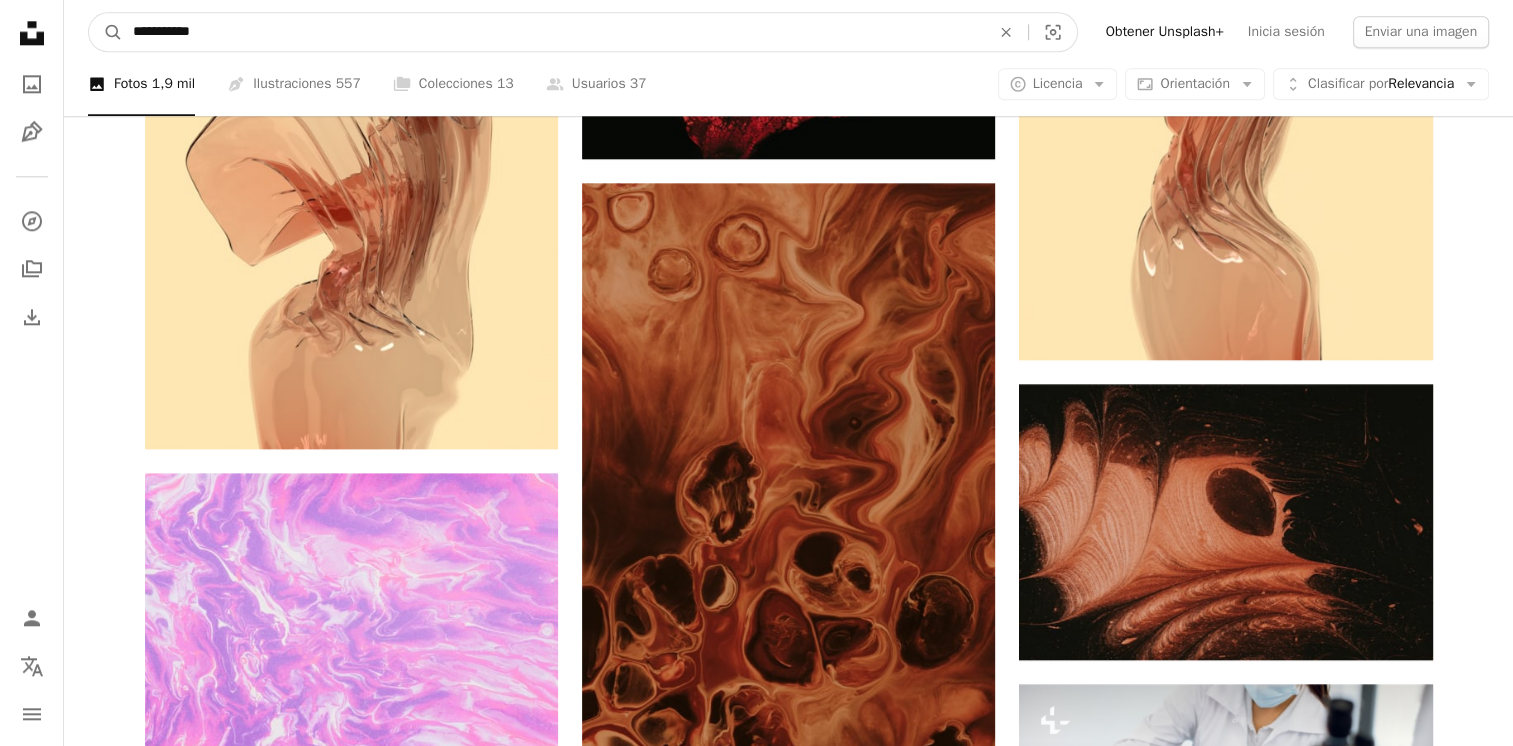 type on "**********" 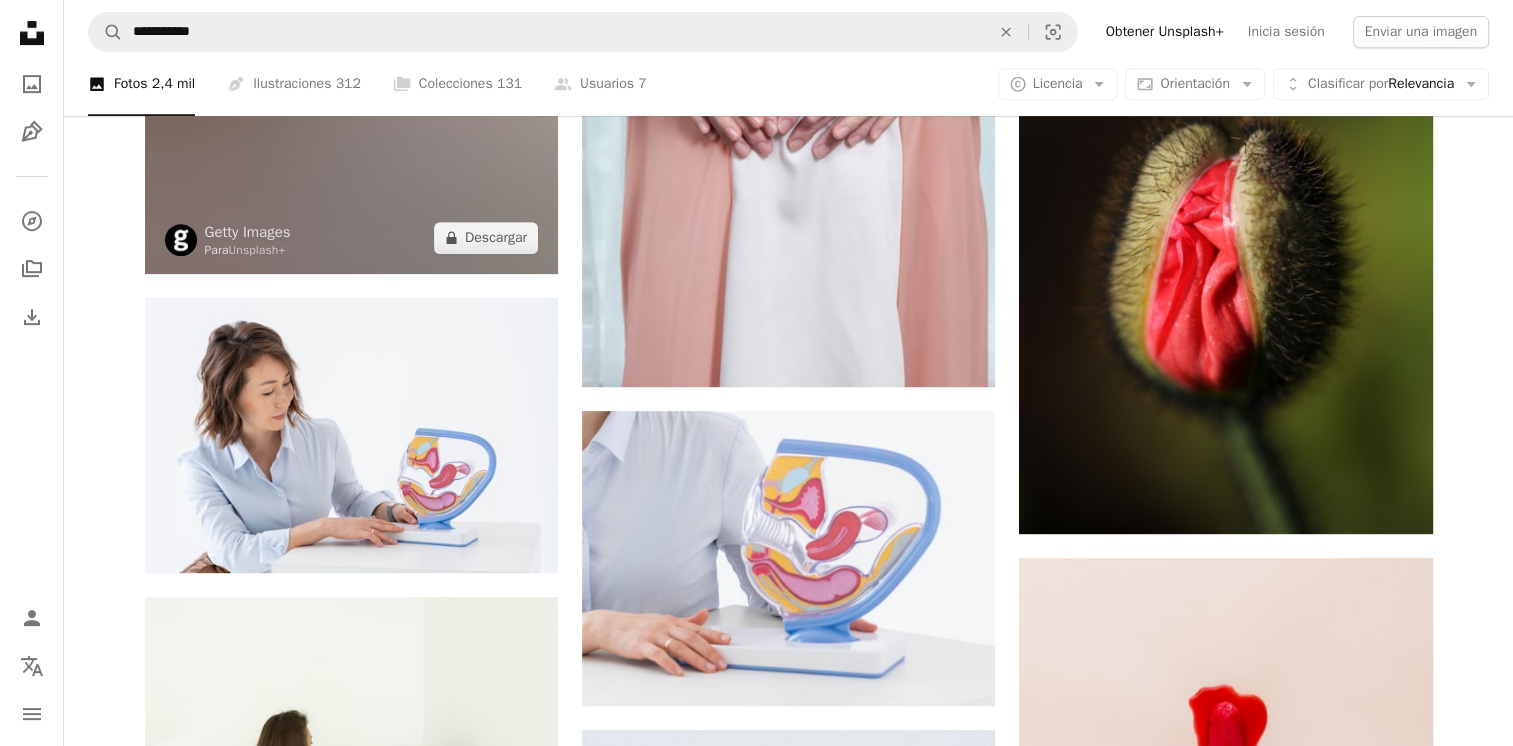 scroll, scrollTop: 950, scrollLeft: 0, axis: vertical 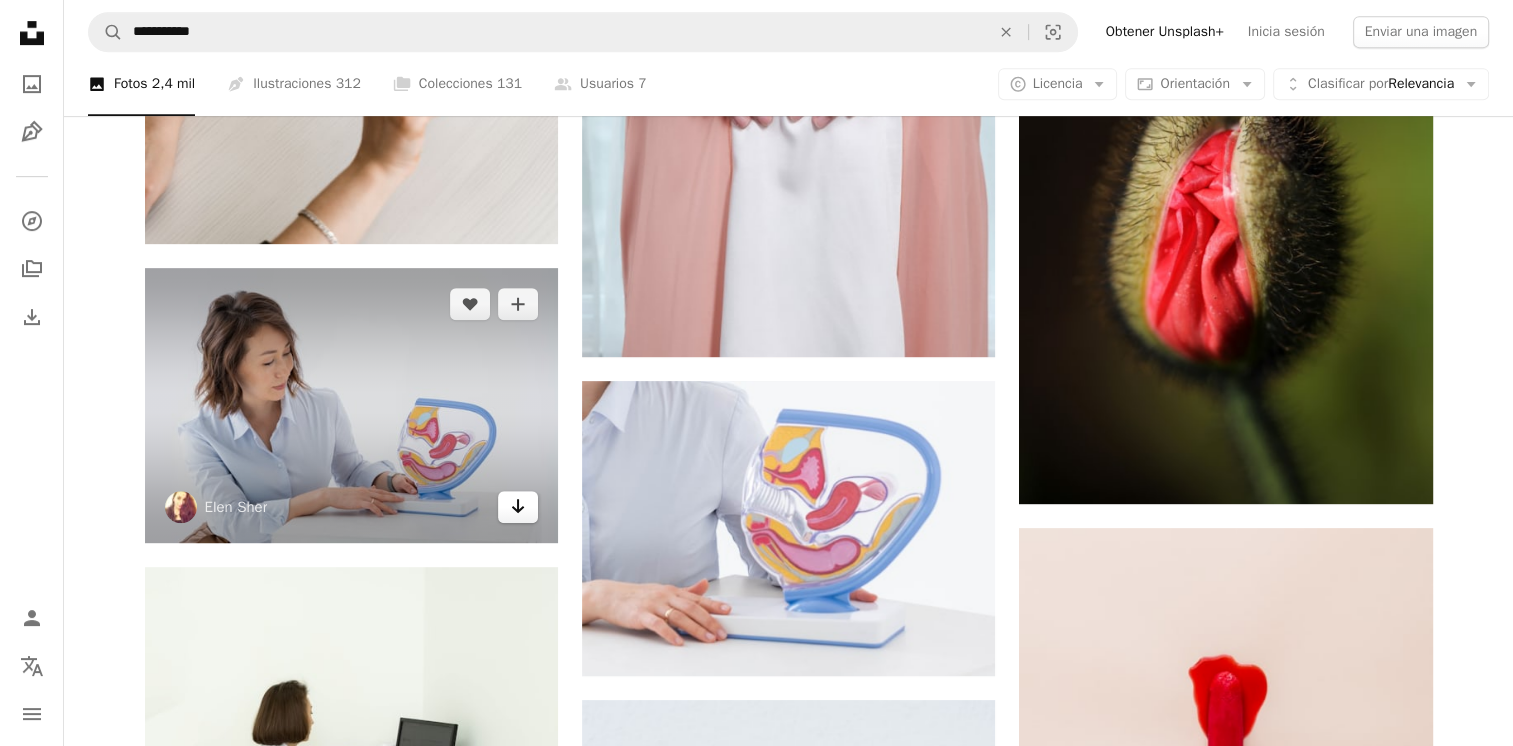 click on "Arrow pointing down" at bounding box center [518, 507] 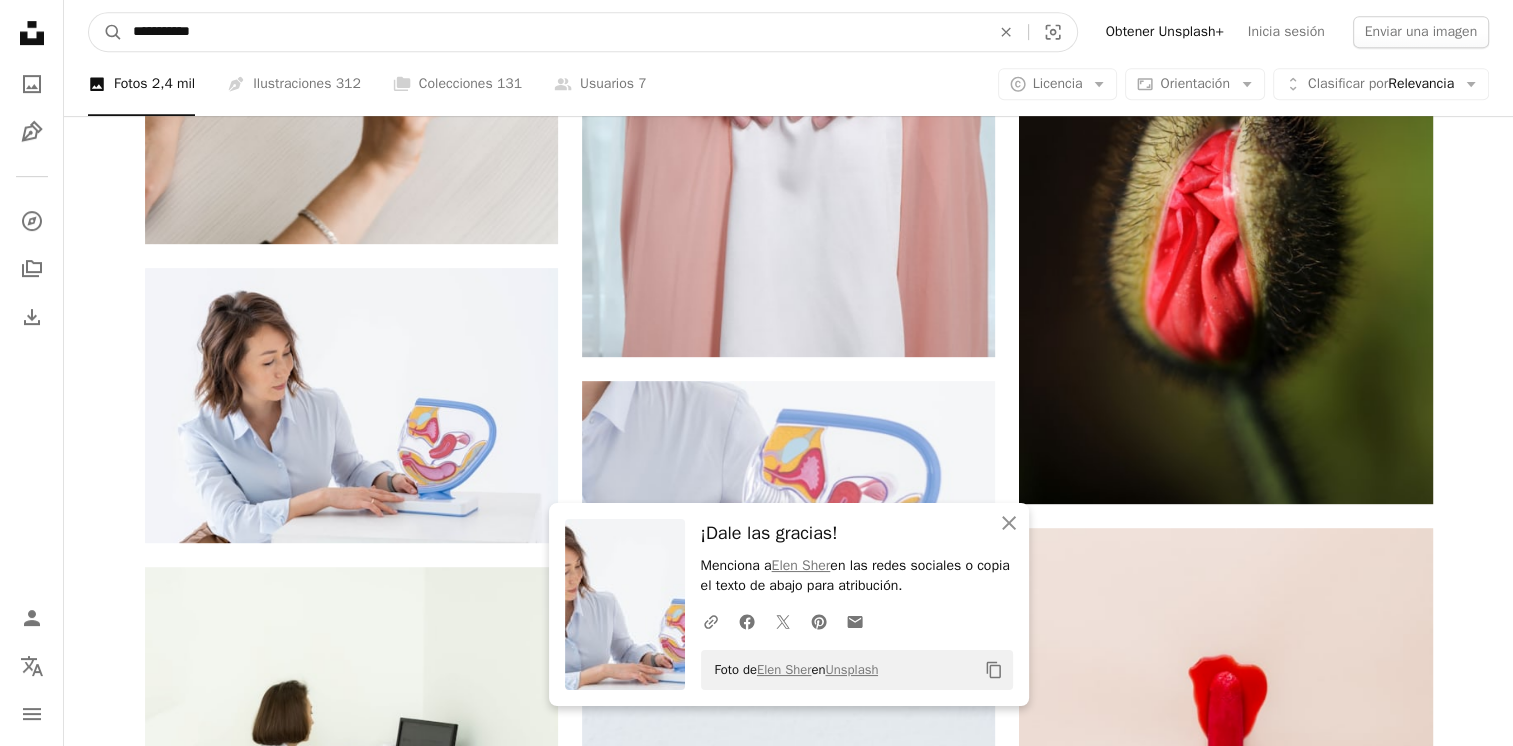 click on "**********" at bounding box center [553, 32] 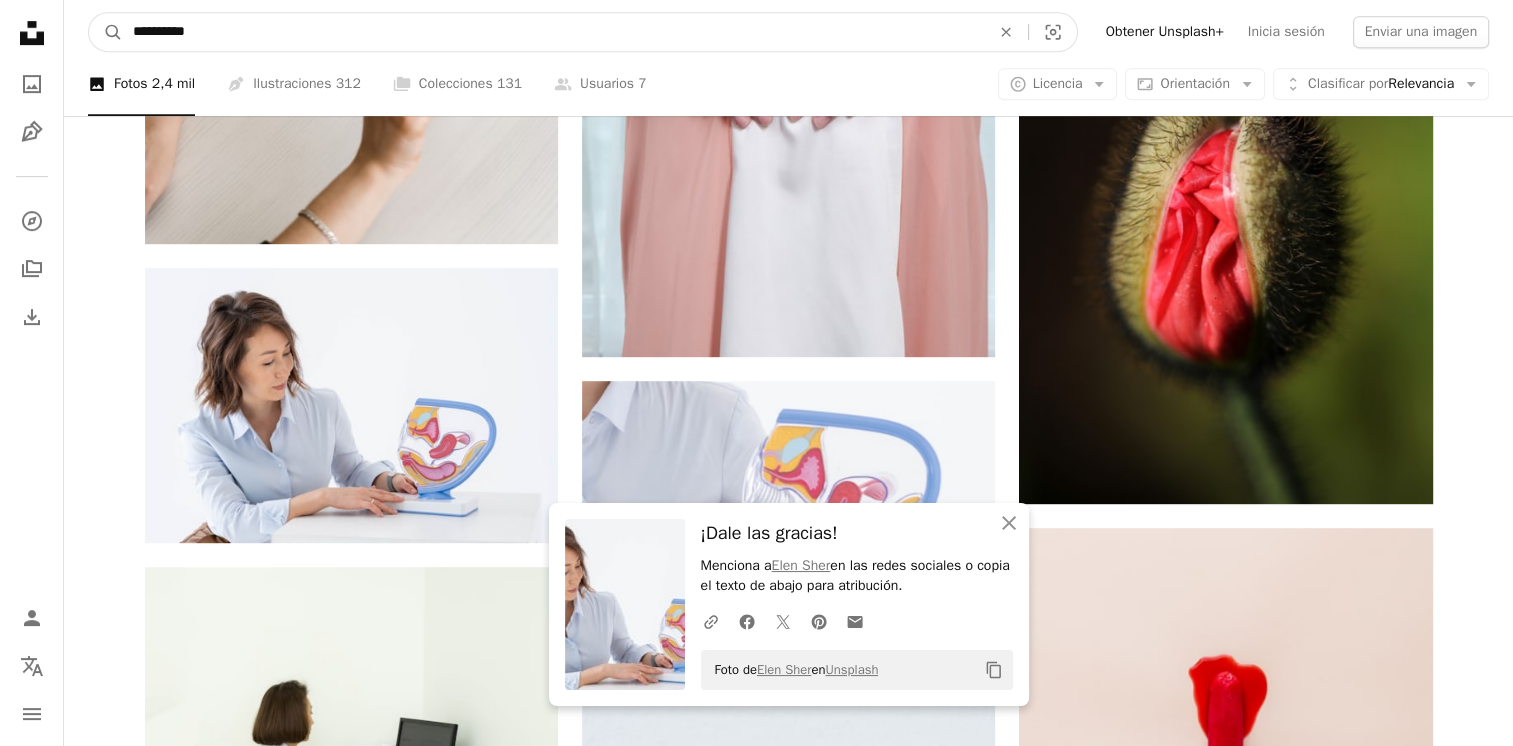 type on "**********" 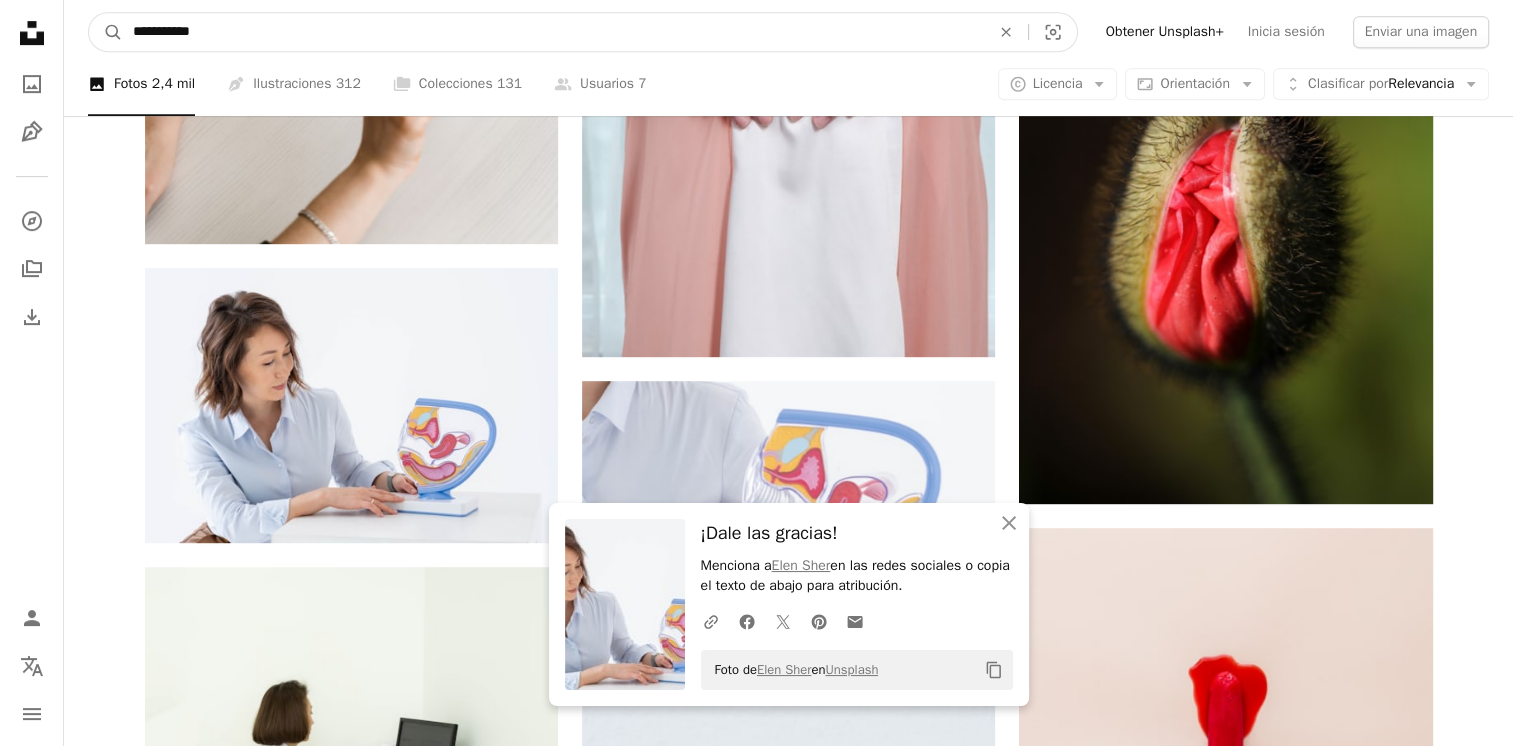 click on "A magnifying glass" at bounding box center (106, 32) 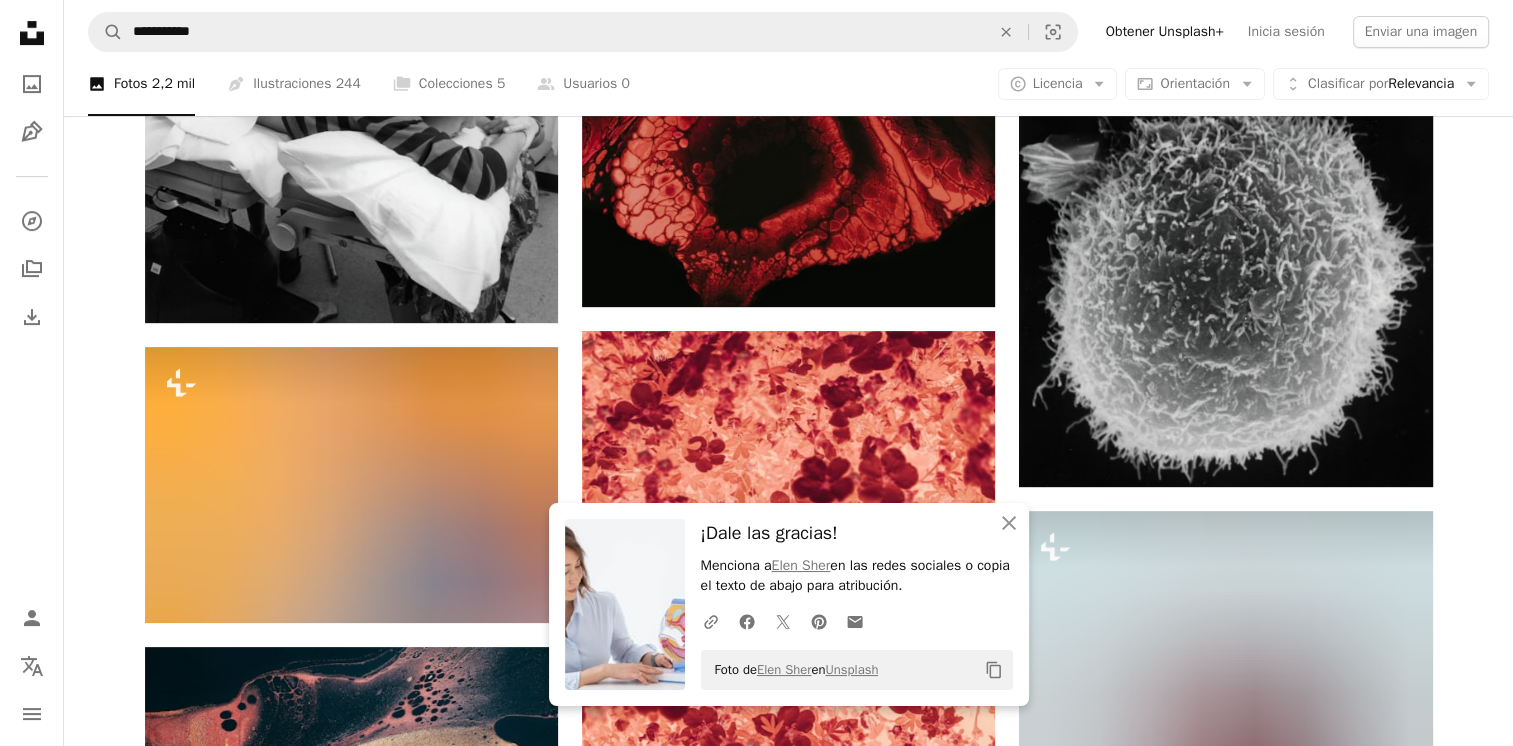 scroll, scrollTop: 784, scrollLeft: 0, axis: vertical 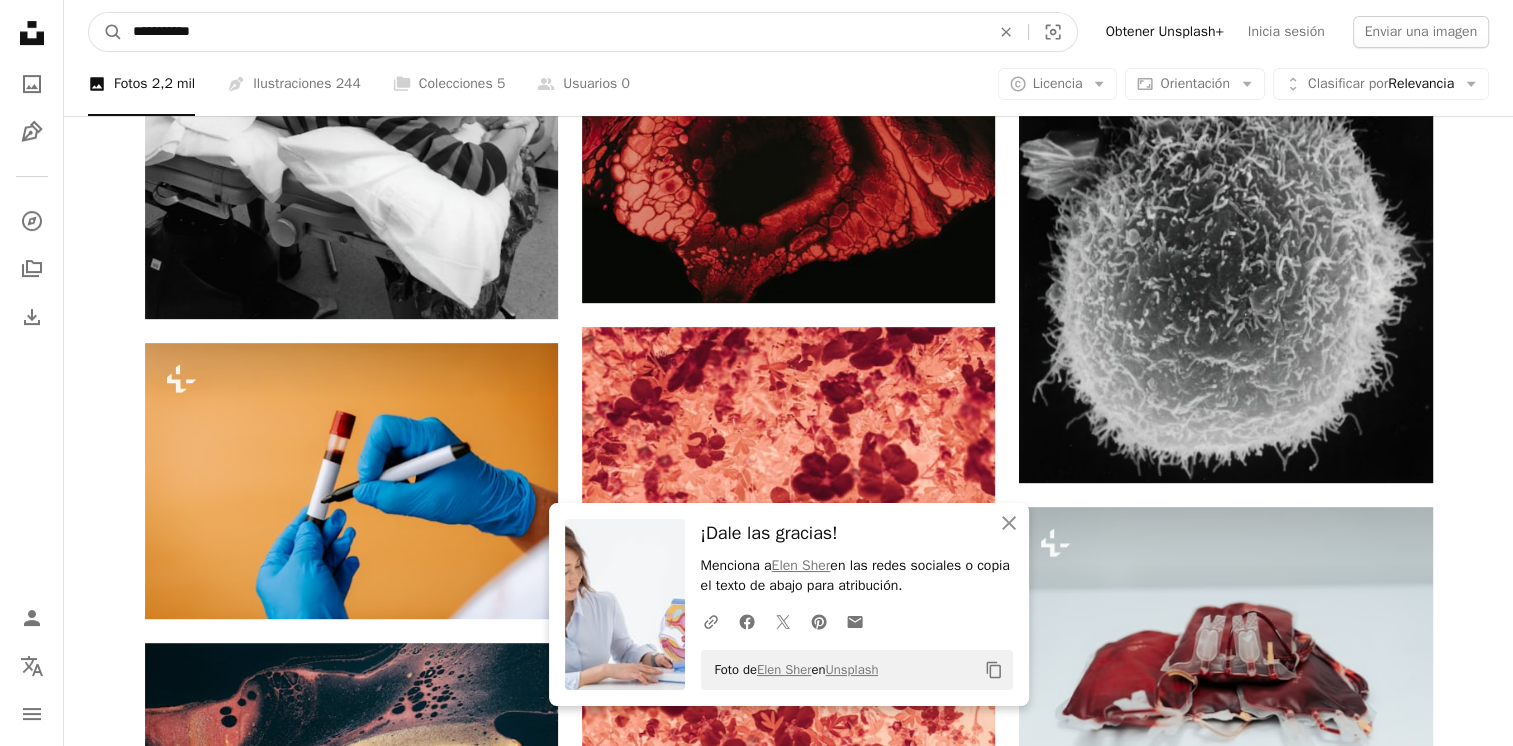 click on "**********" at bounding box center (553, 32) 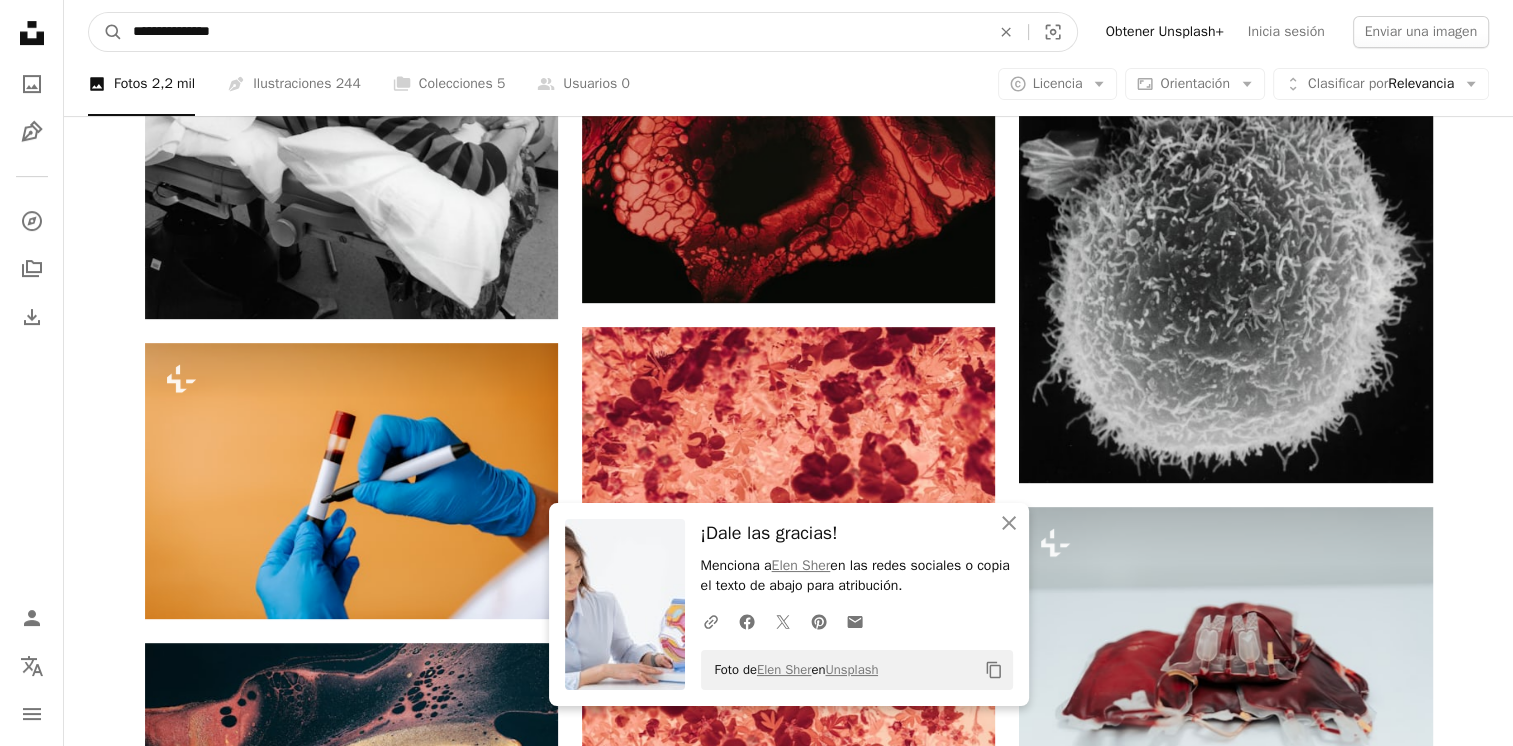 type on "**********" 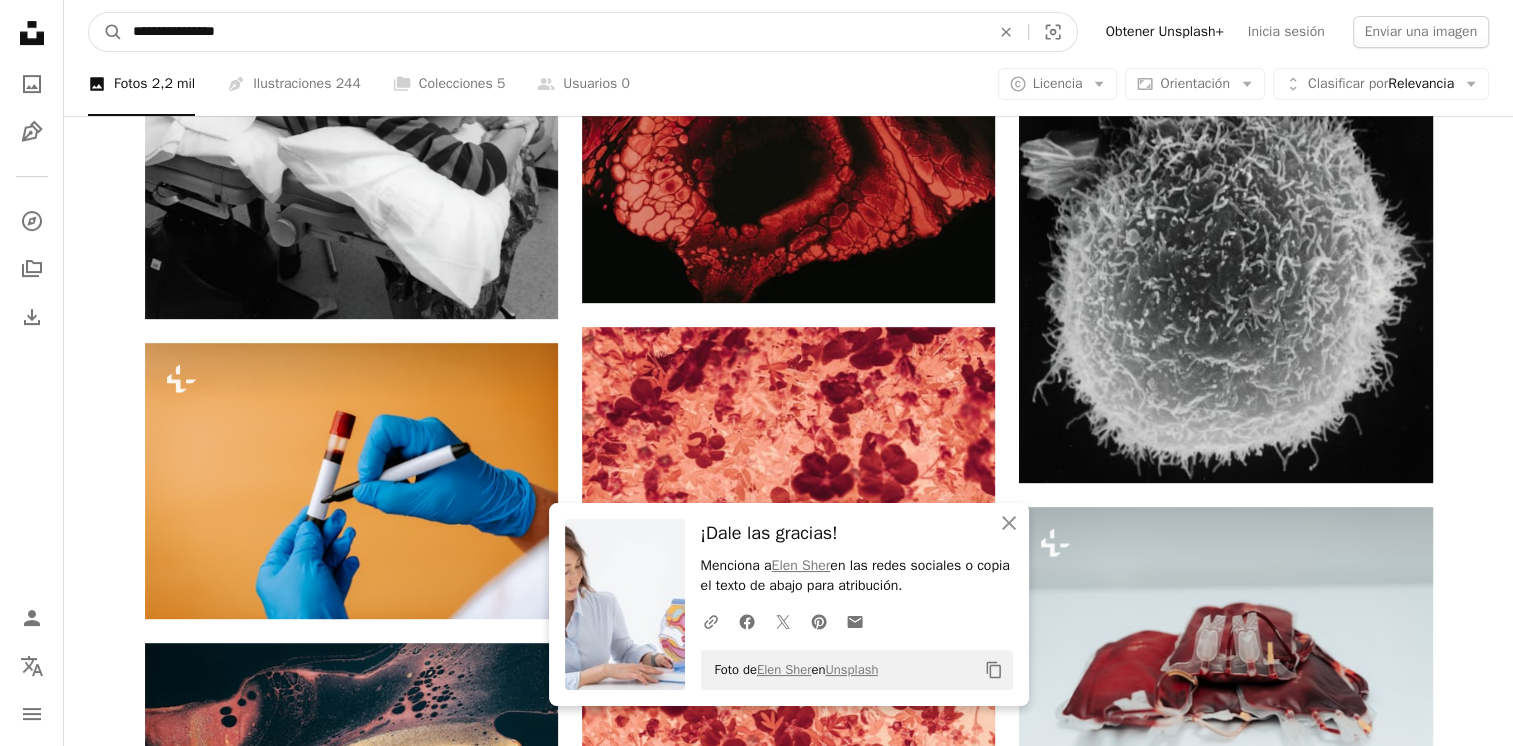 click on "A magnifying glass" at bounding box center (106, 32) 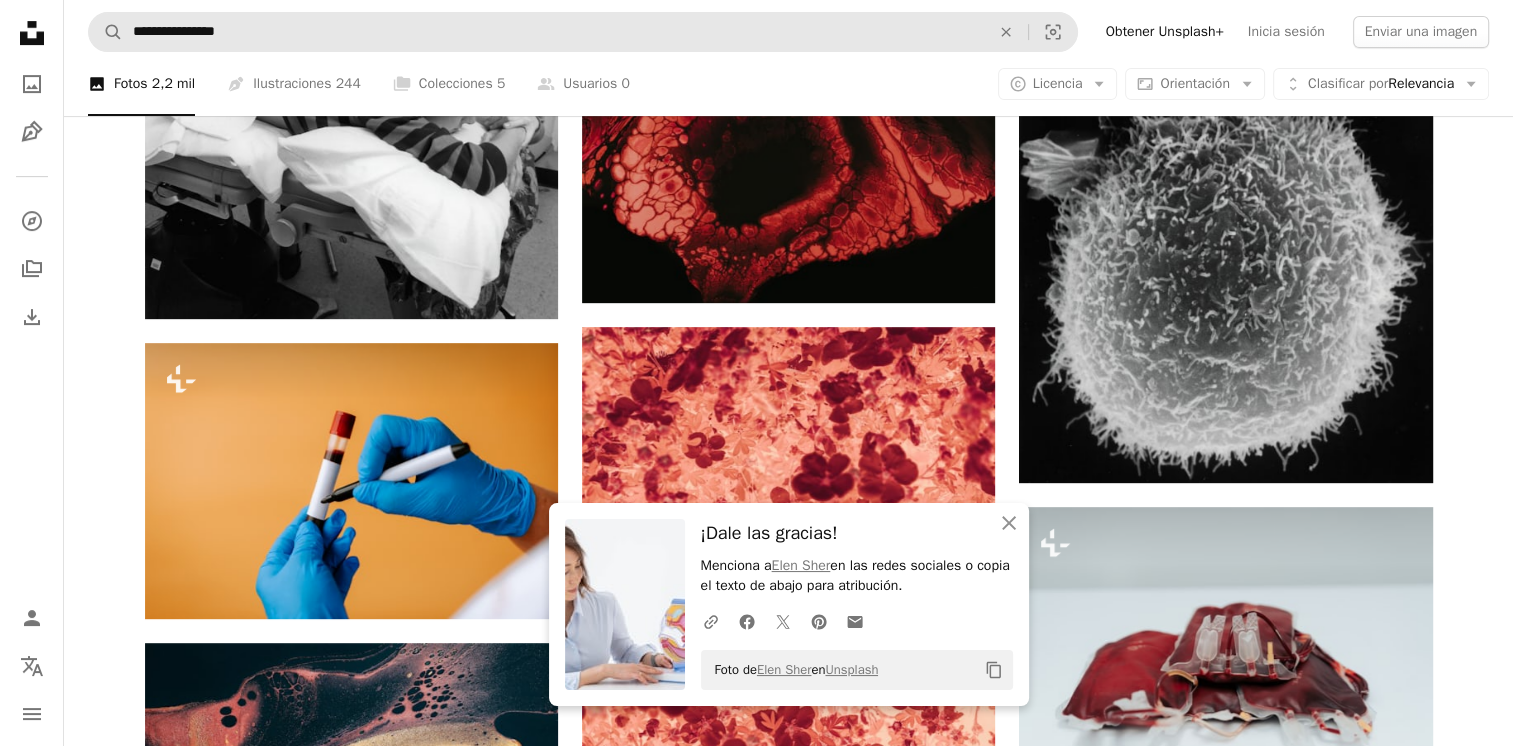 scroll, scrollTop: 0, scrollLeft: 0, axis: both 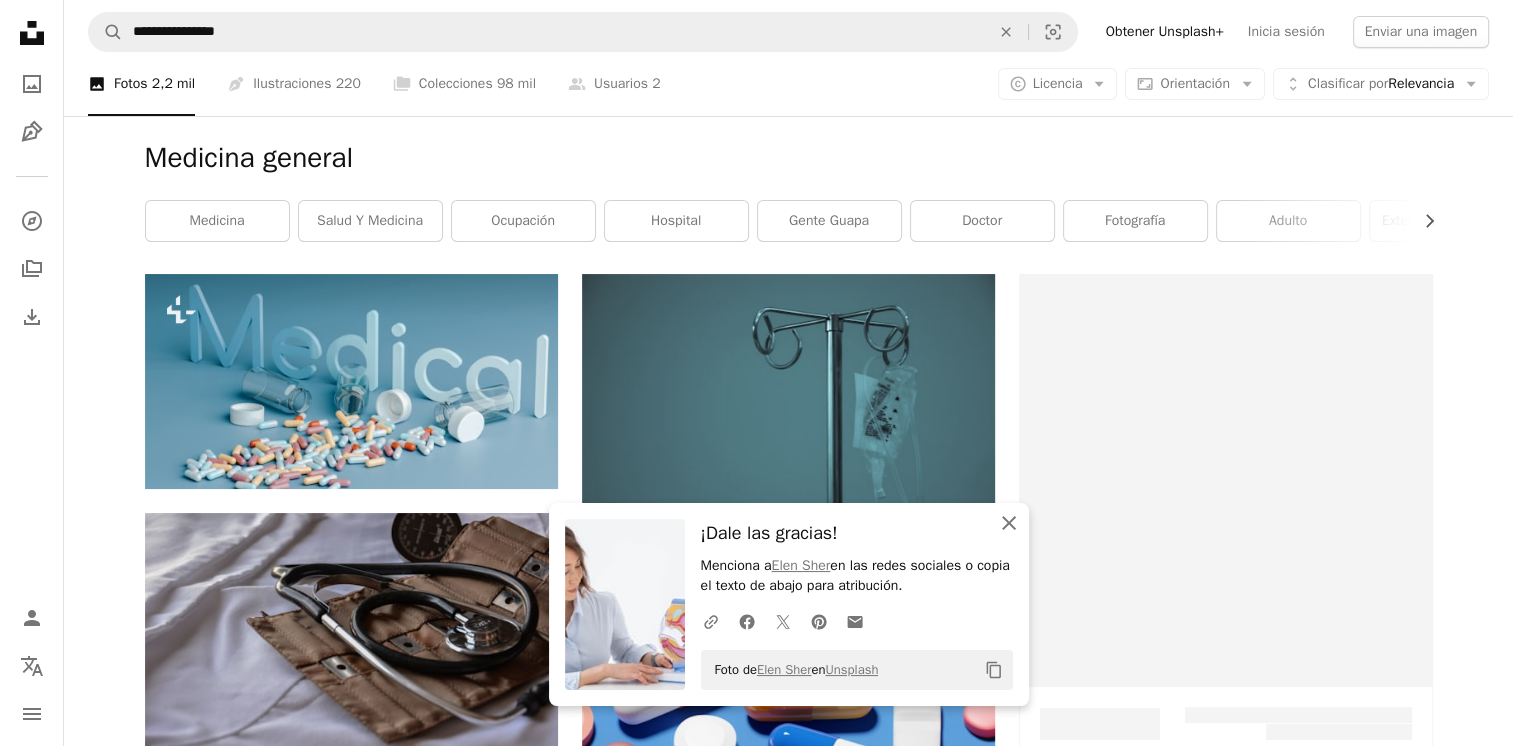 click on "An X shape" 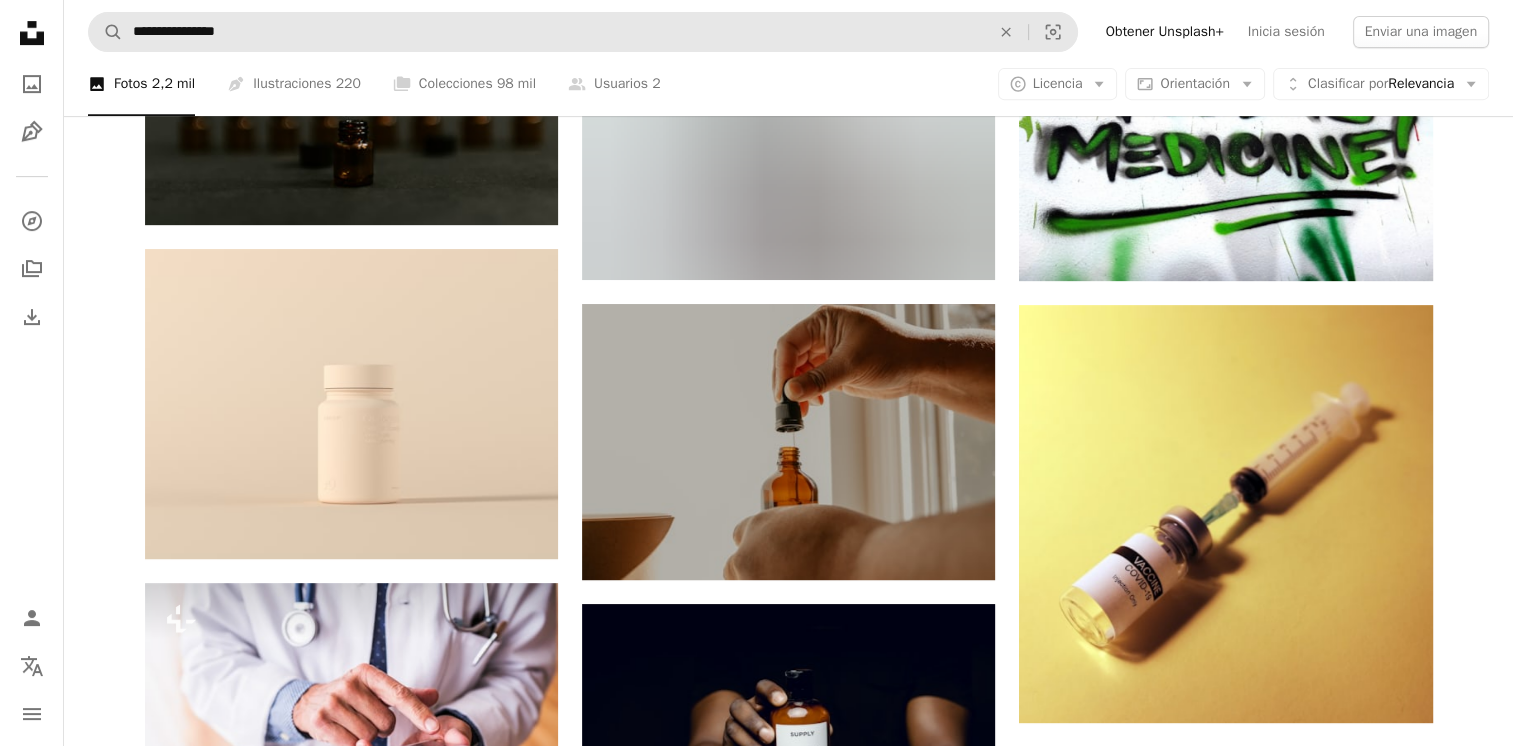 scroll, scrollTop: 820, scrollLeft: 0, axis: vertical 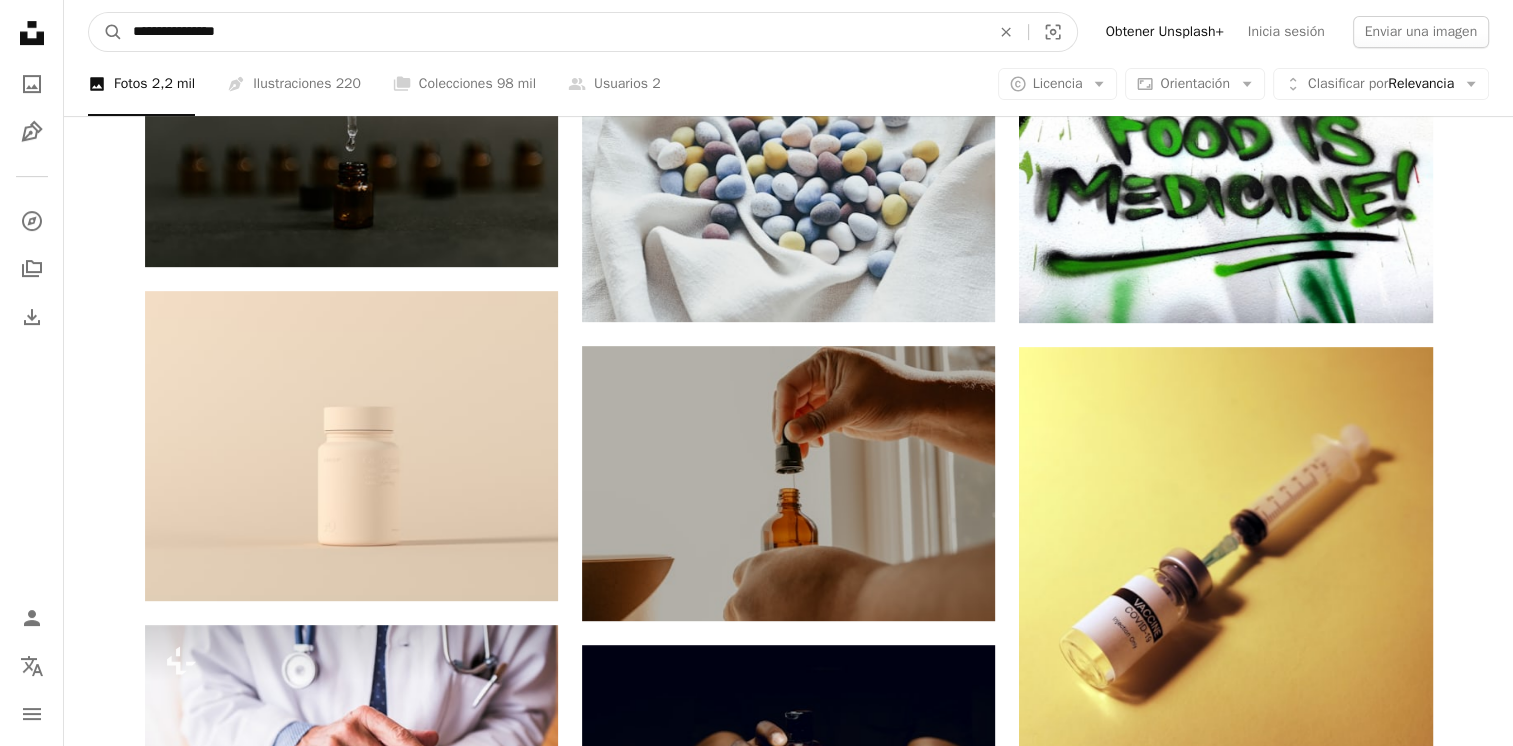 click on "**********" at bounding box center [553, 32] 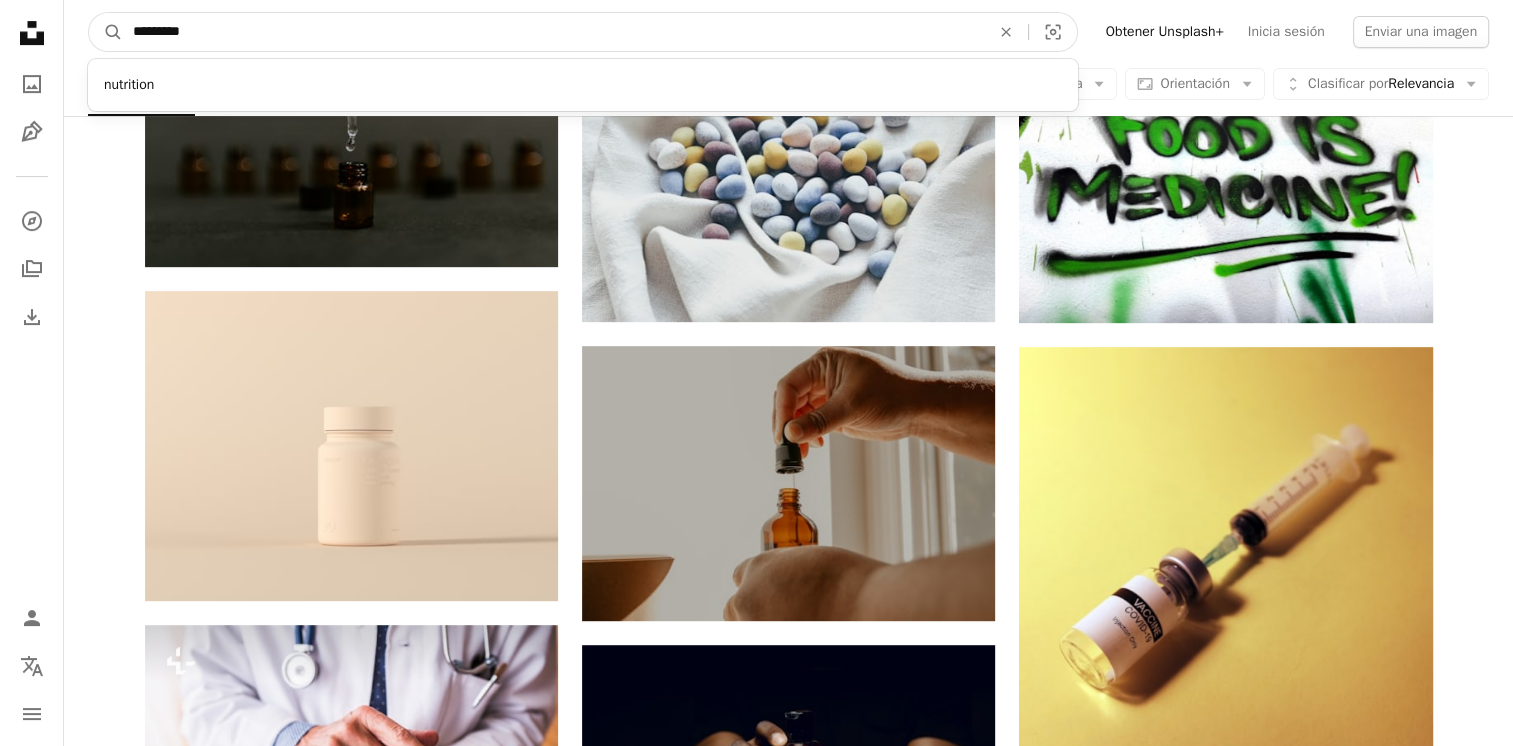type on "*********" 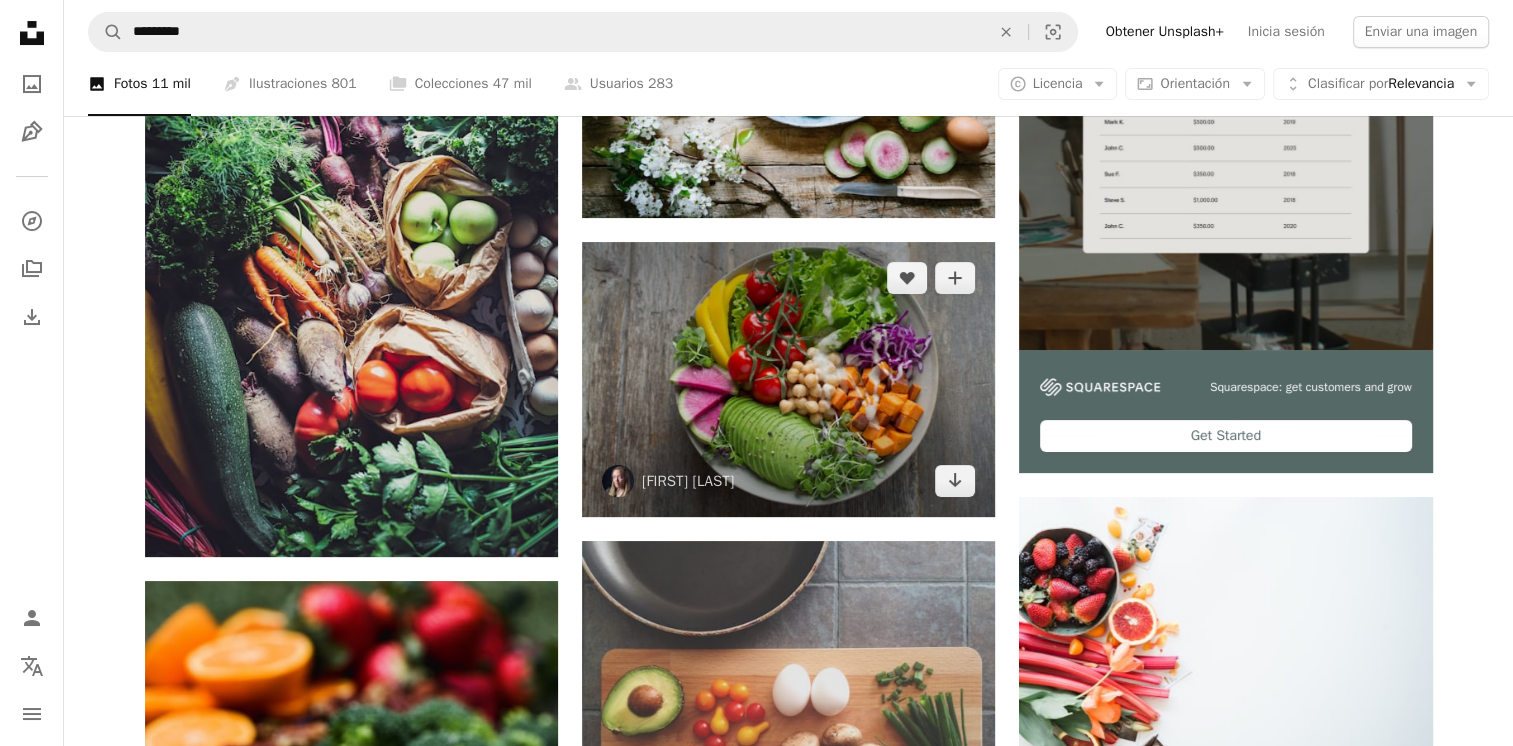 scroll, scrollTop: 332, scrollLeft: 0, axis: vertical 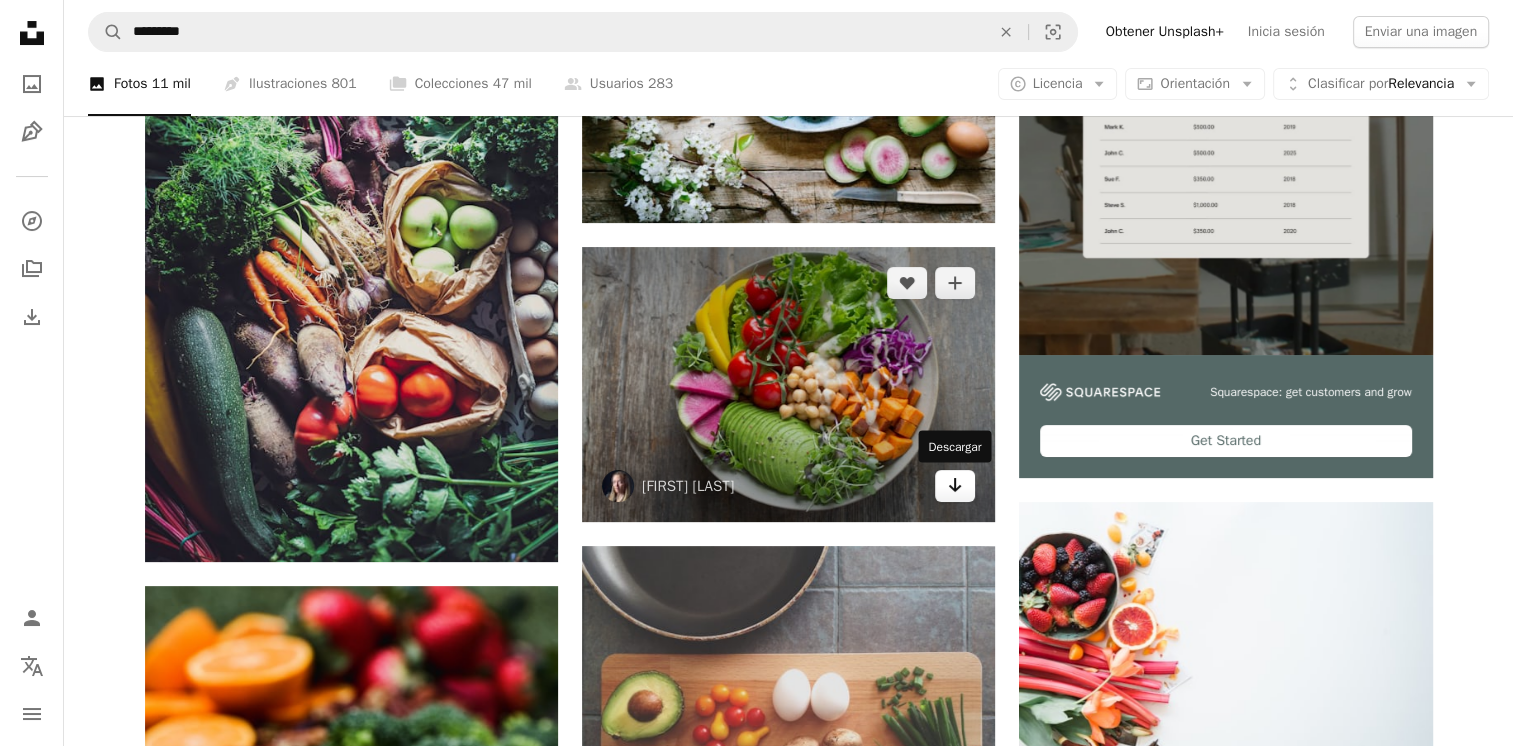 click 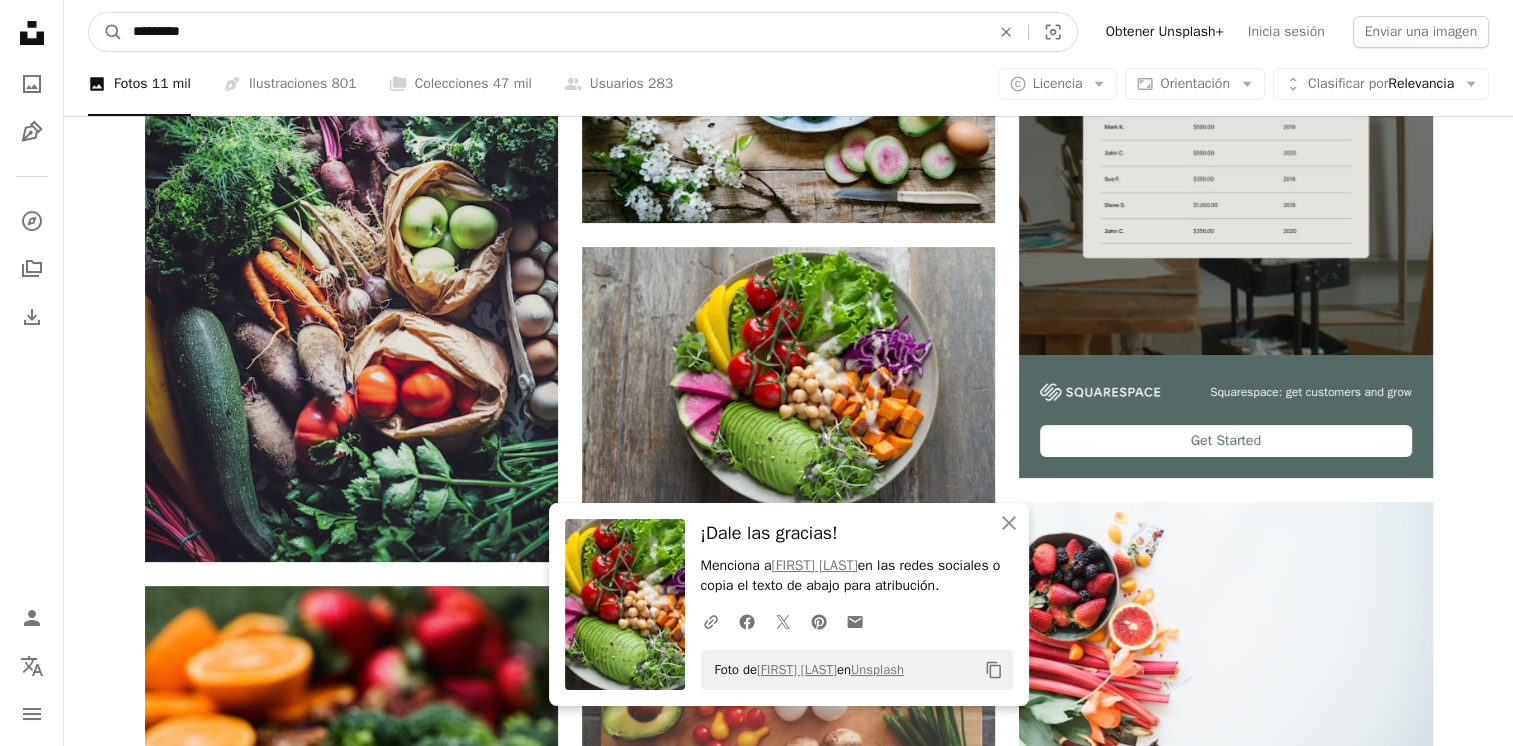click on "*********" at bounding box center (553, 32) 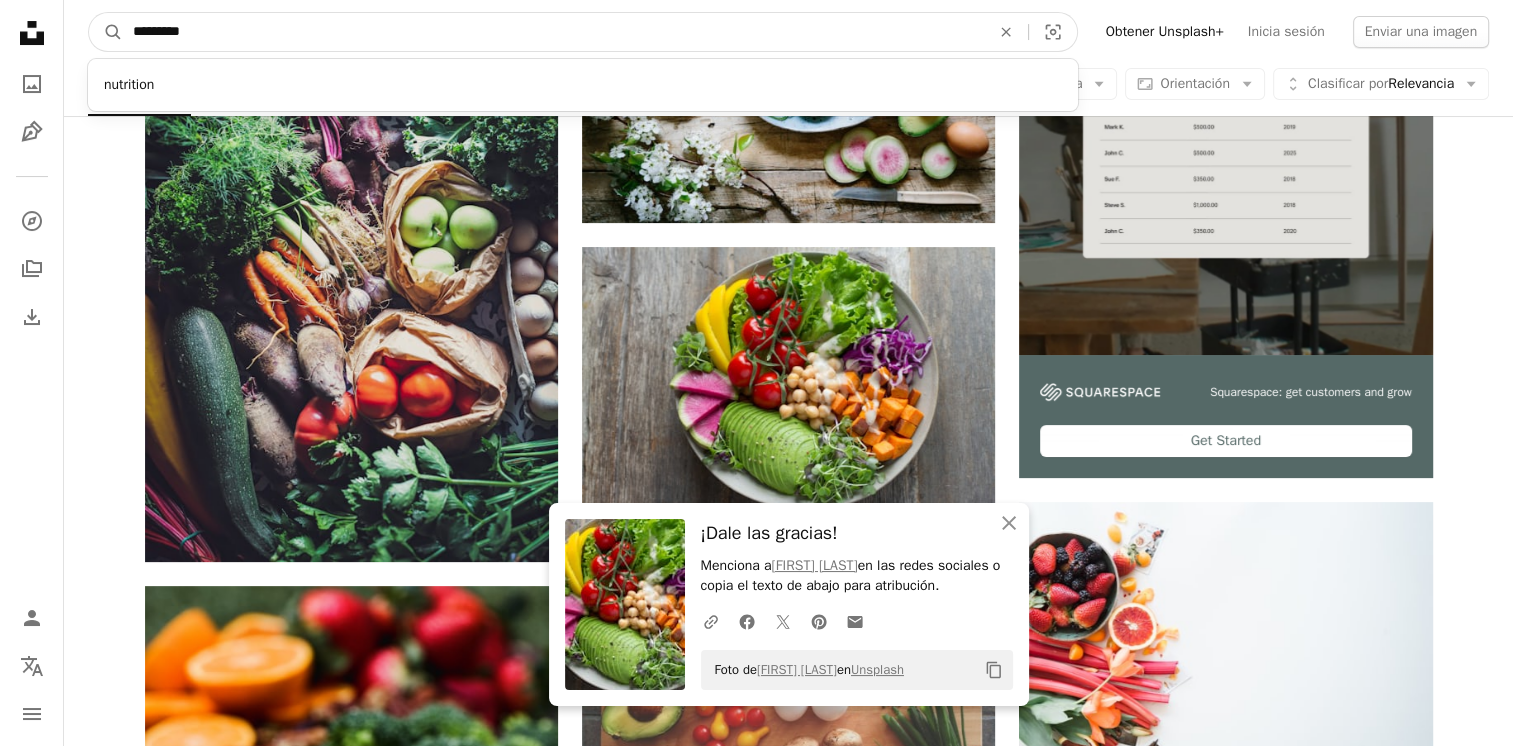 click on "*********" at bounding box center [553, 32] 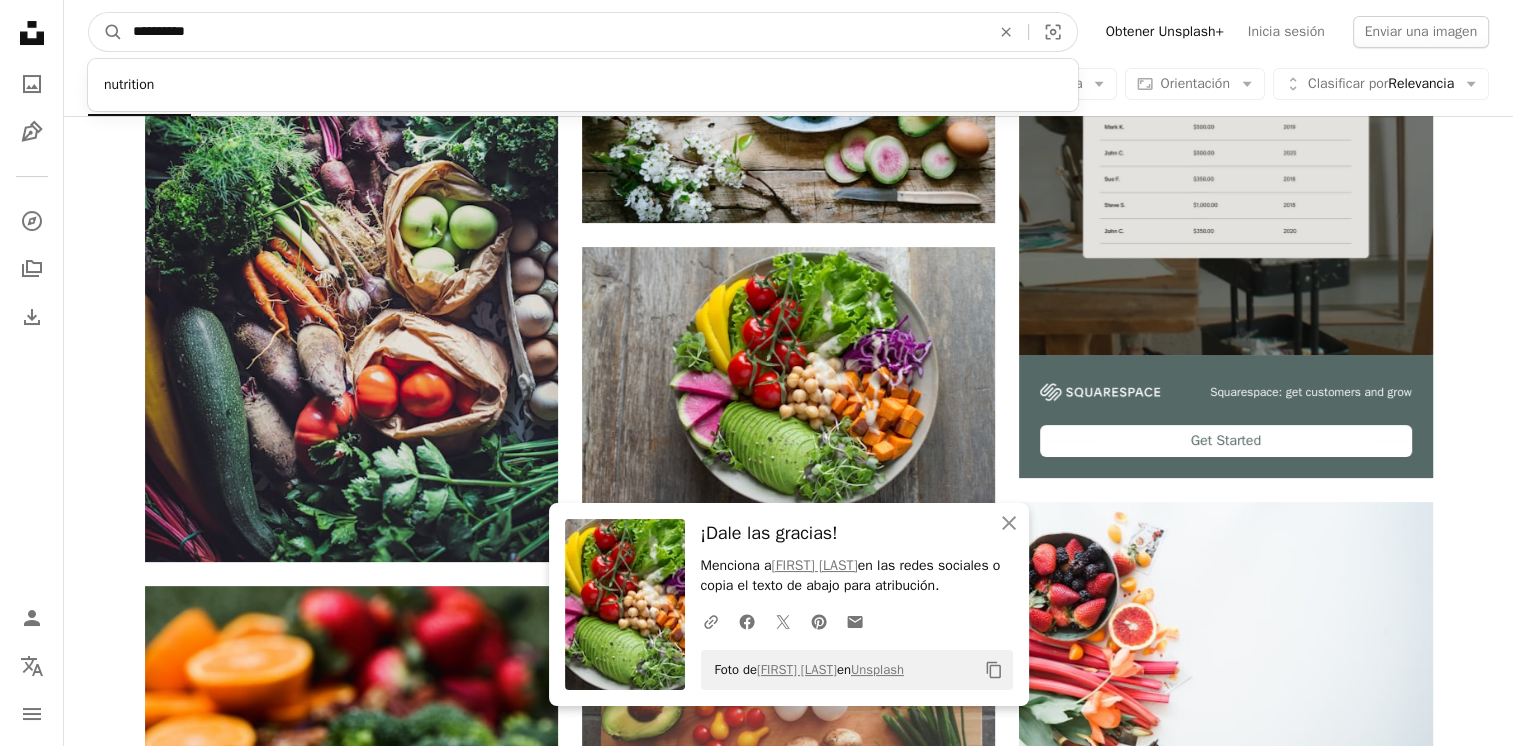 type on "**********" 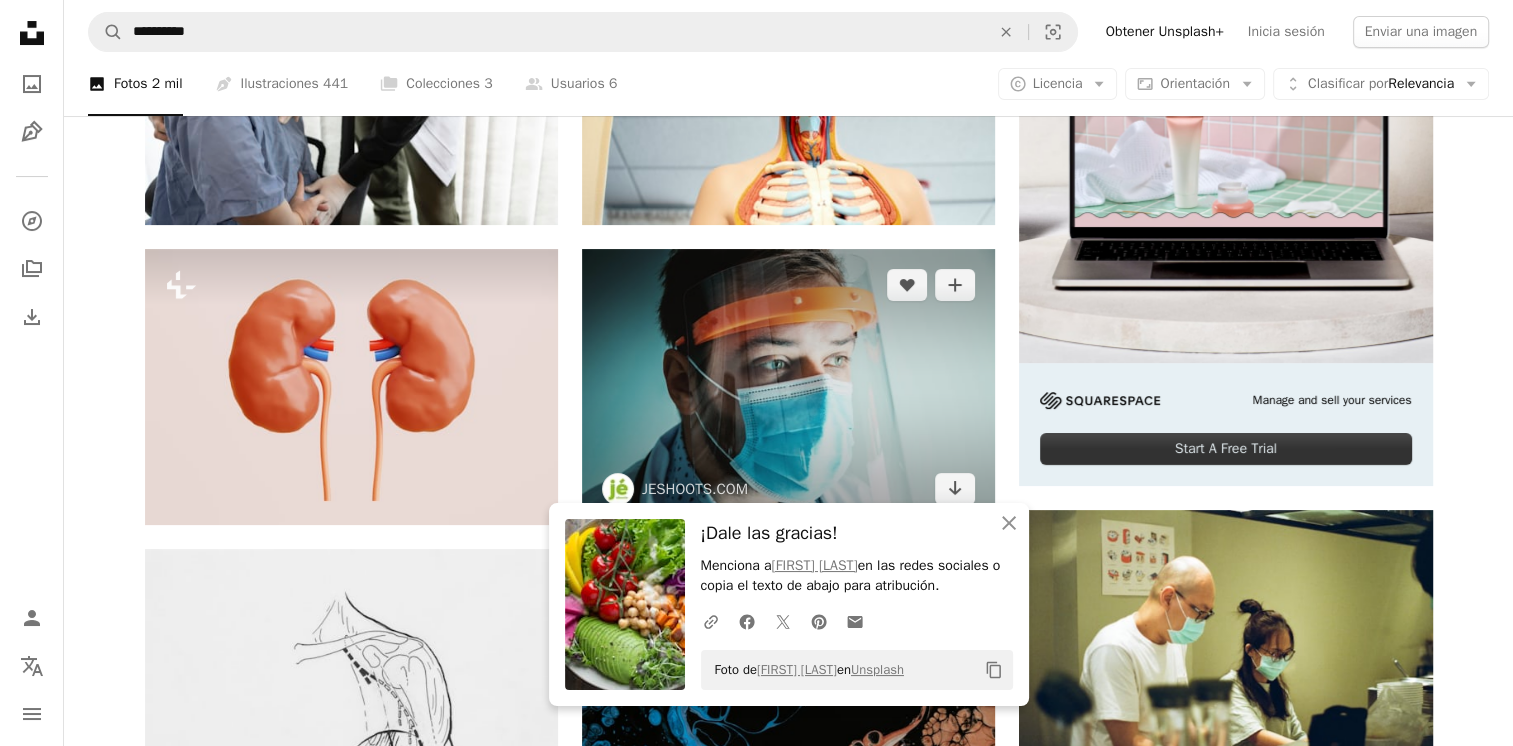 scroll, scrollTop: 96, scrollLeft: 0, axis: vertical 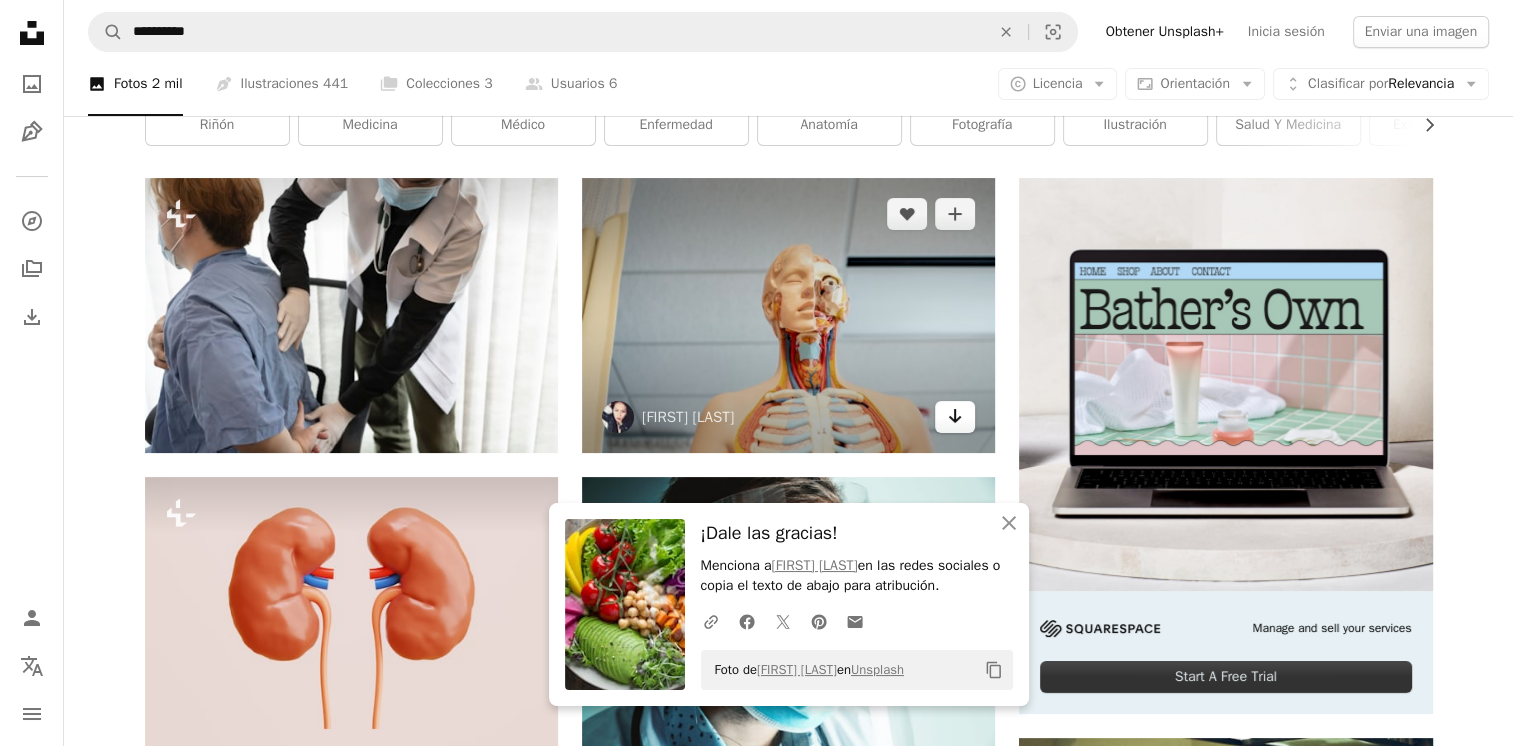 click on "Arrow pointing down" 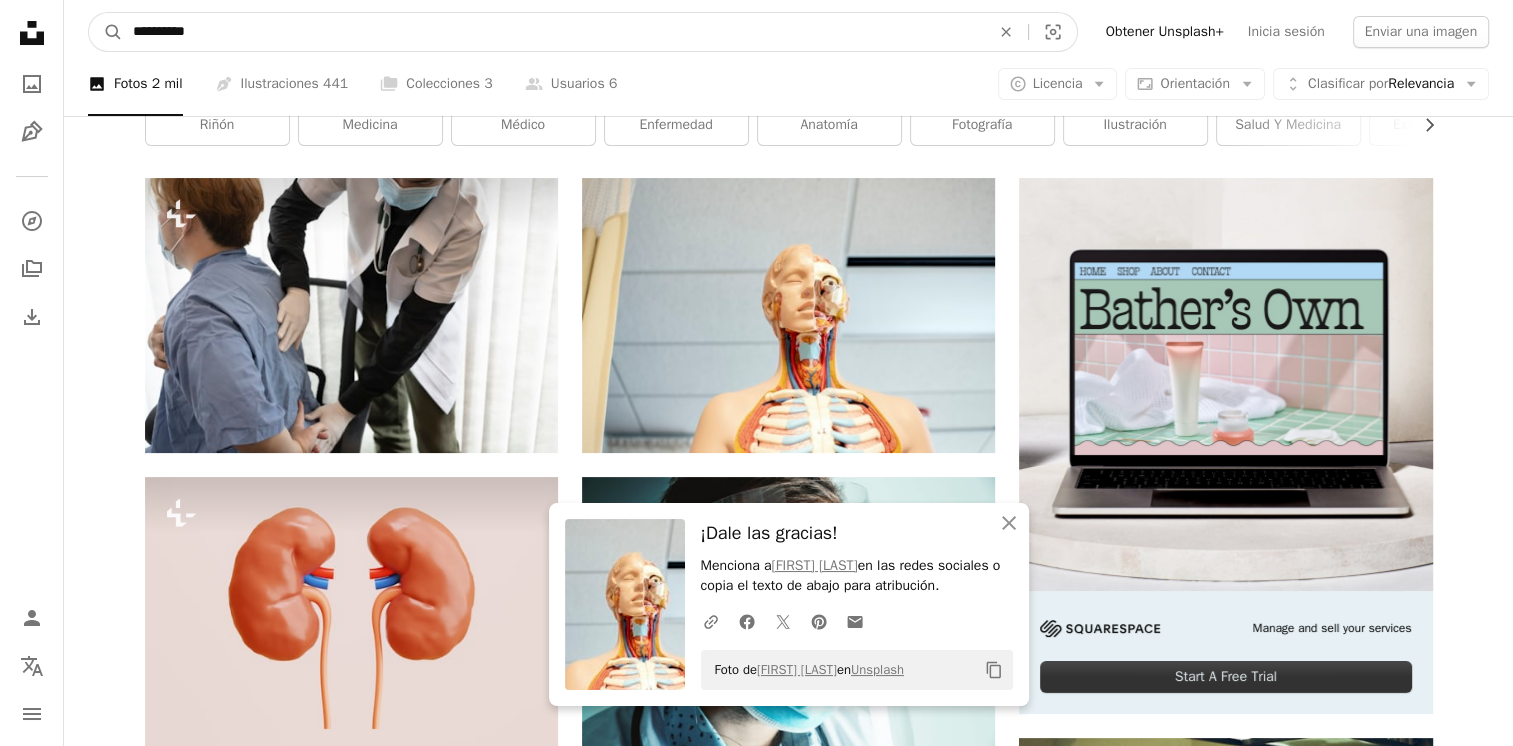 click on "**********" at bounding box center [553, 32] 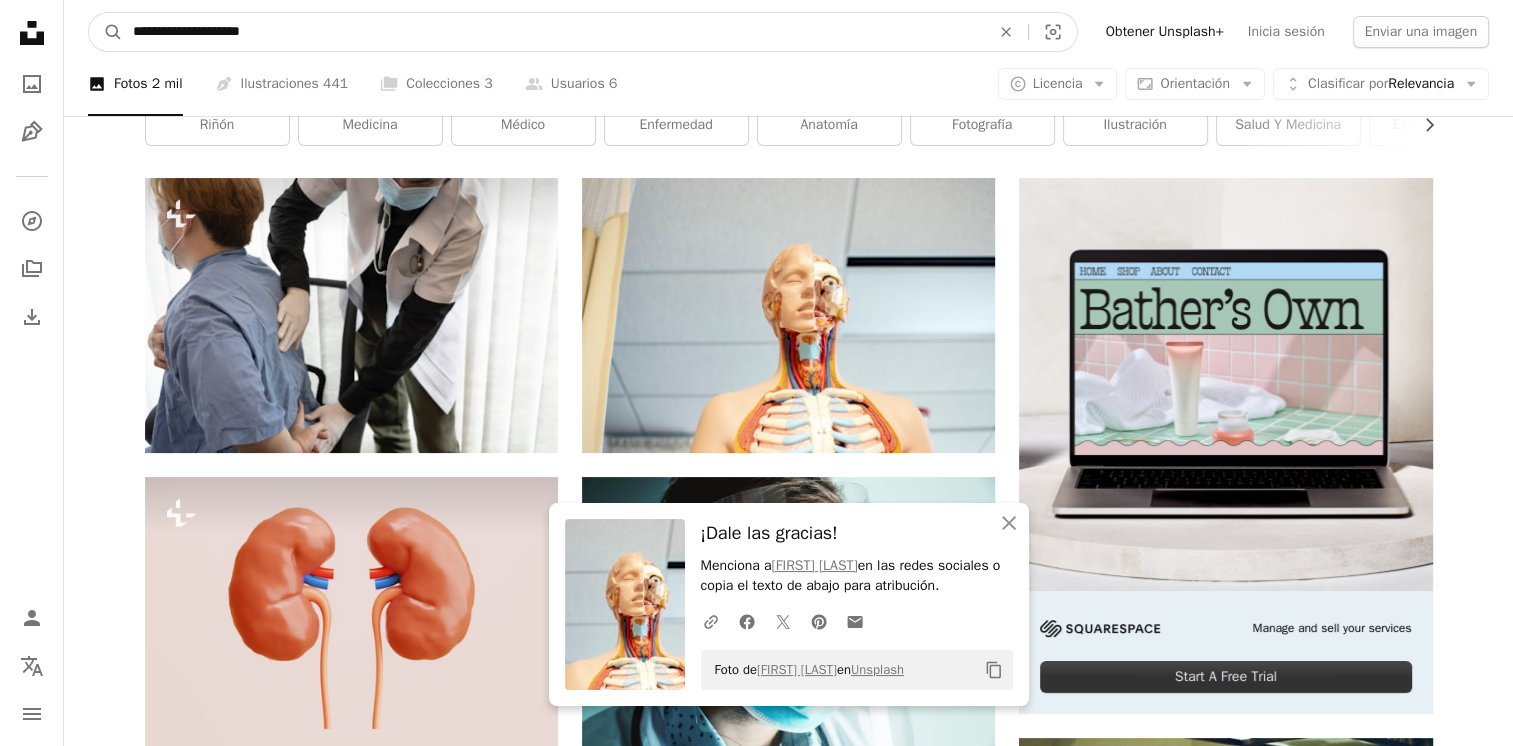type on "**********" 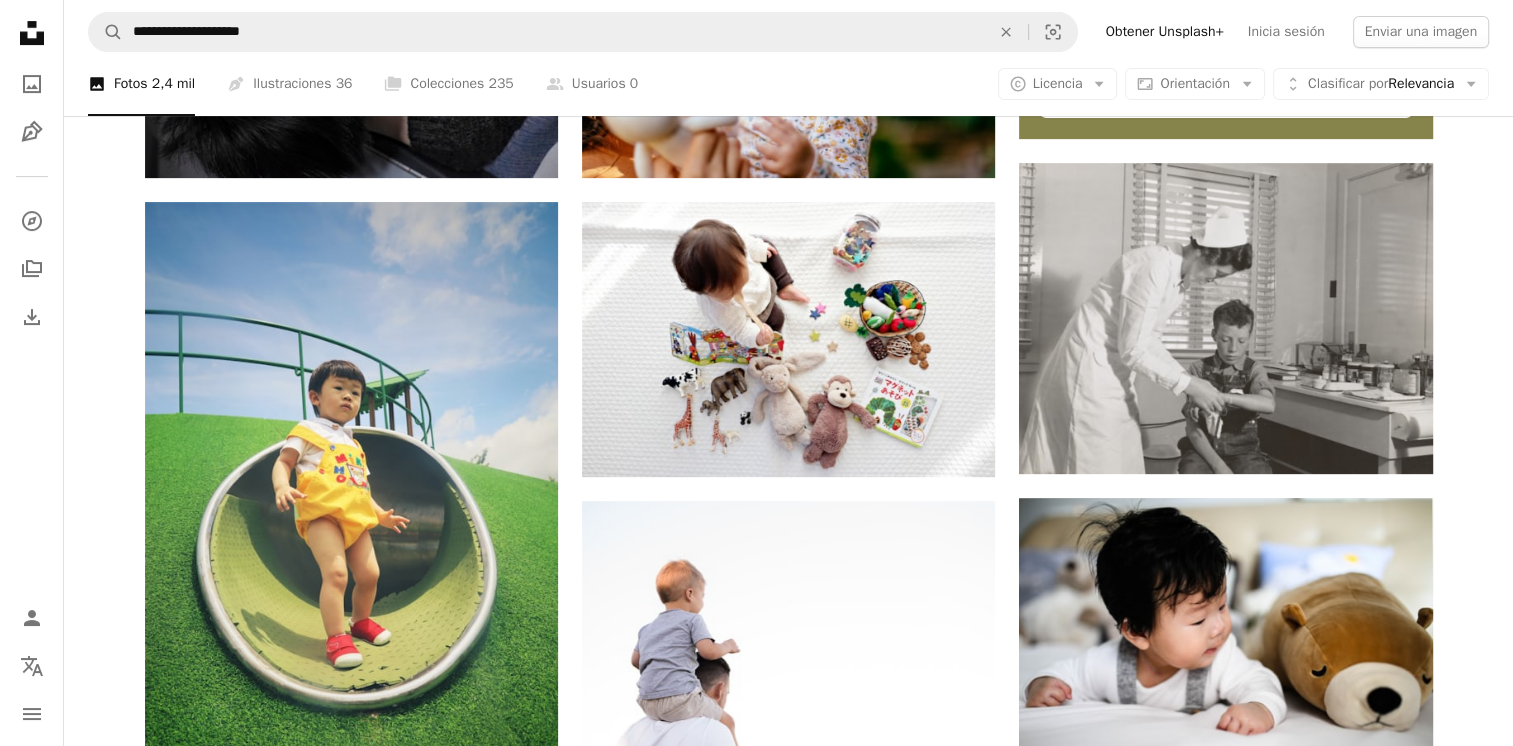 scroll, scrollTop: 0, scrollLeft: 0, axis: both 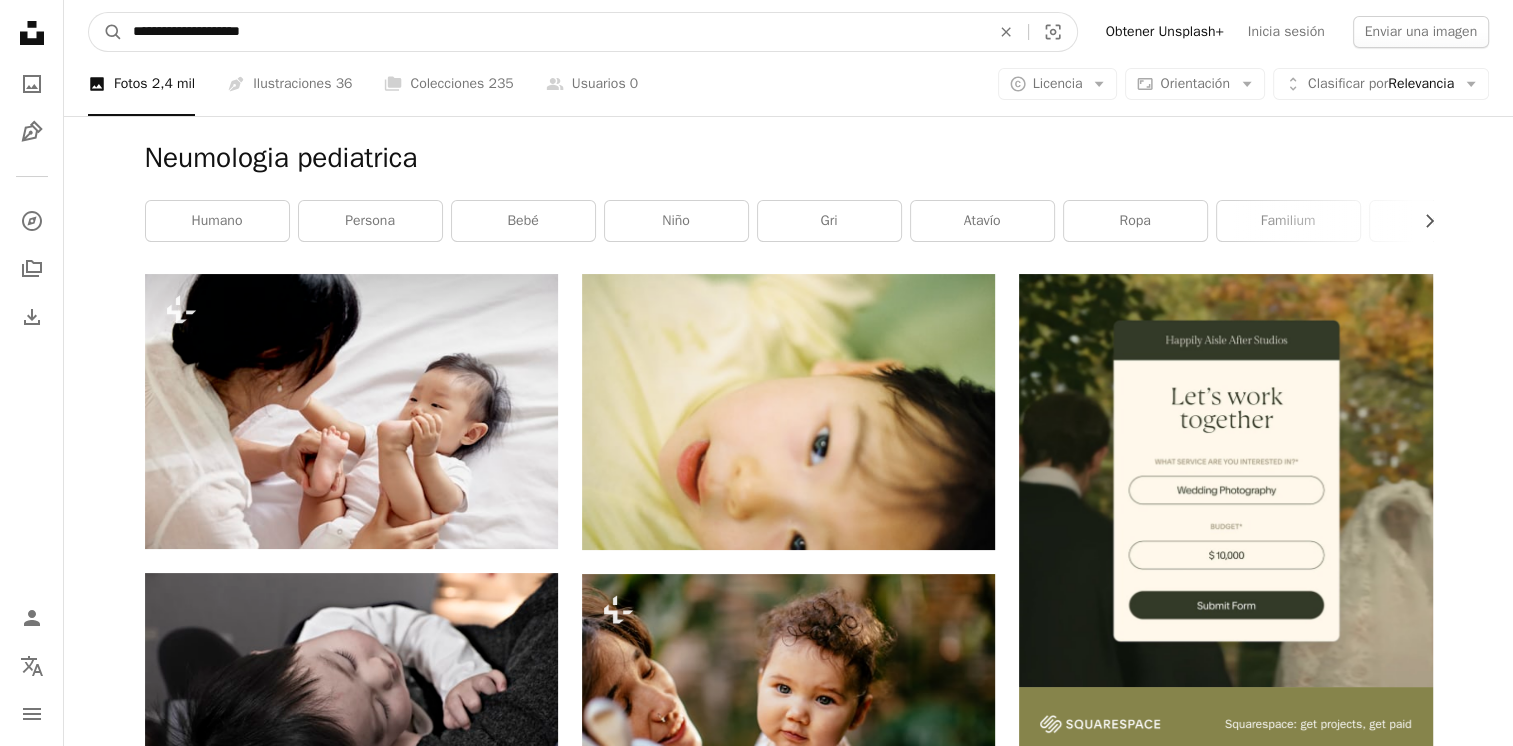 click on "**********" at bounding box center (553, 32) 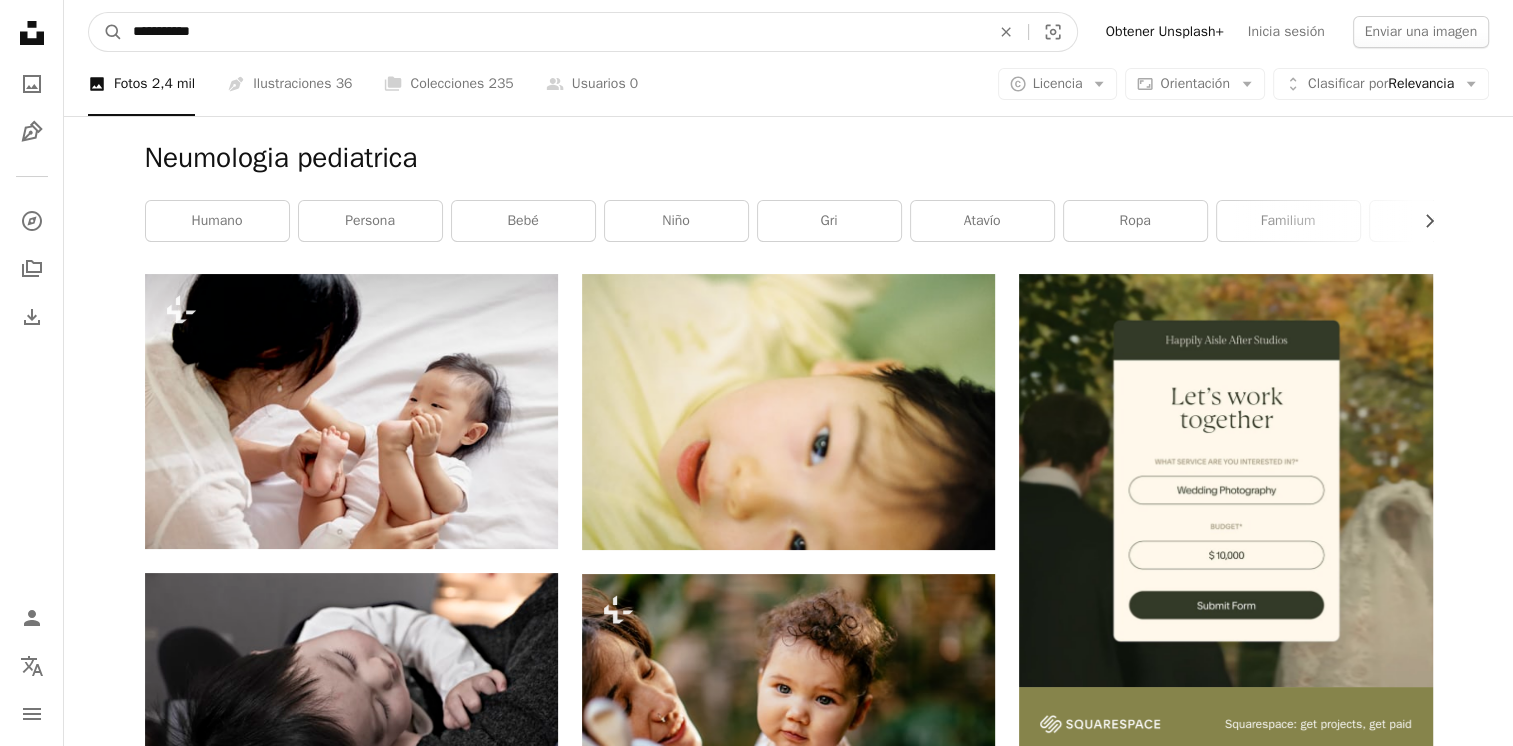 type on "**********" 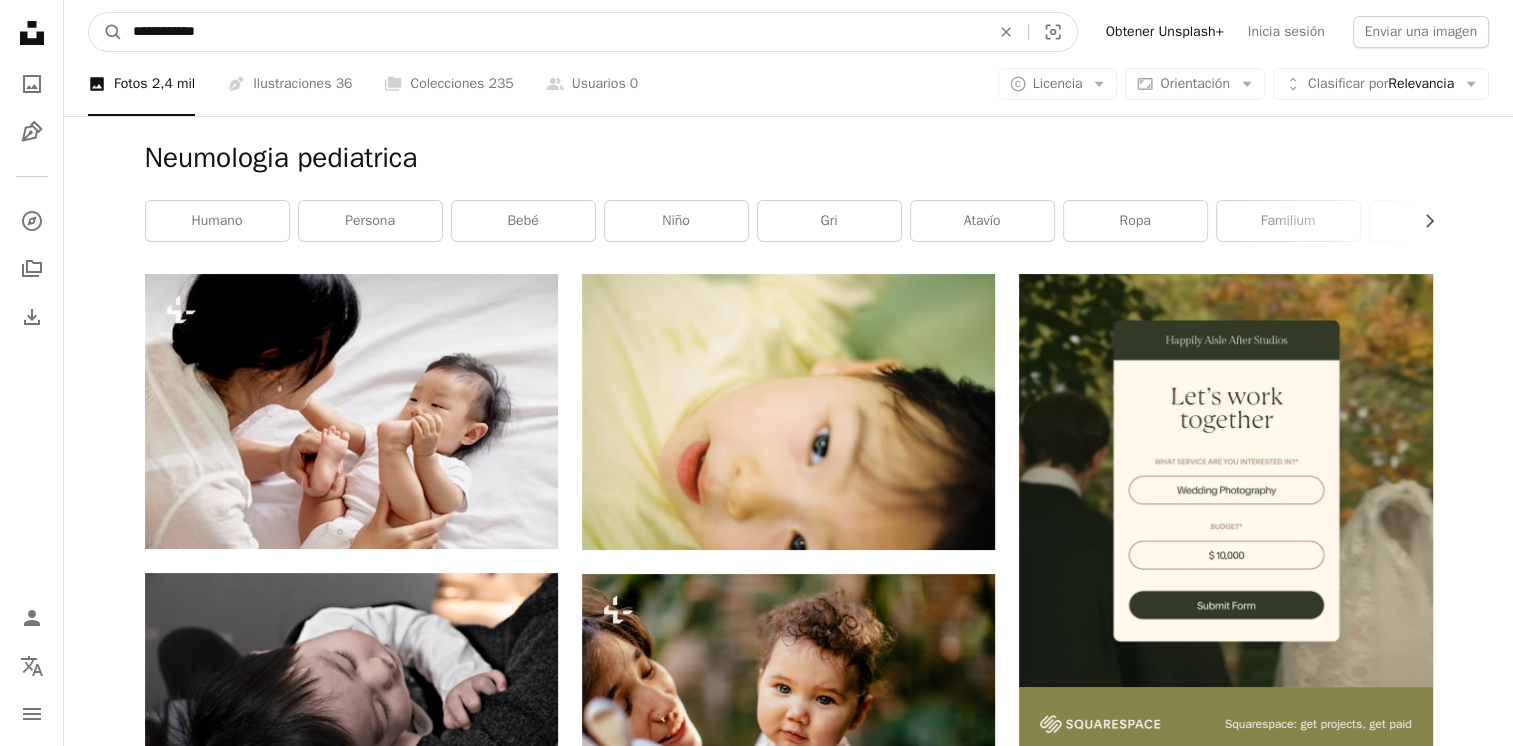 click on "A magnifying glass" at bounding box center [106, 32] 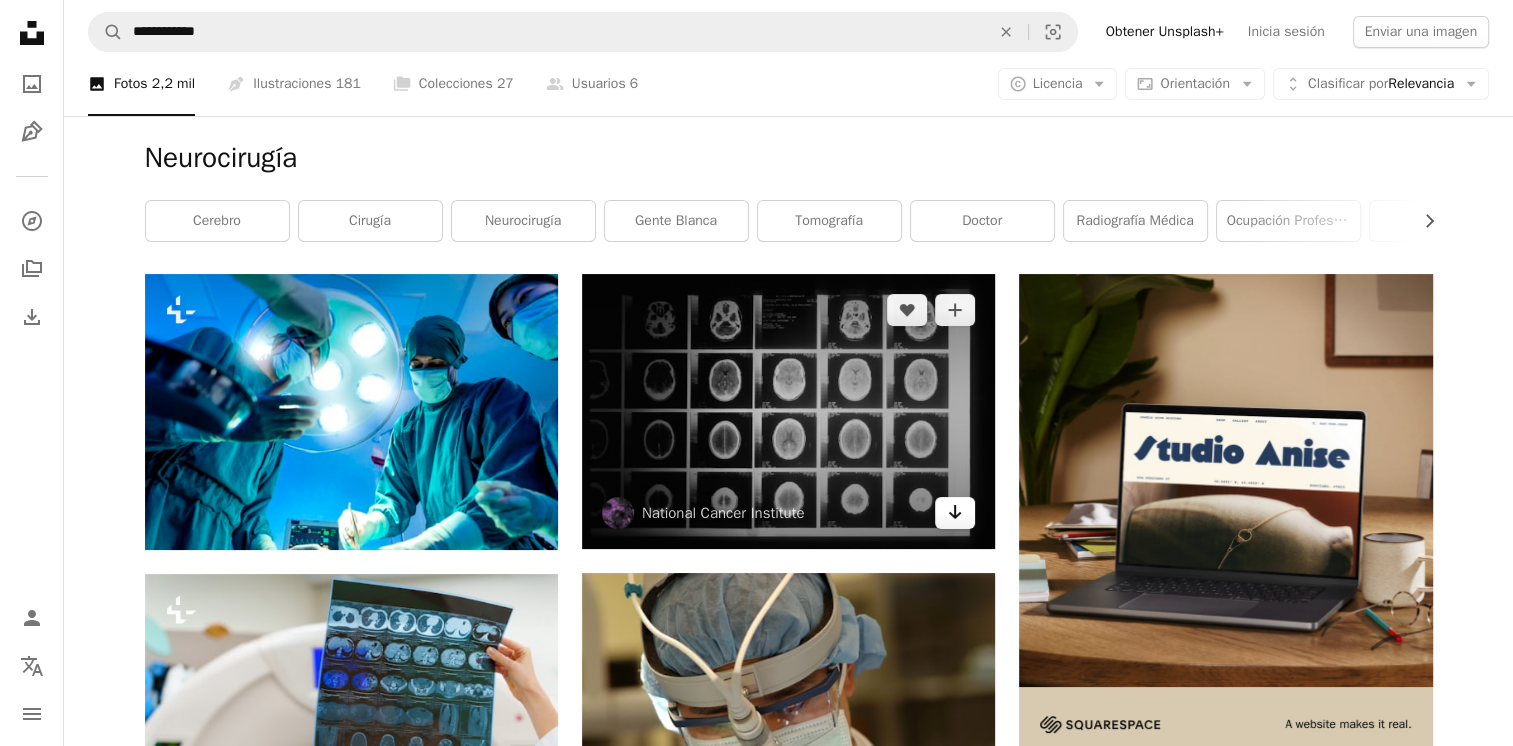 click 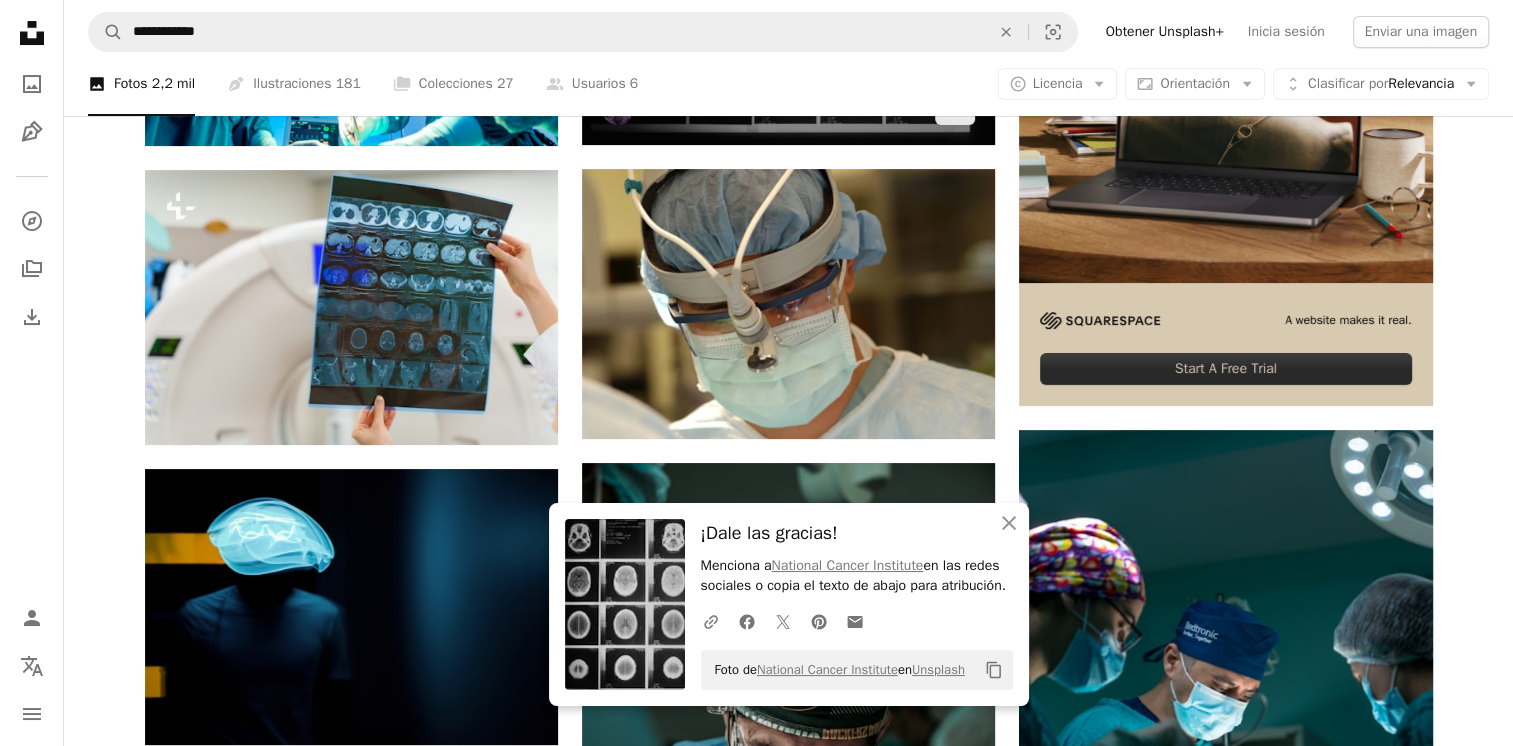scroll, scrollTop: 0, scrollLeft: 0, axis: both 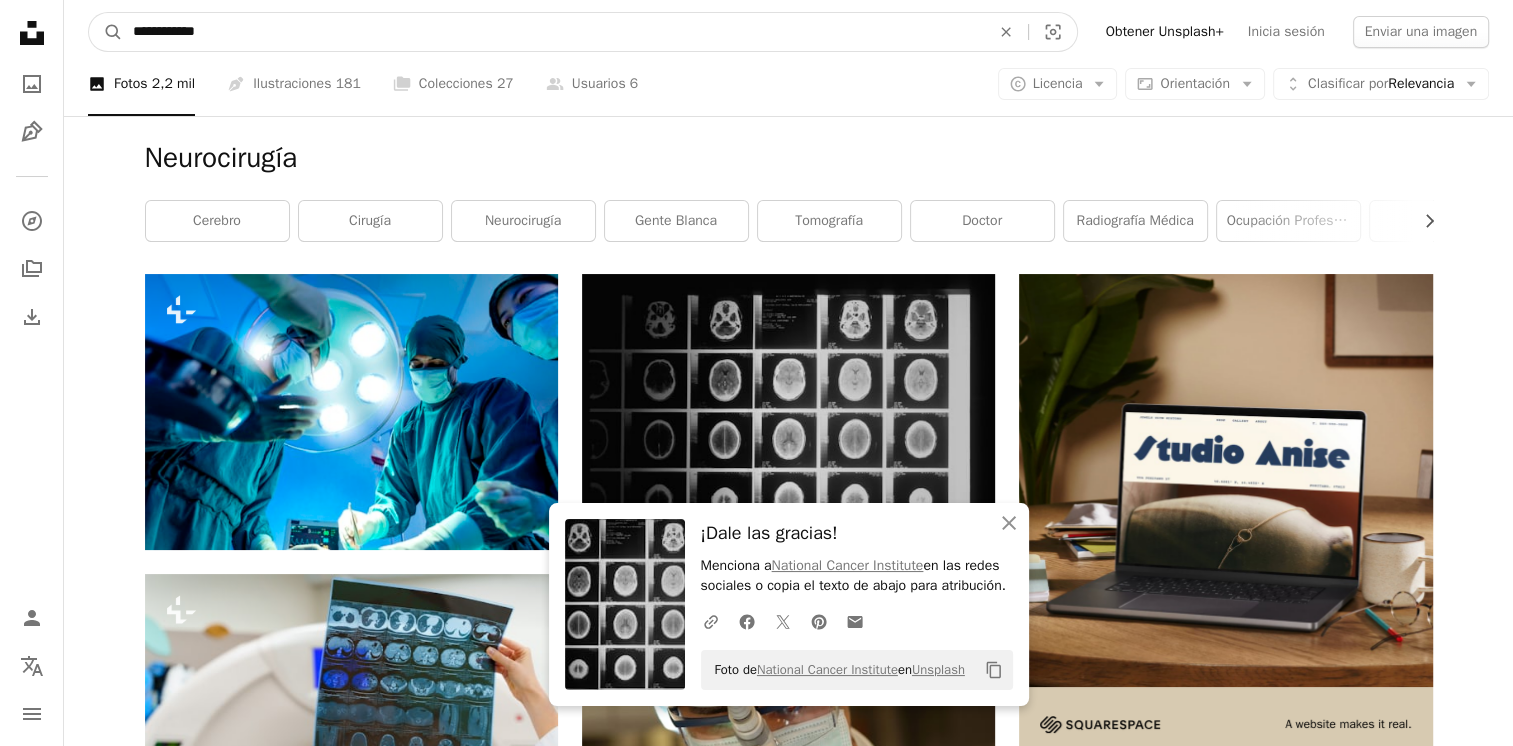 click on "**********" at bounding box center (553, 32) 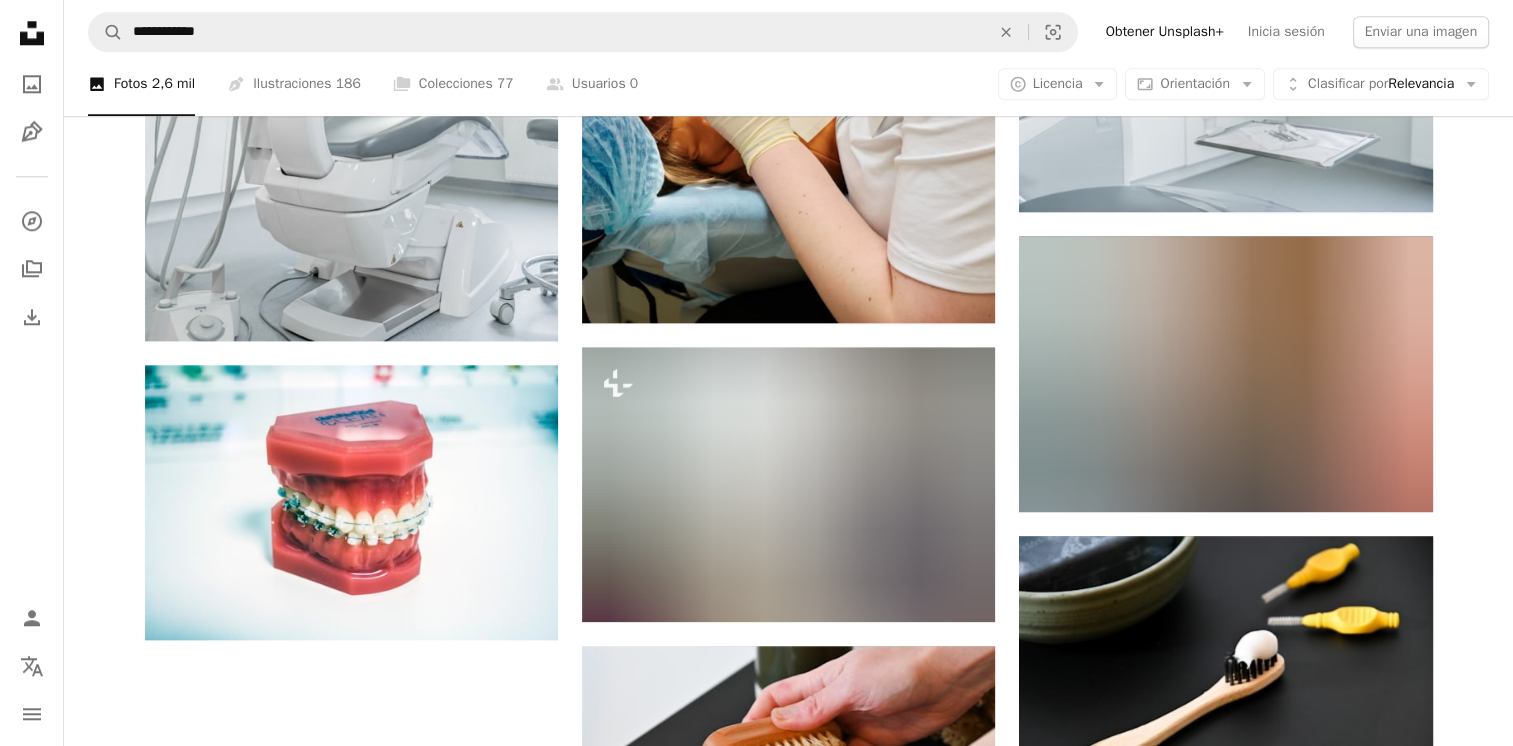 scroll, scrollTop: 2256, scrollLeft: 0, axis: vertical 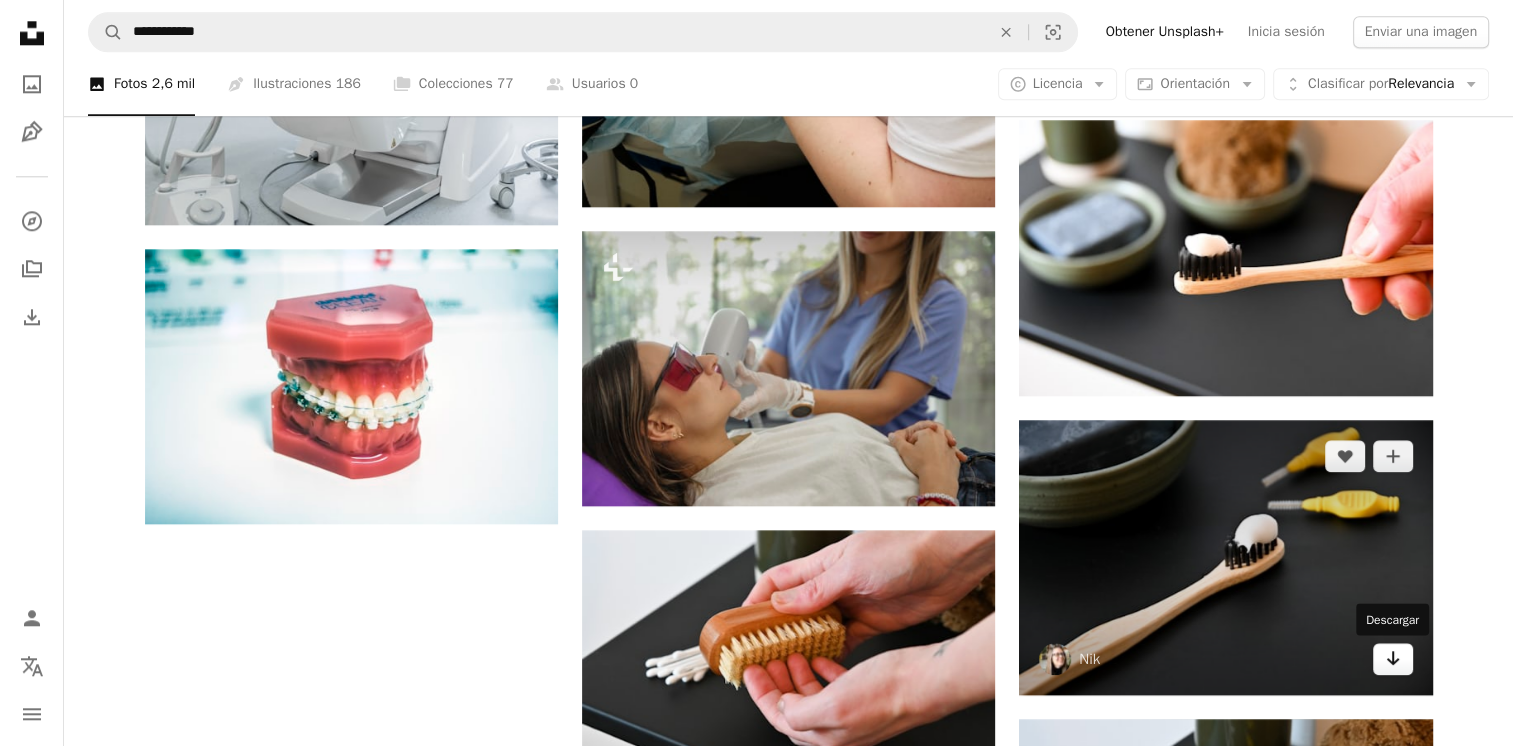 click on "Arrow pointing down" at bounding box center (1393, 659) 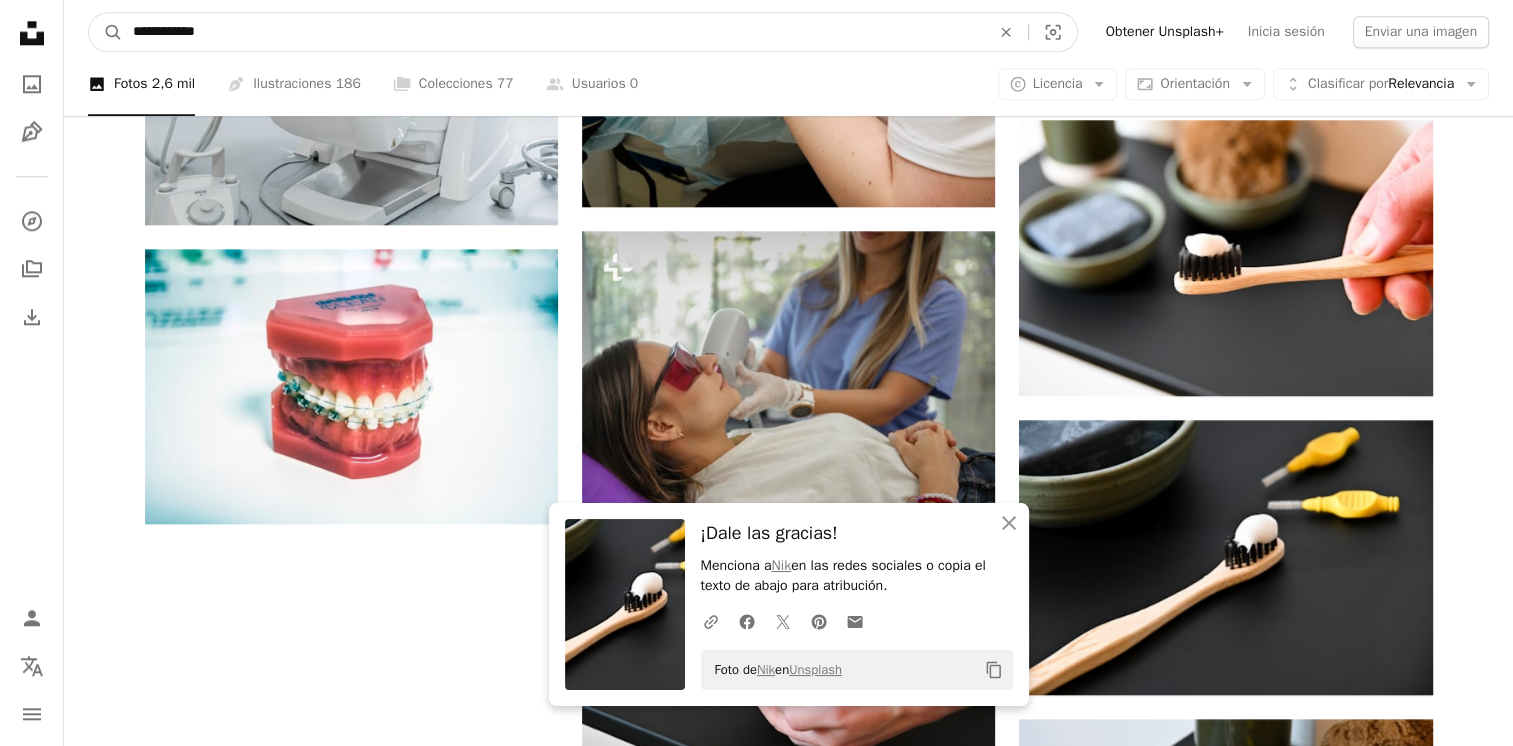 click on "**********" at bounding box center [553, 32] 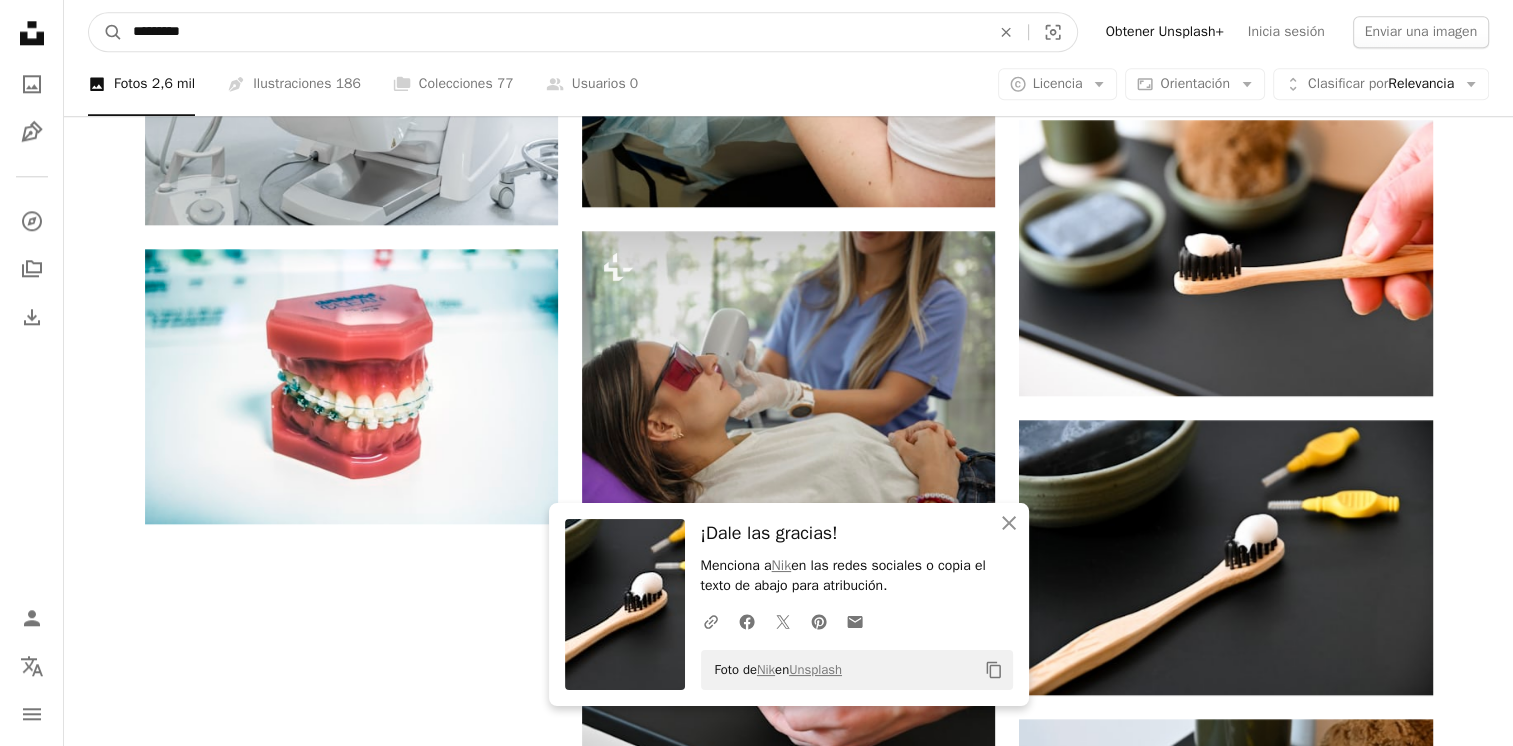 type on "*********" 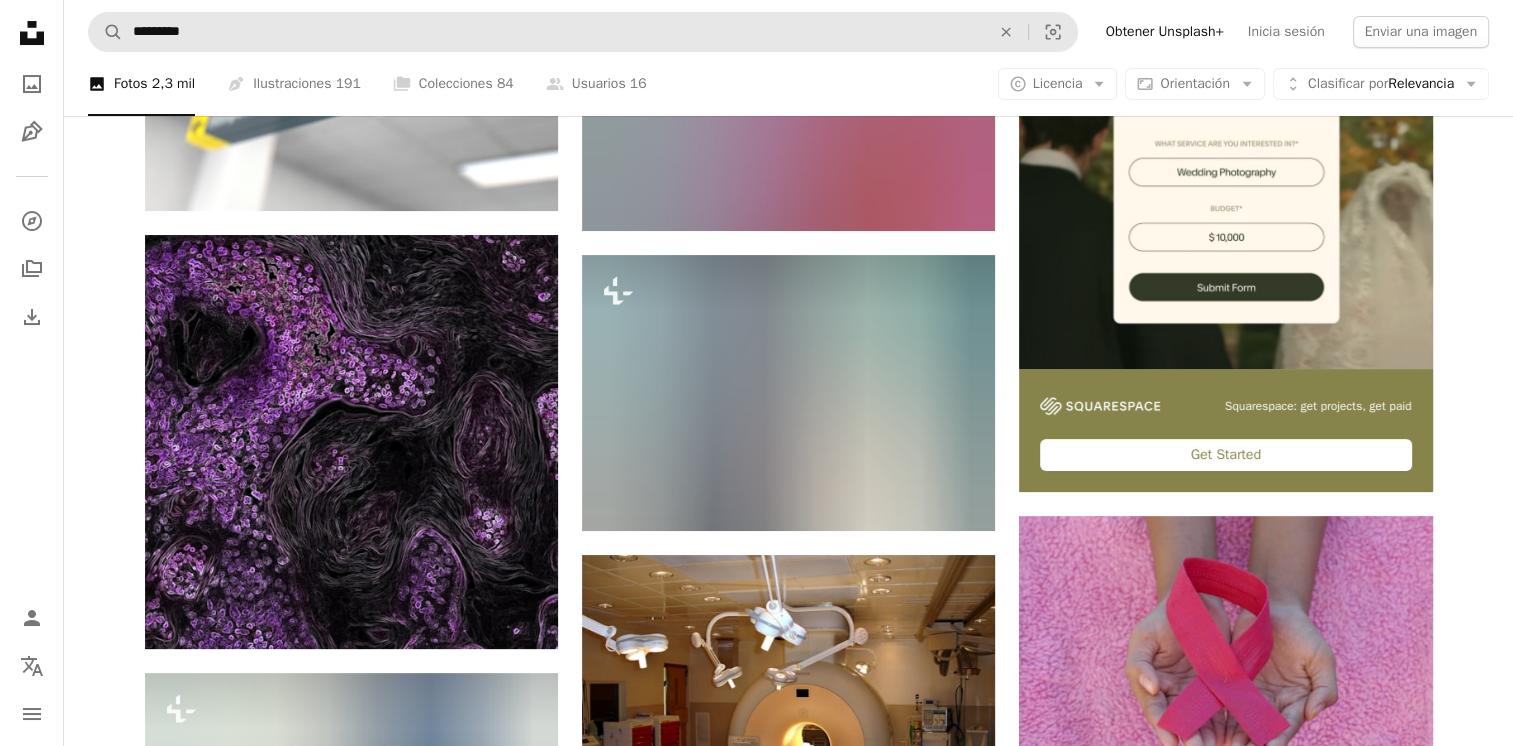 scroll, scrollTop: 37, scrollLeft: 0, axis: vertical 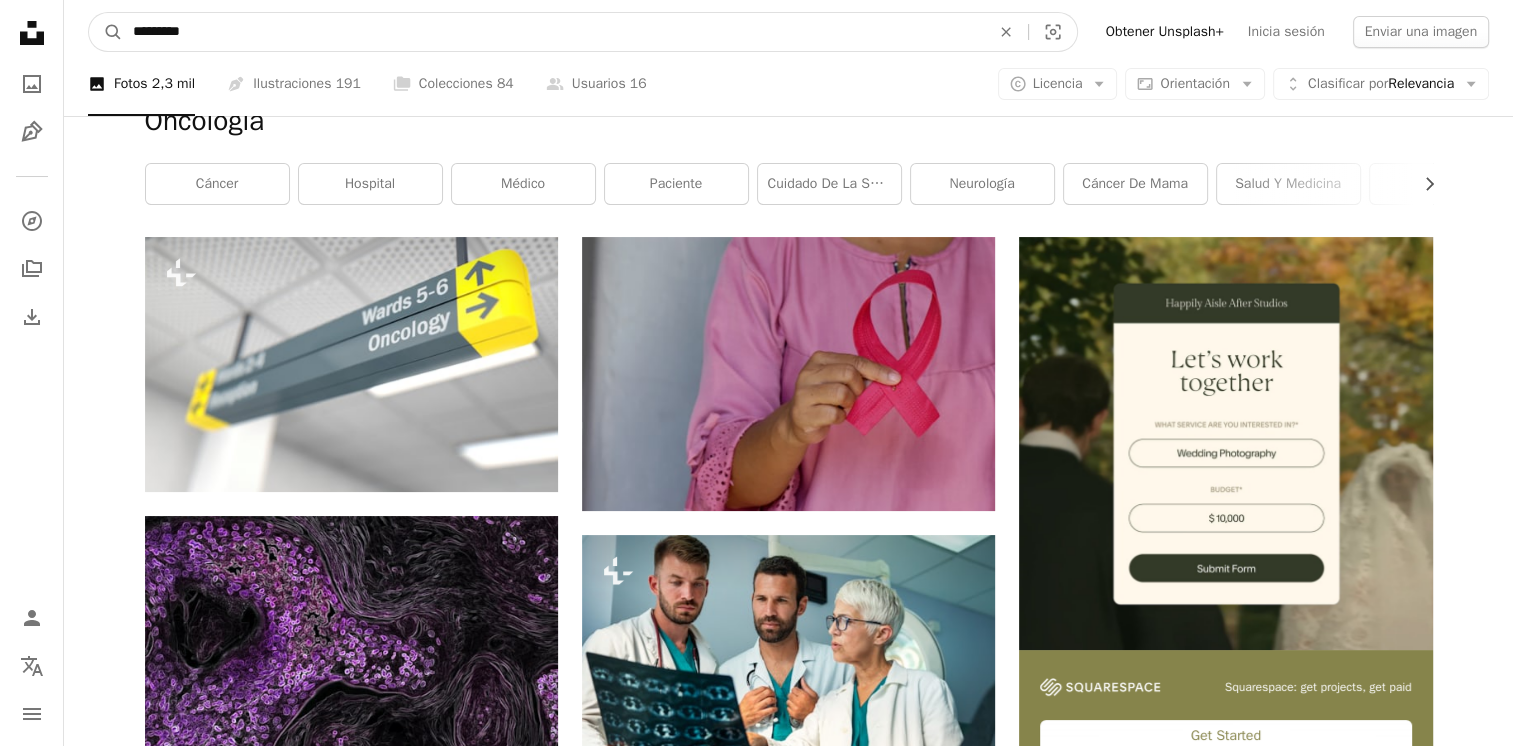 click on "*********" at bounding box center (553, 32) 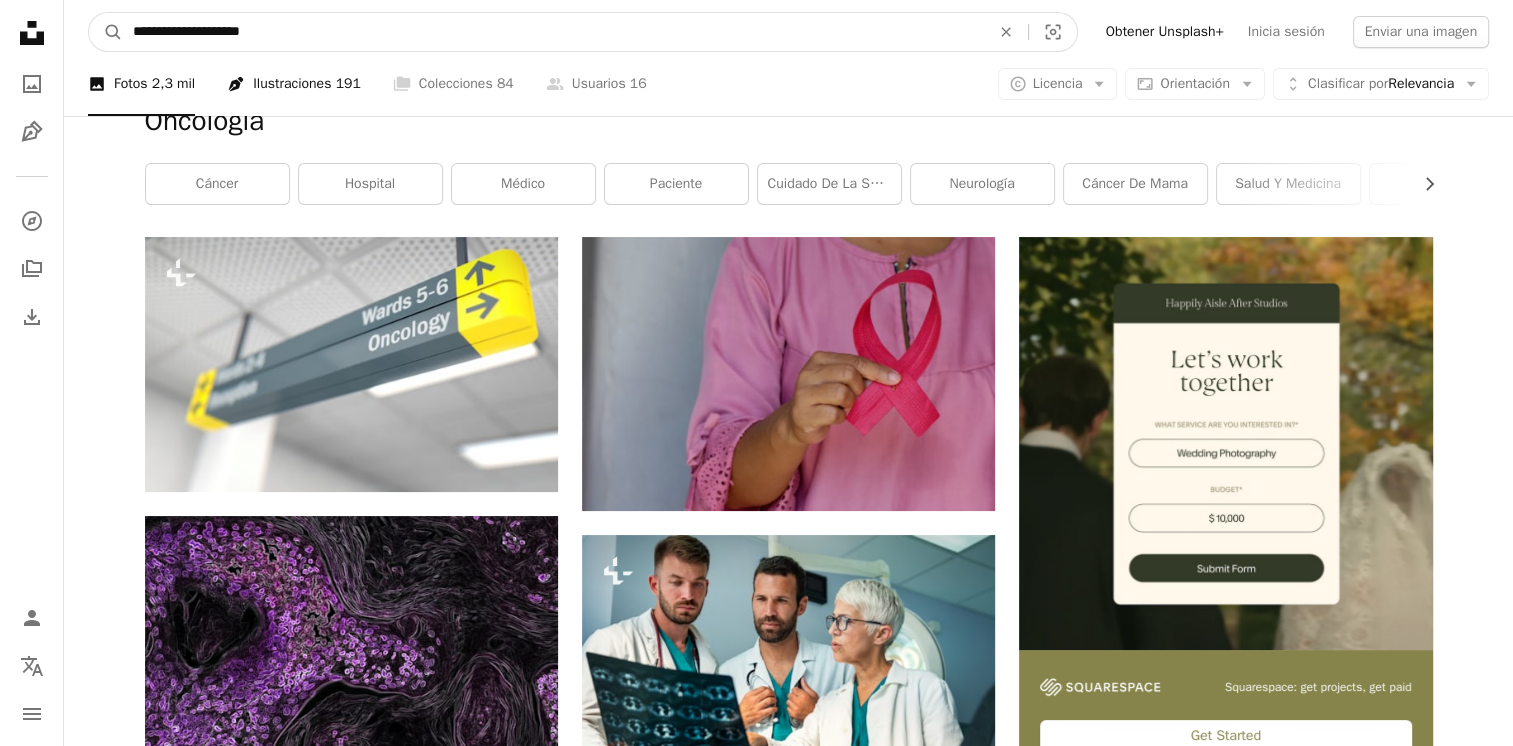 type on "**********" 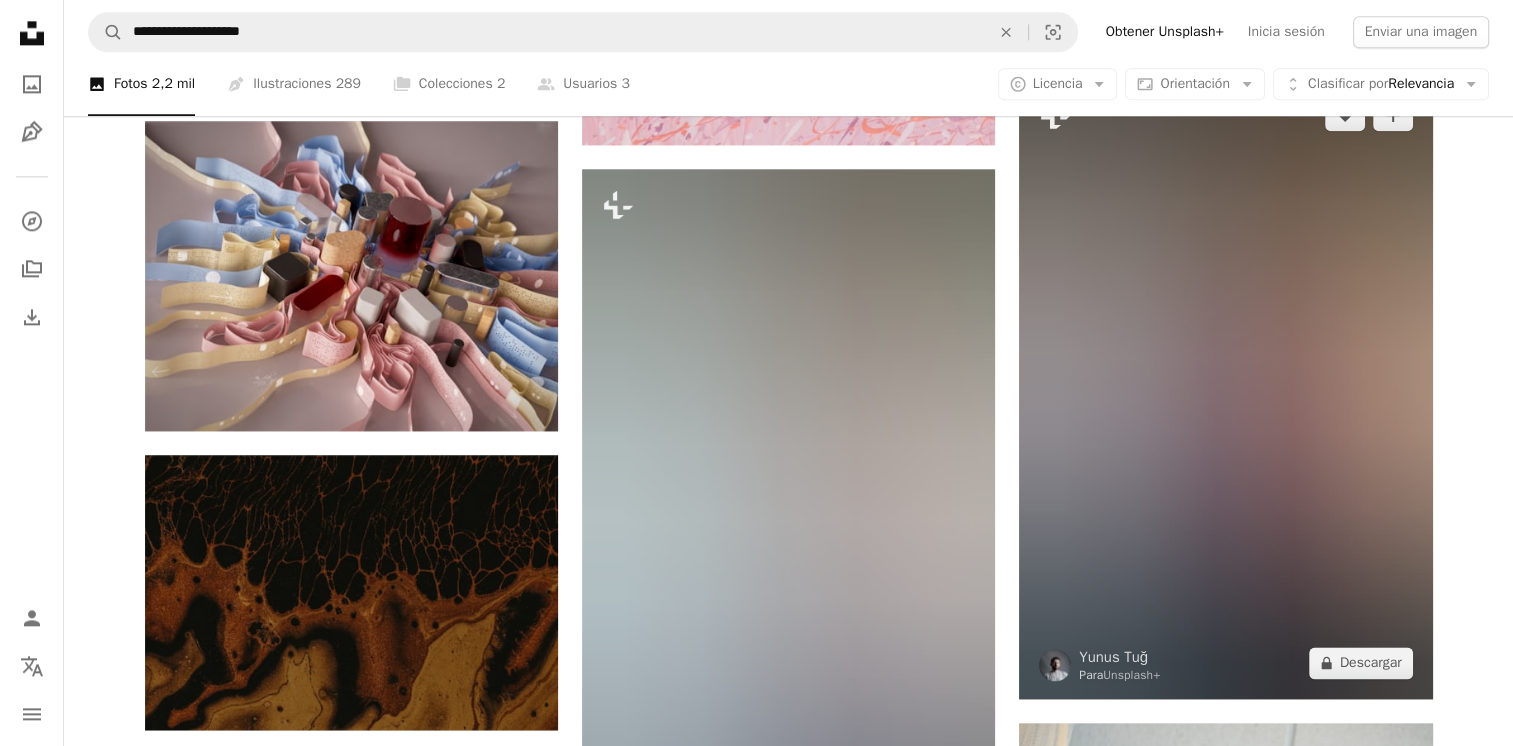 scroll, scrollTop: 2480, scrollLeft: 0, axis: vertical 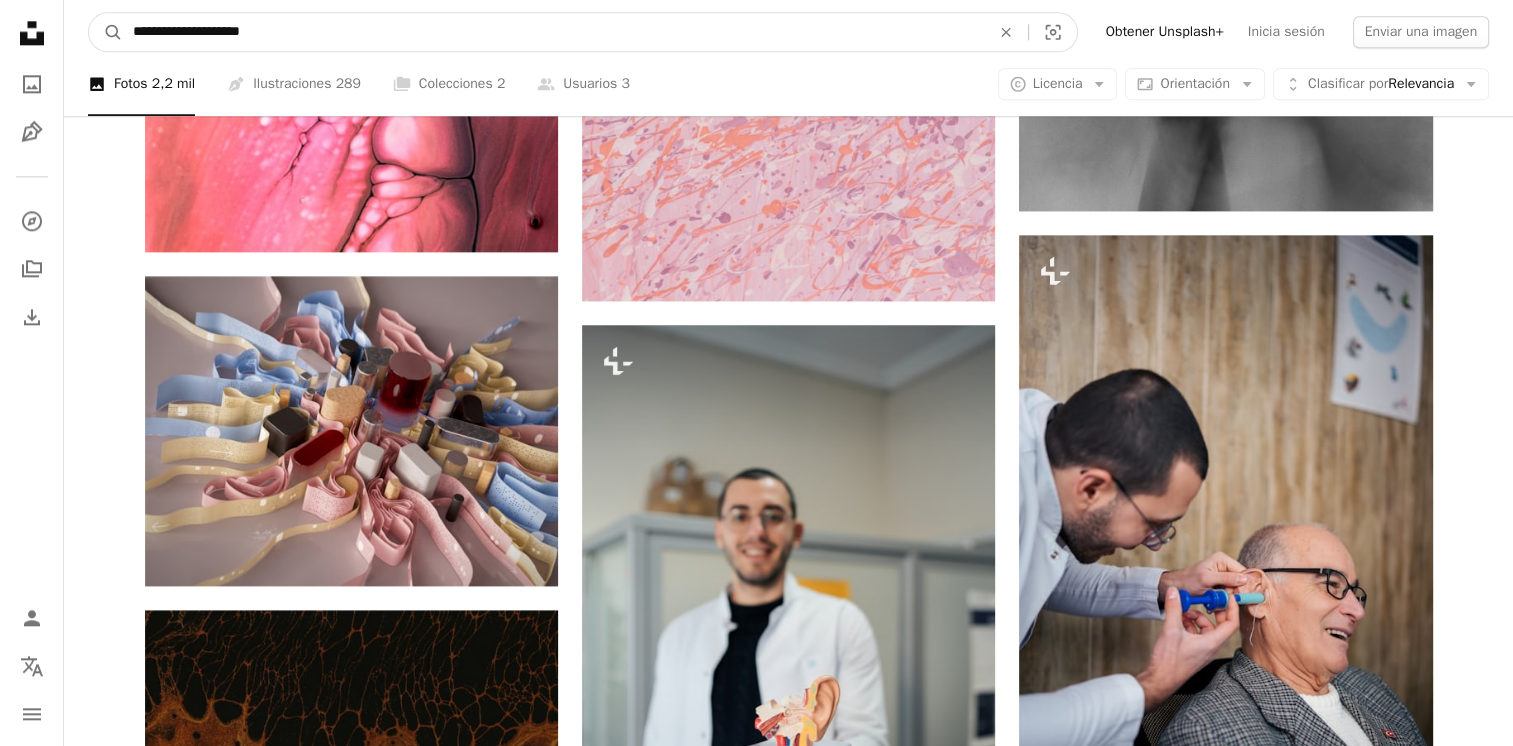 drag, startPoint x: 409, startPoint y: 20, endPoint x: 51, endPoint y: 52, distance: 359.4273 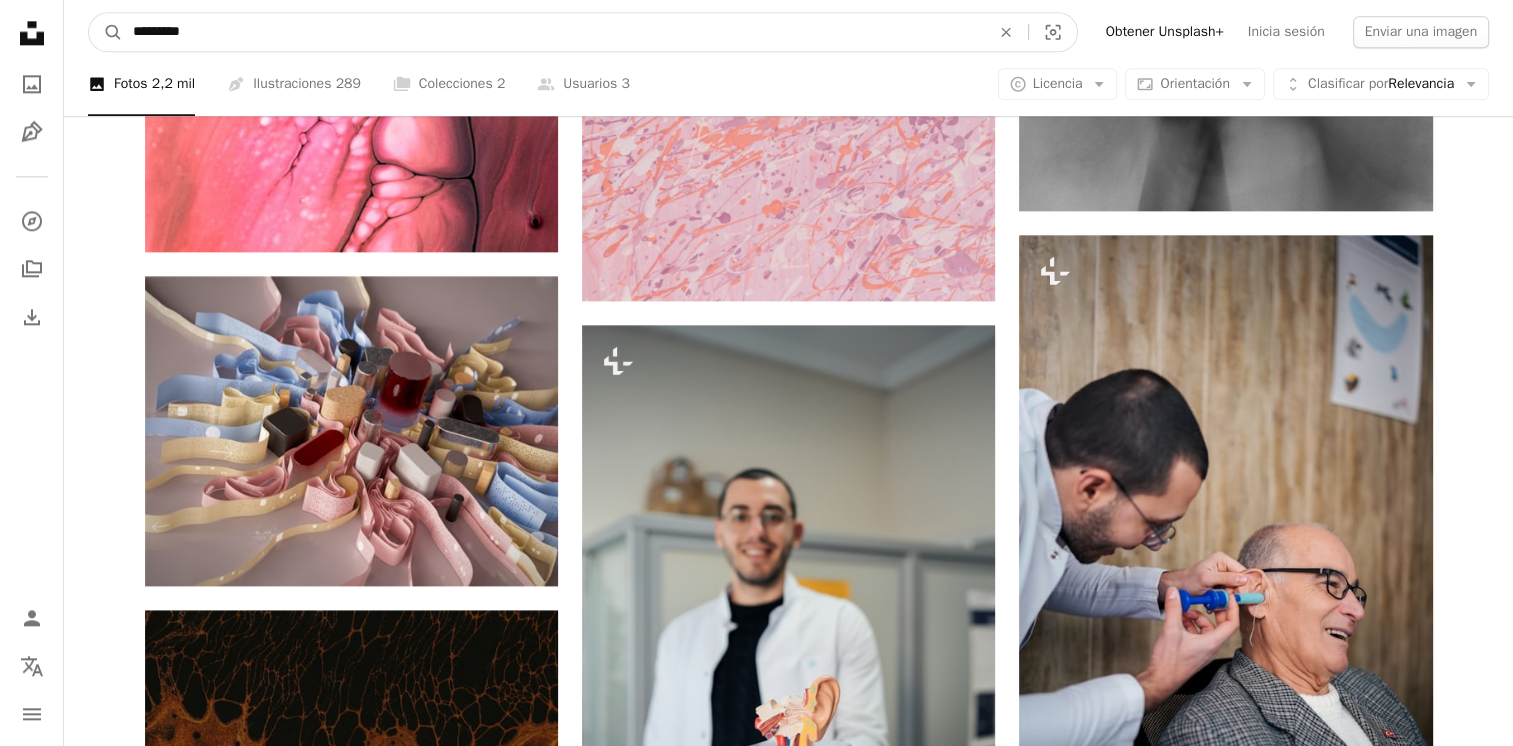 type on "*********" 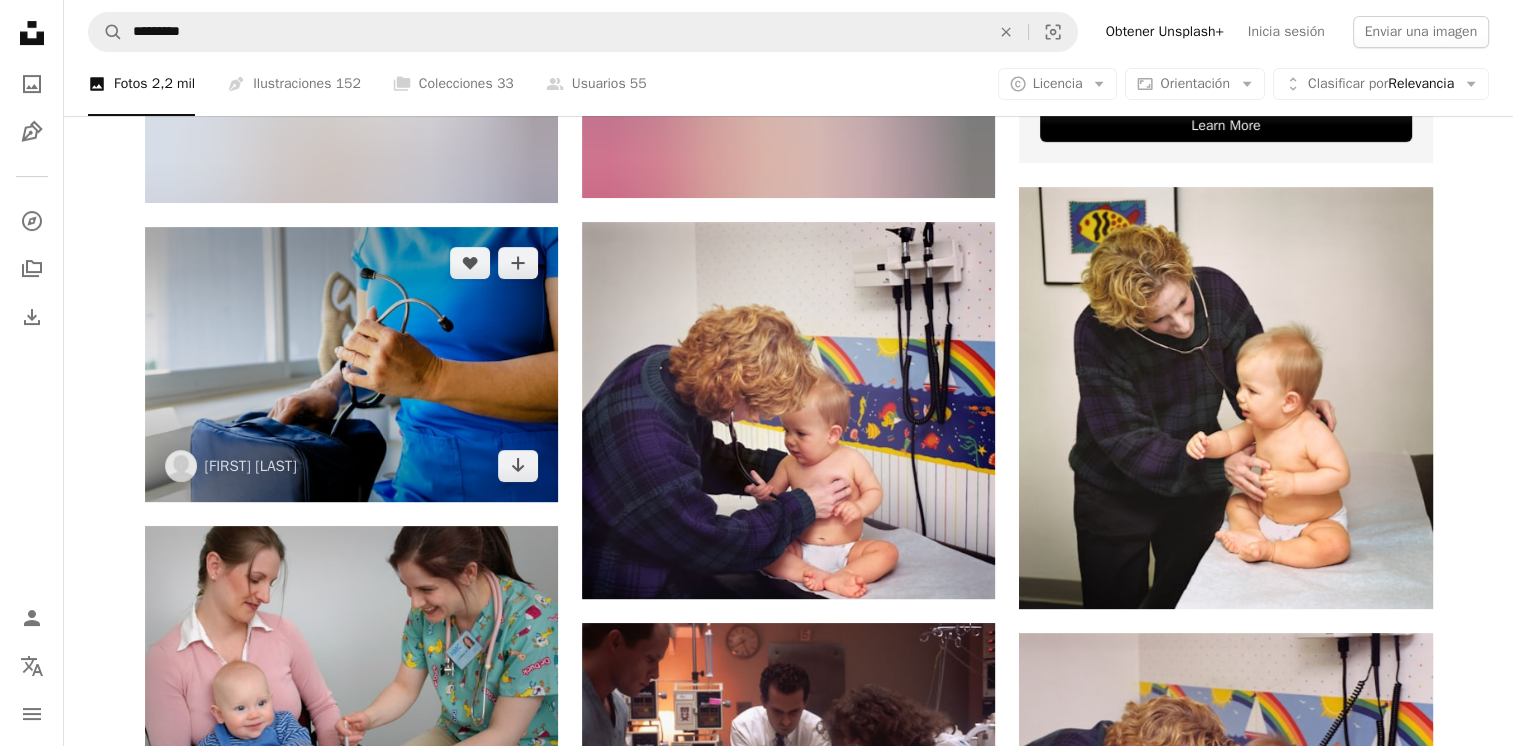 scroll, scrollTop: 672, scrollLeft: 0, axis: vertical 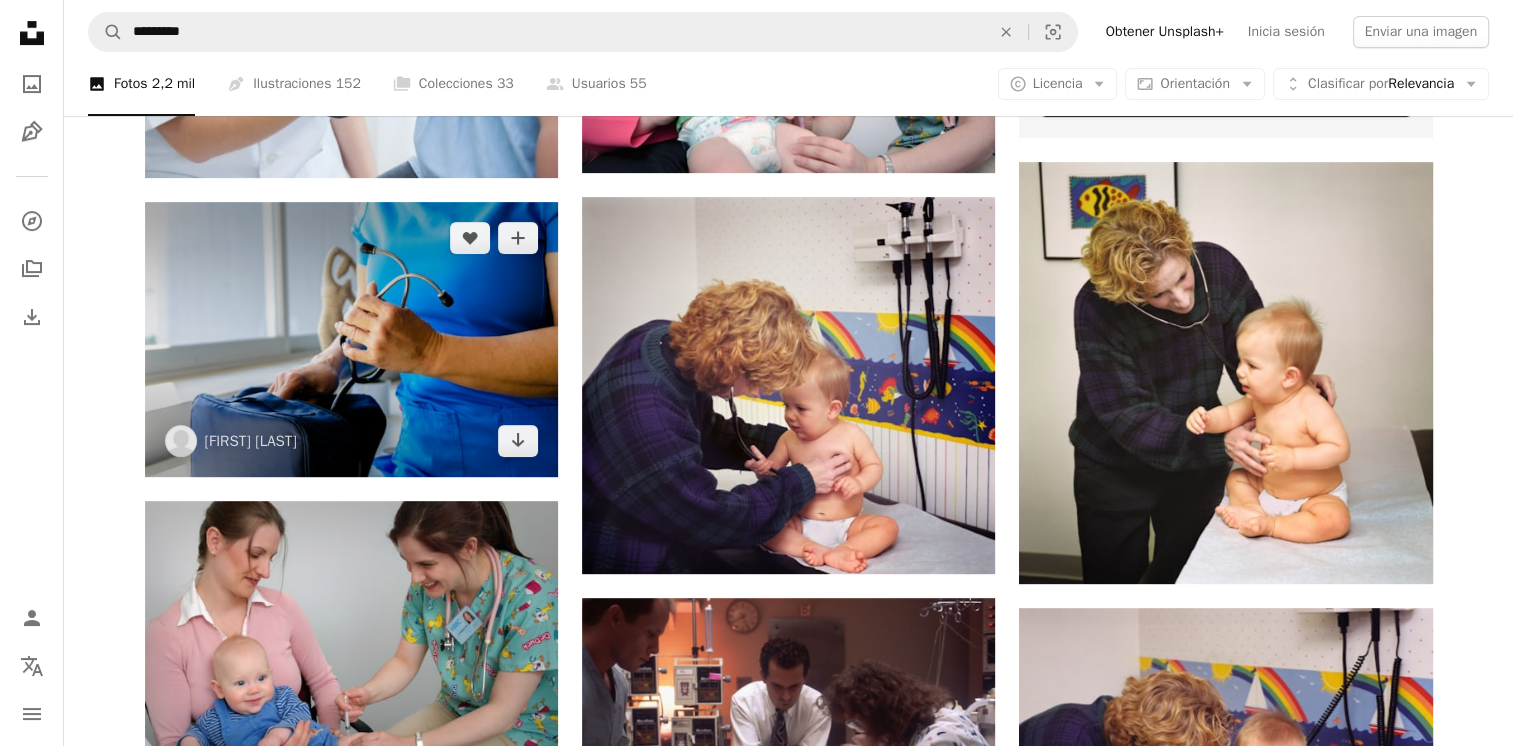 click at bounding box center (351, 339) 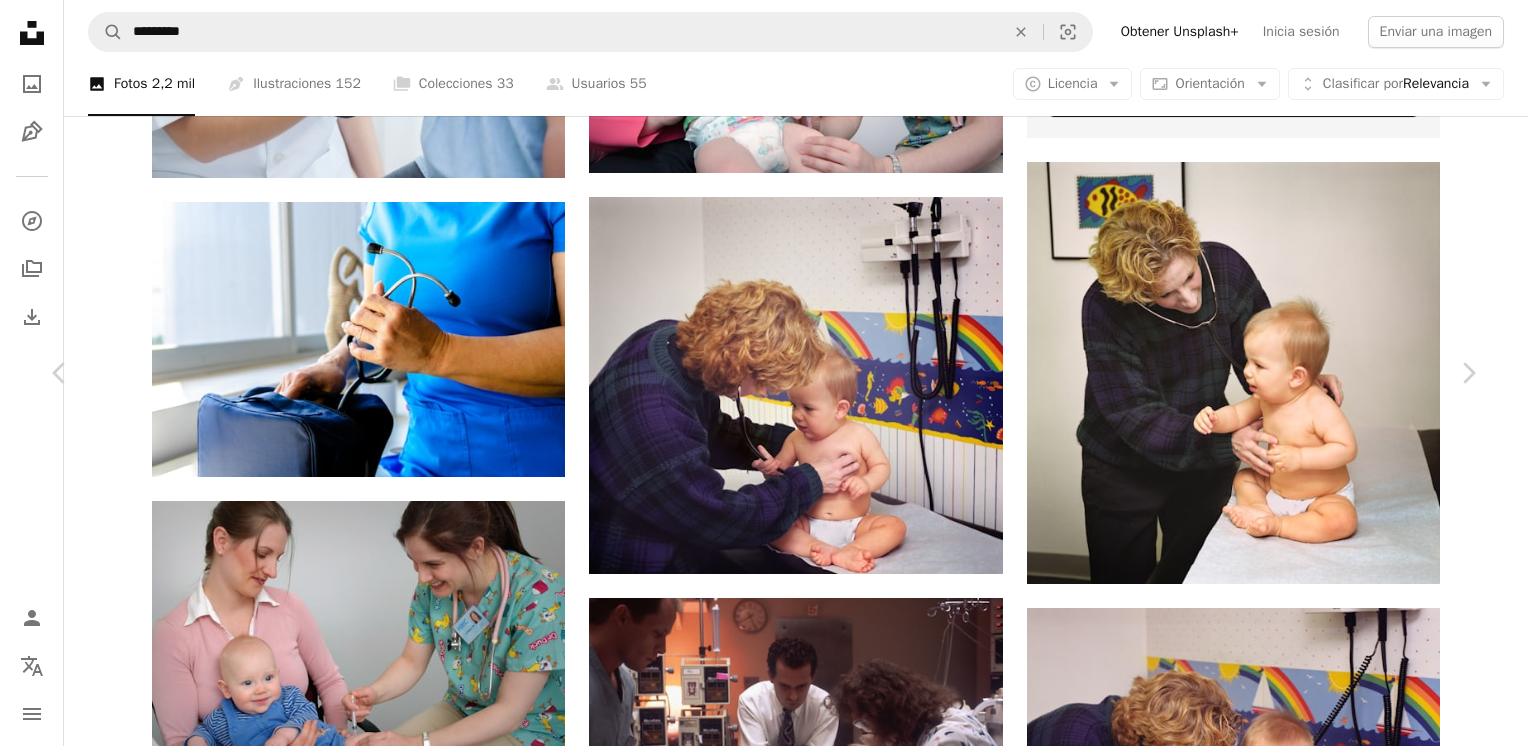 click on "[FIRST] [LAST]" at bounding box center [764, 4301] 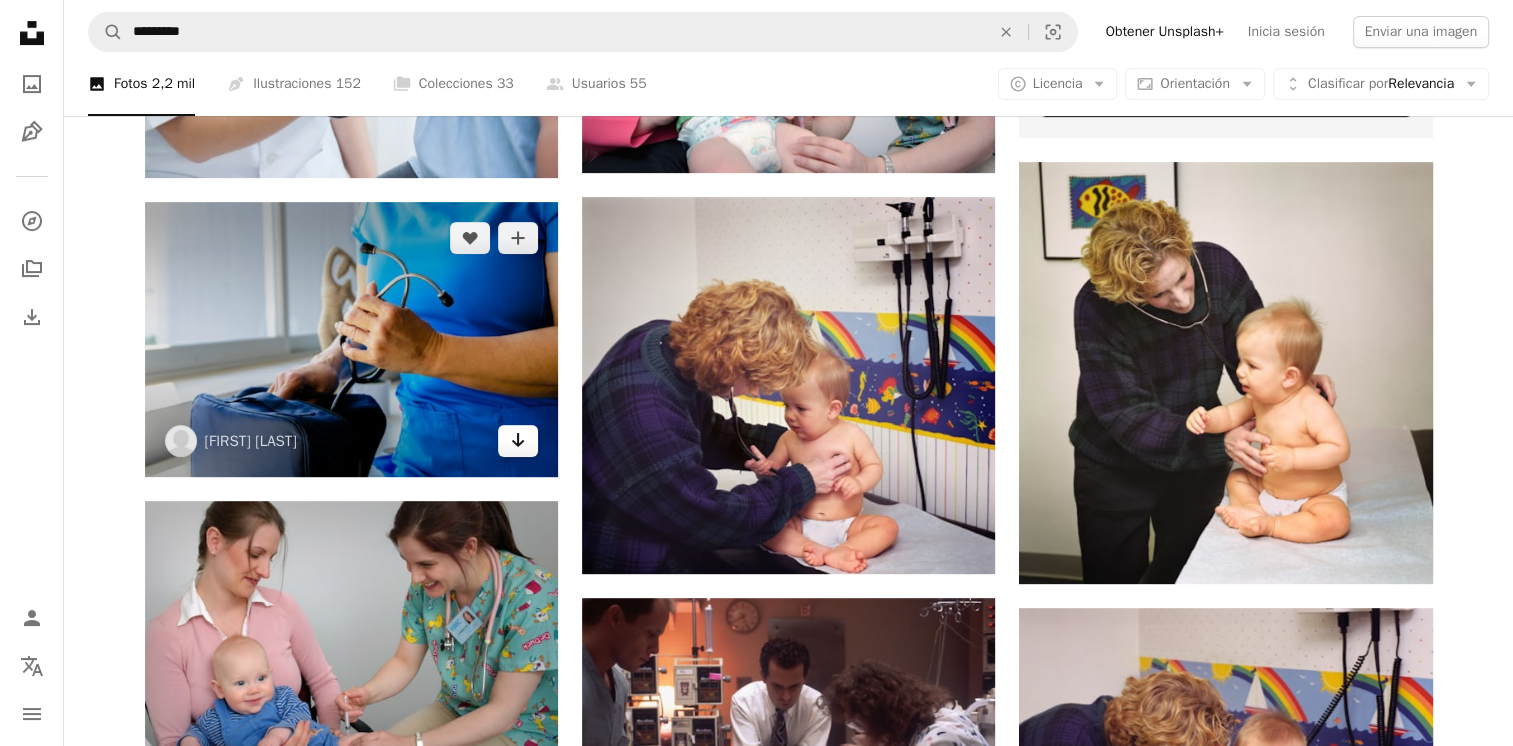 click on "Arrow pointing down" 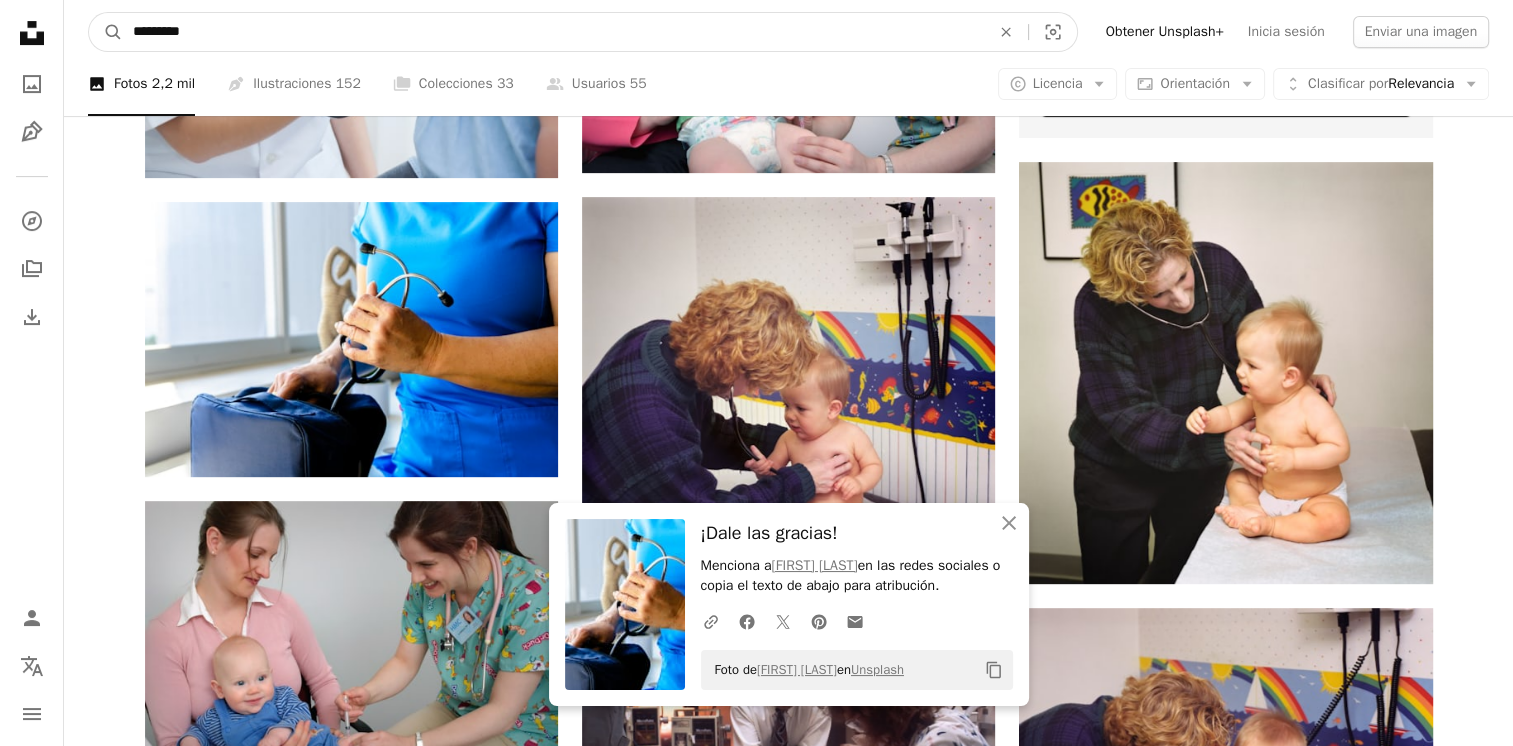 click on "*********" at bounding box center [553, 32] 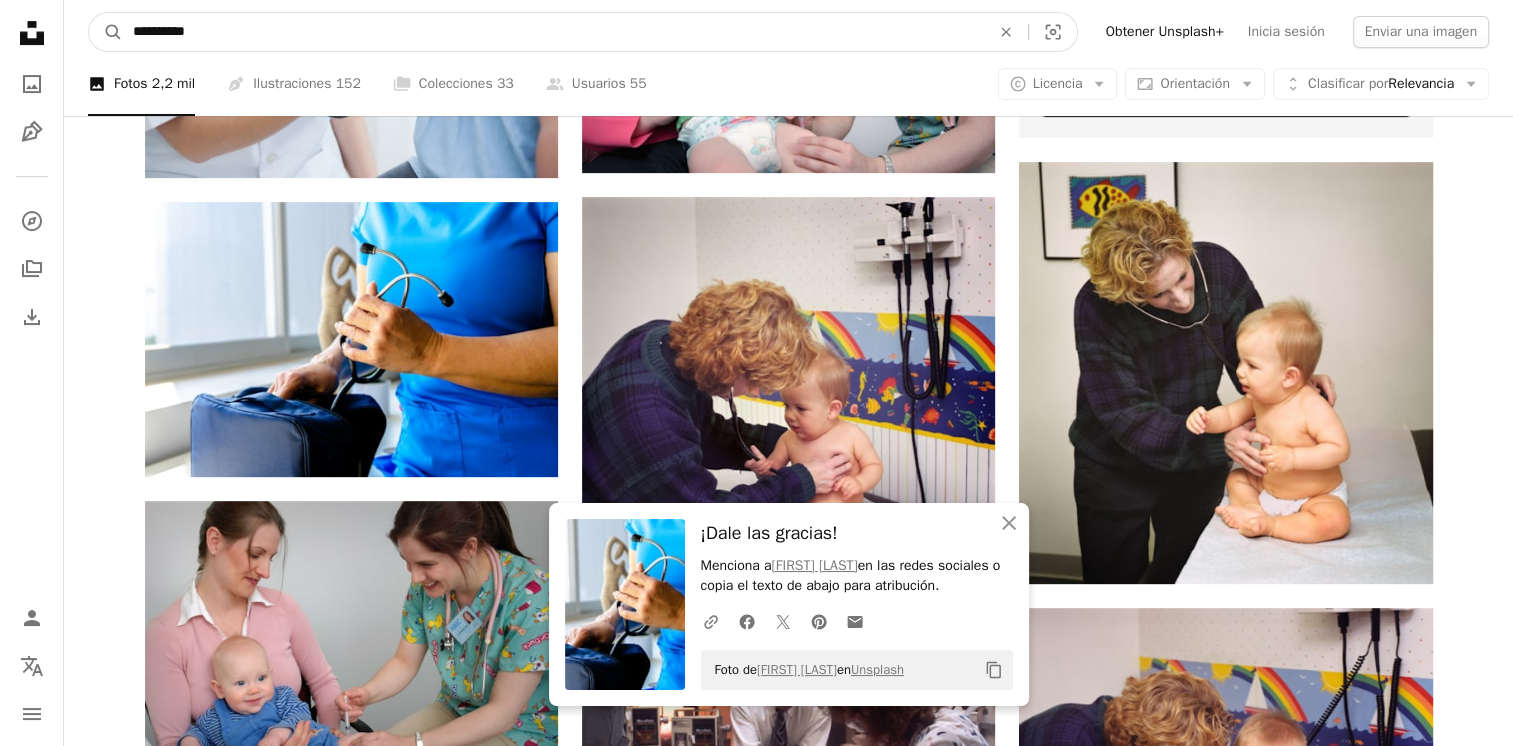 type on "**********" 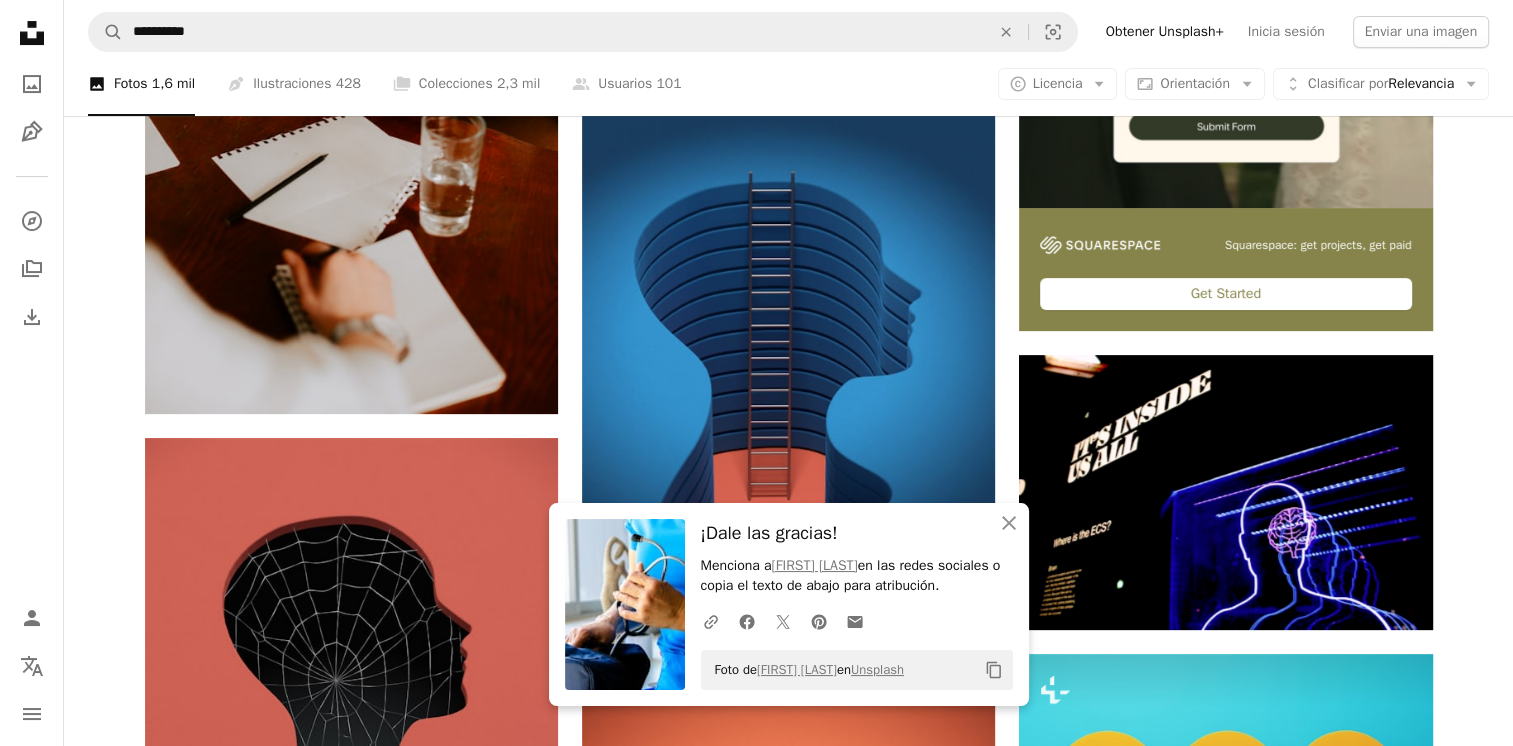 scroll, scrollTop: 480, scrollLeft: 0, axis: vertical 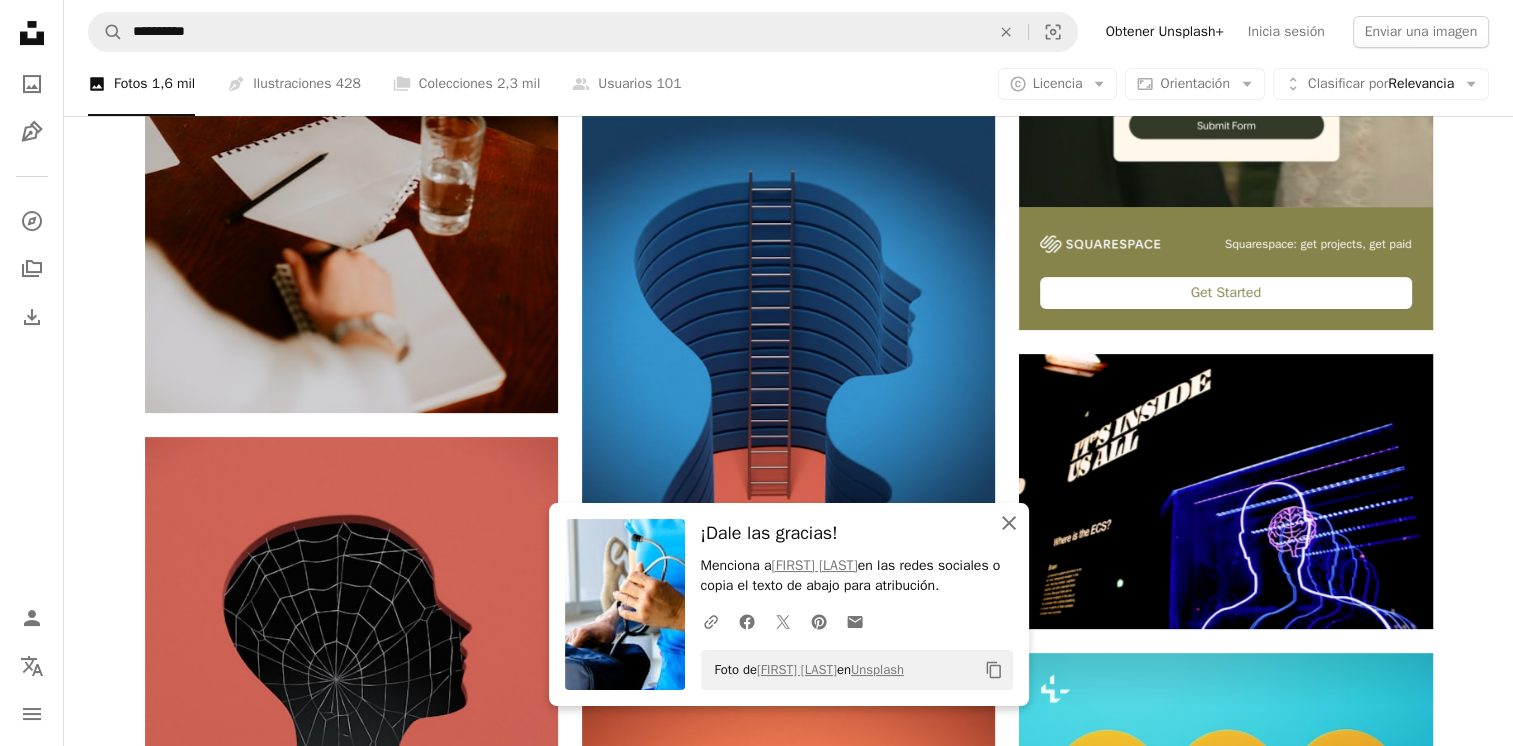 click on "An X shape" 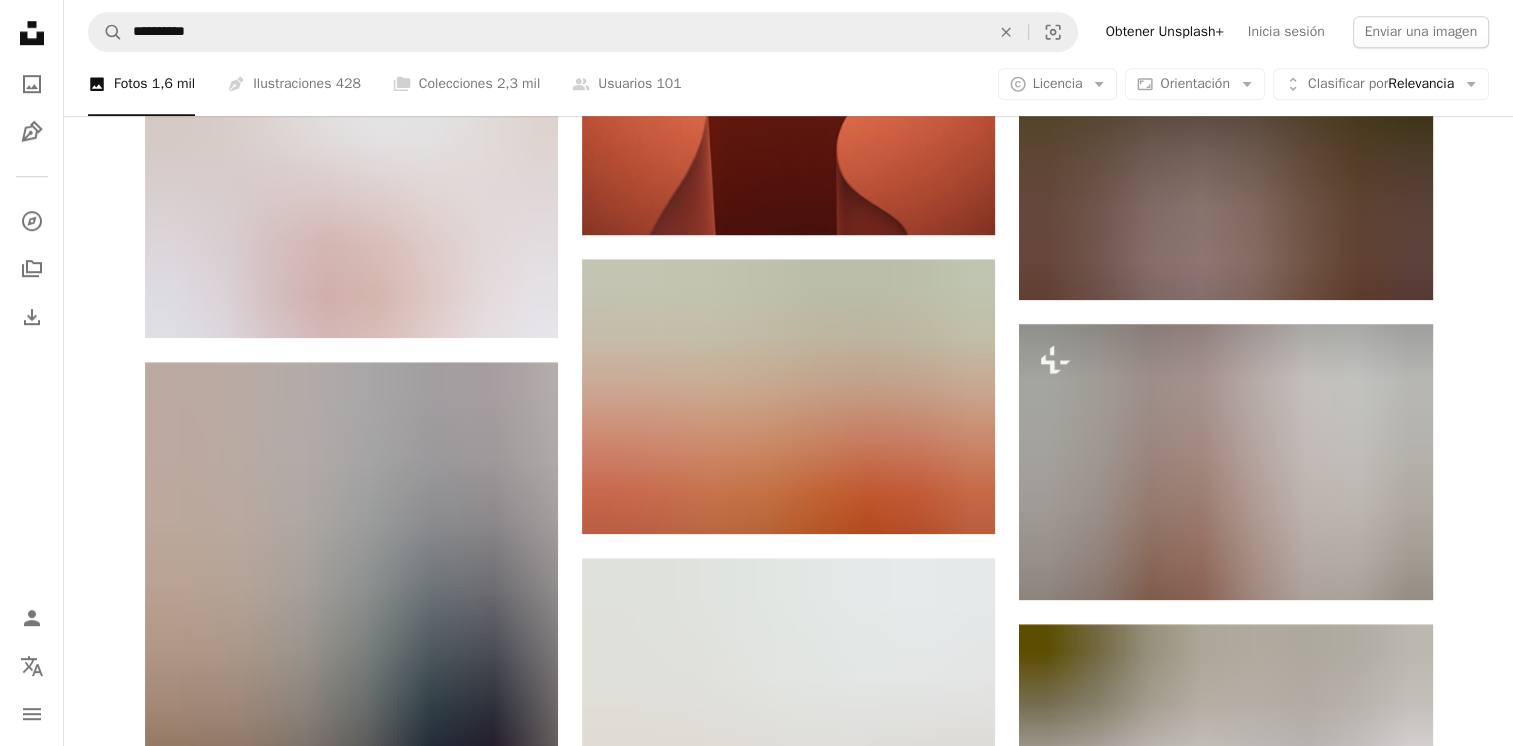 scroll, scrollTop: 1242, scrollLeft: 0, axis: vertical 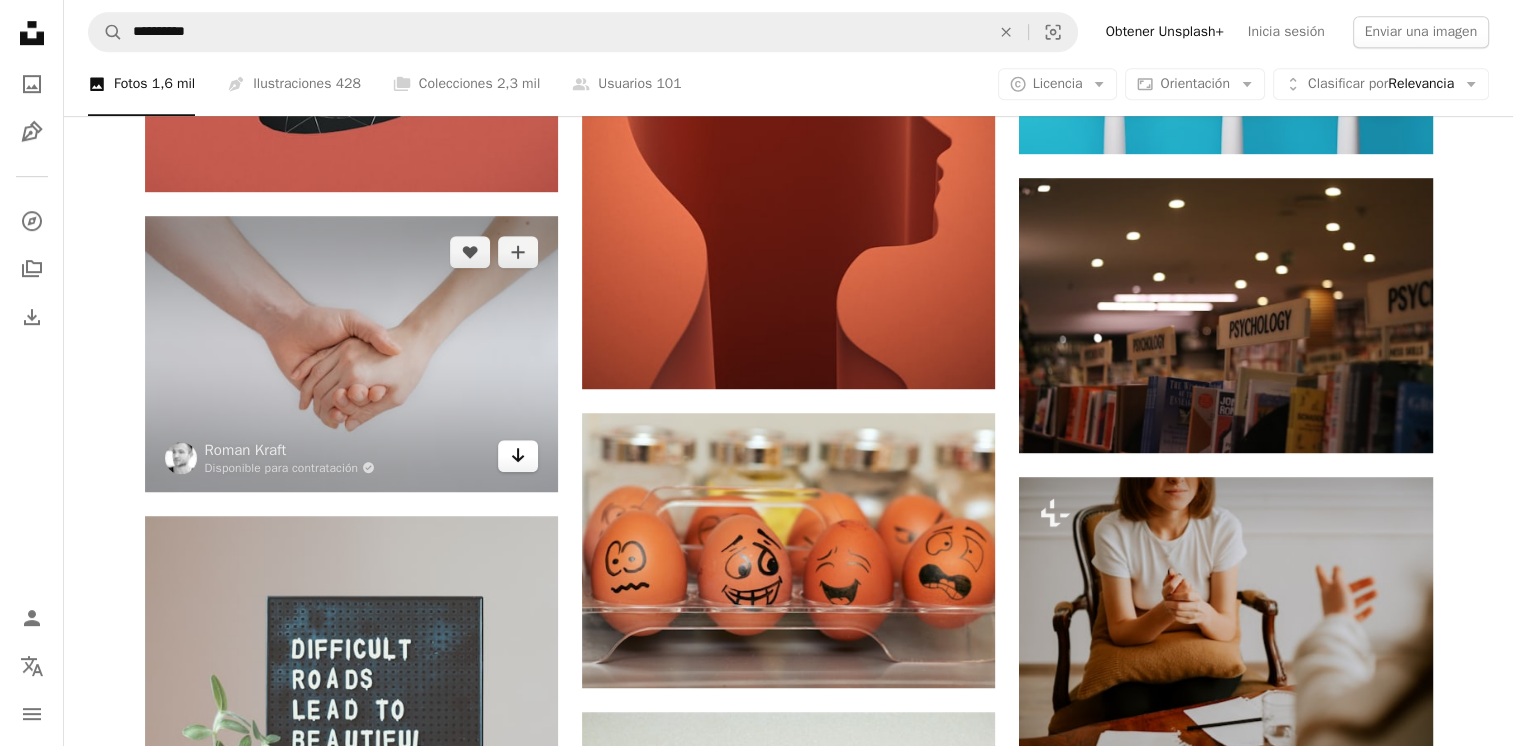 click on "Arrow pointing down" 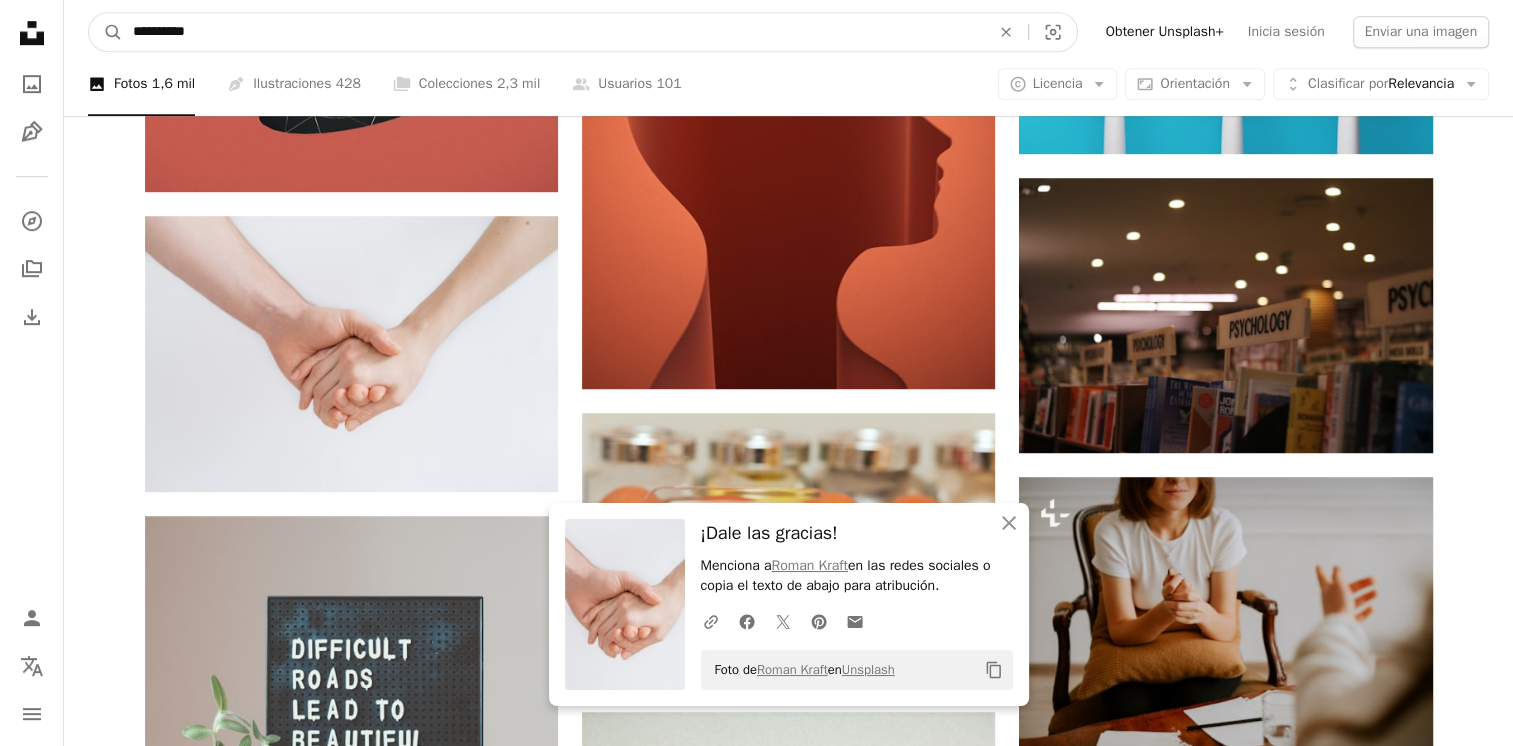 drag, startPoint x: 318, startPoint y: 12, endPoint x: 315, endPoint y: 29, distance: 17.262676 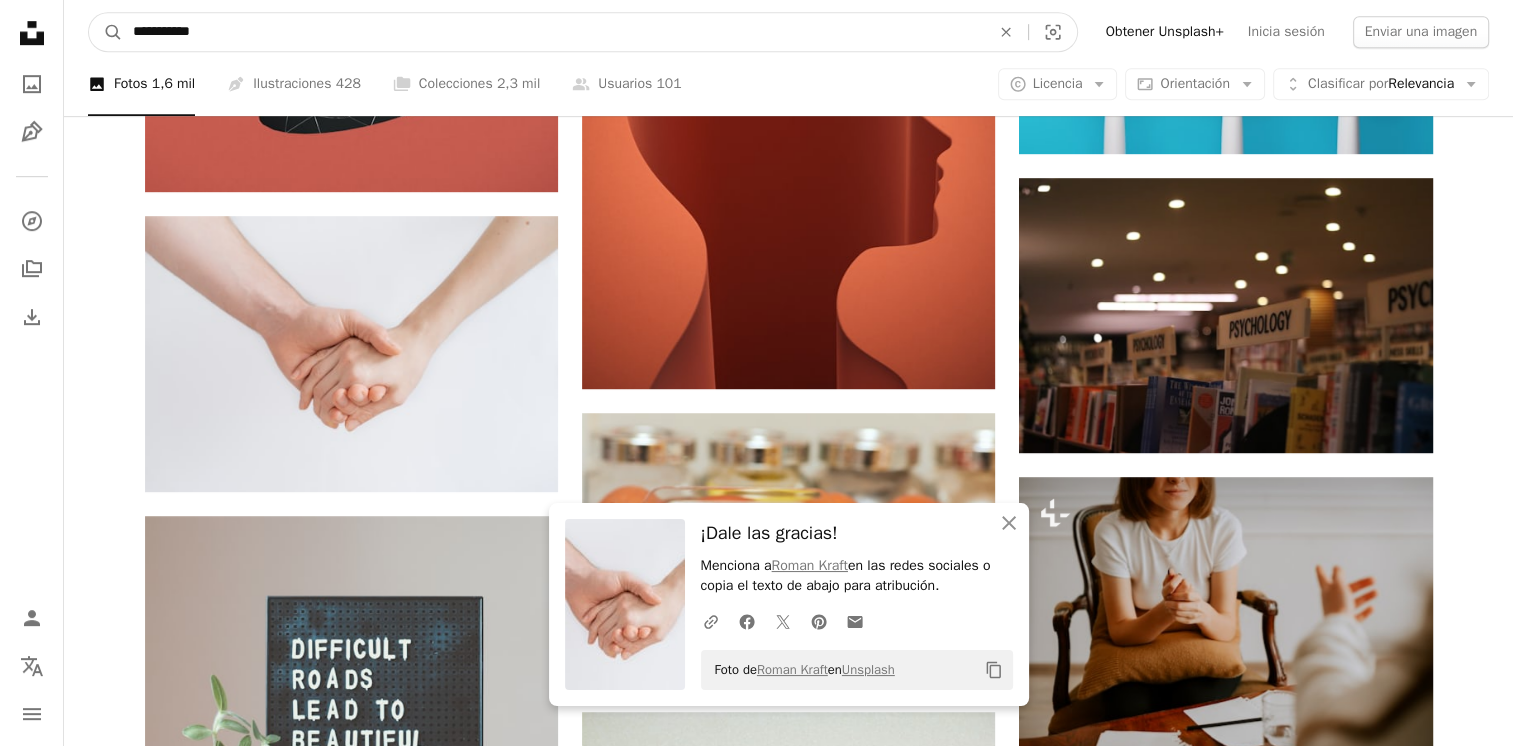 type on "**********" 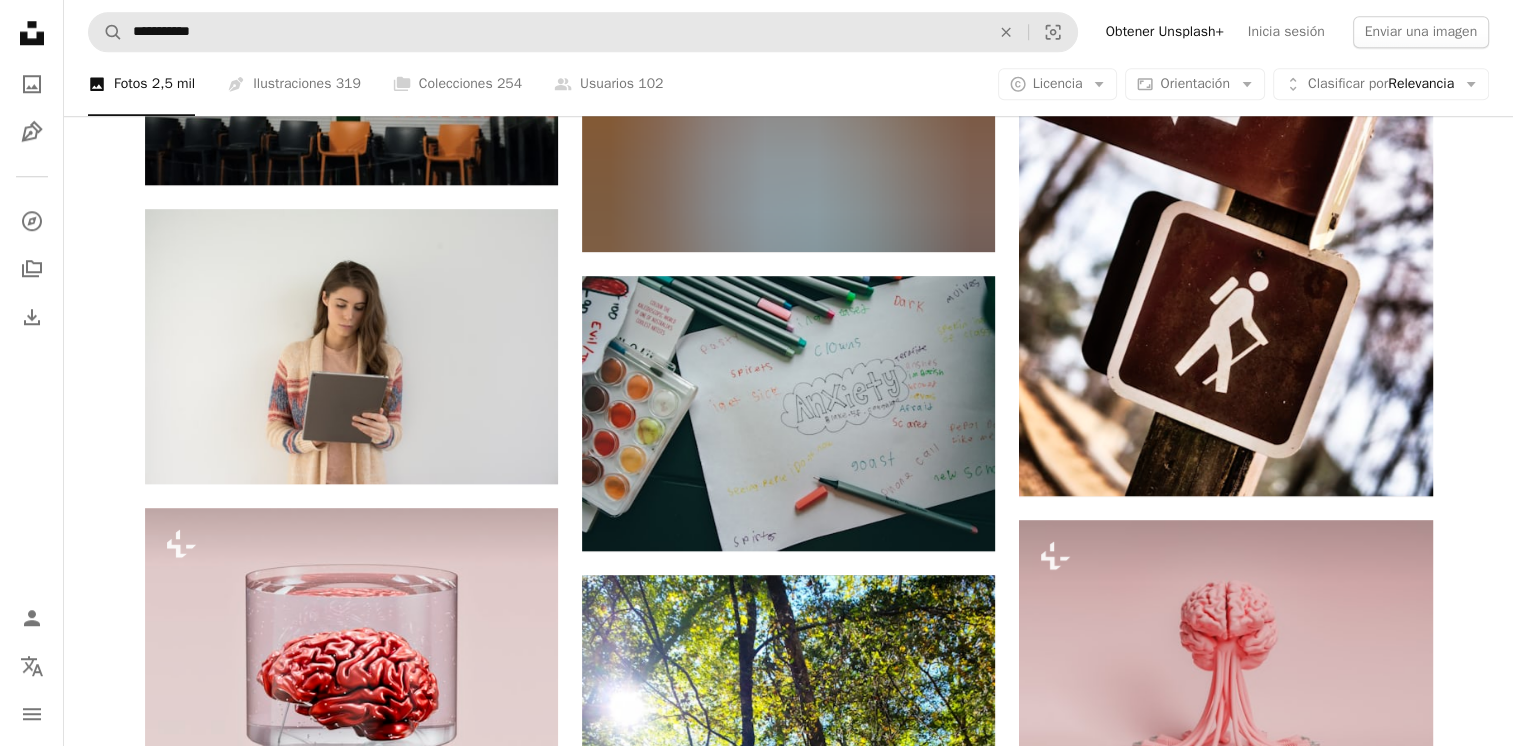 scroll, scrollTop: 1812, scrollLeft: 0, axis: vertical 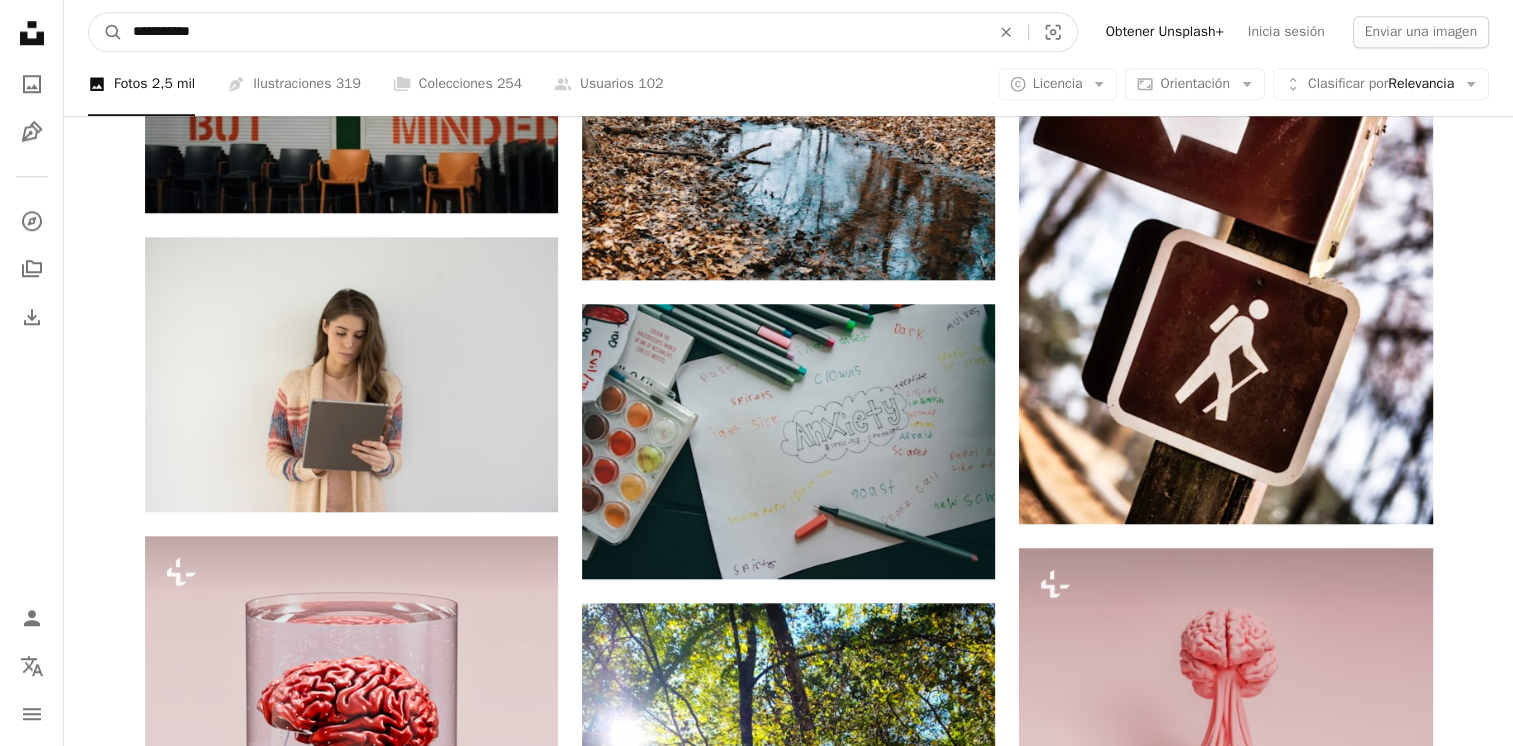 click on "**********" at bounding box center (553, 32) 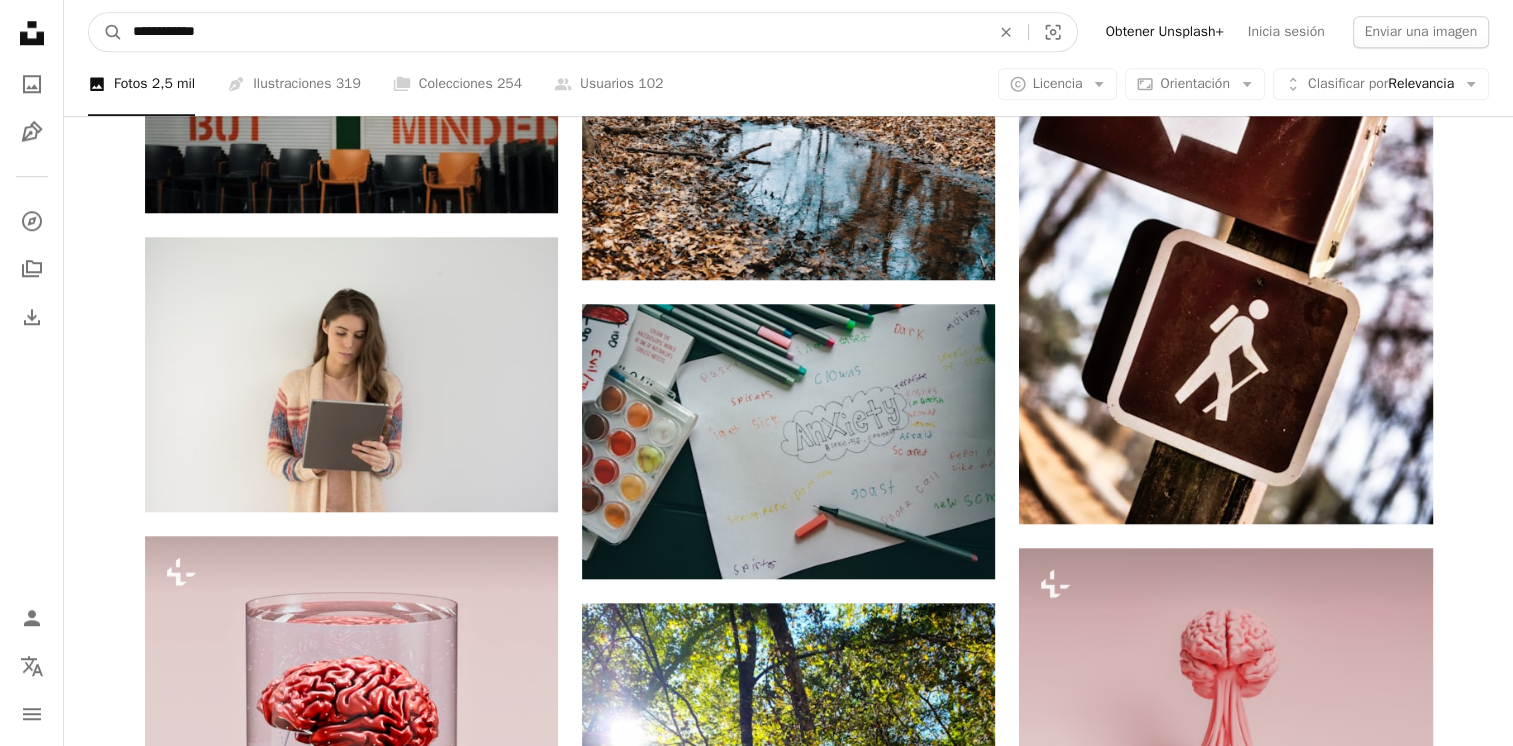 type on "**********" 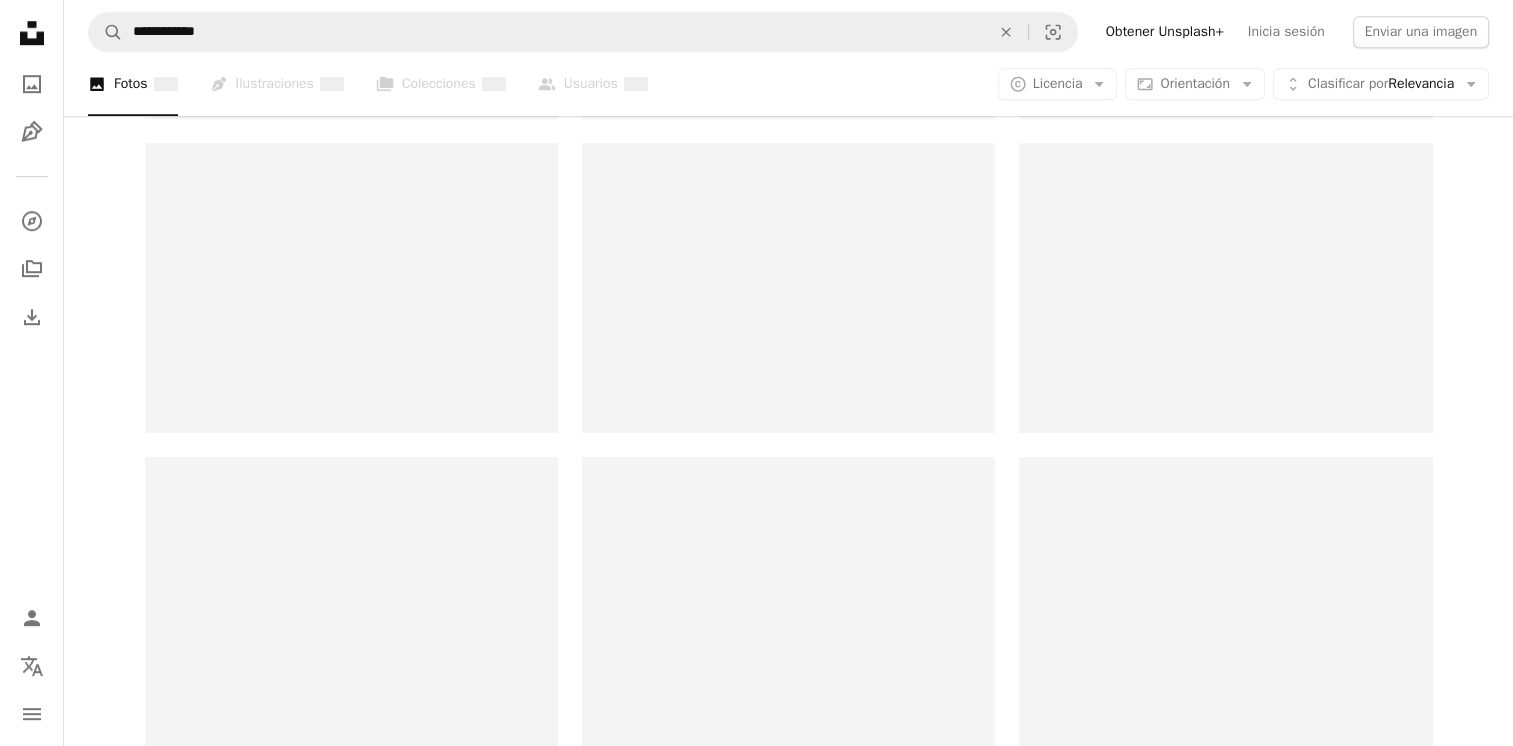 scroll, scrollTop: 0, scrollLeft: 0, axis: both 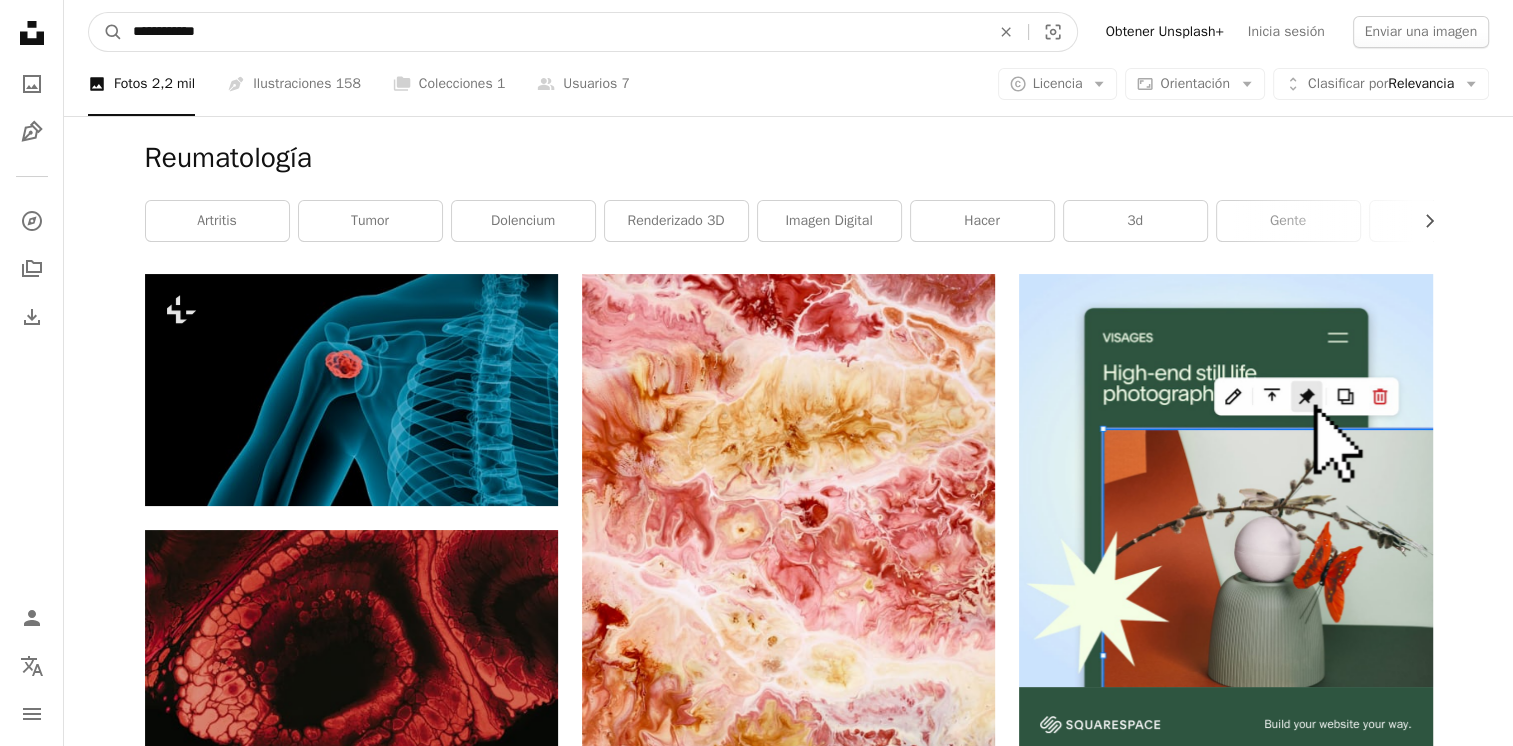 click on "**********" at bounding box center [553, 32] 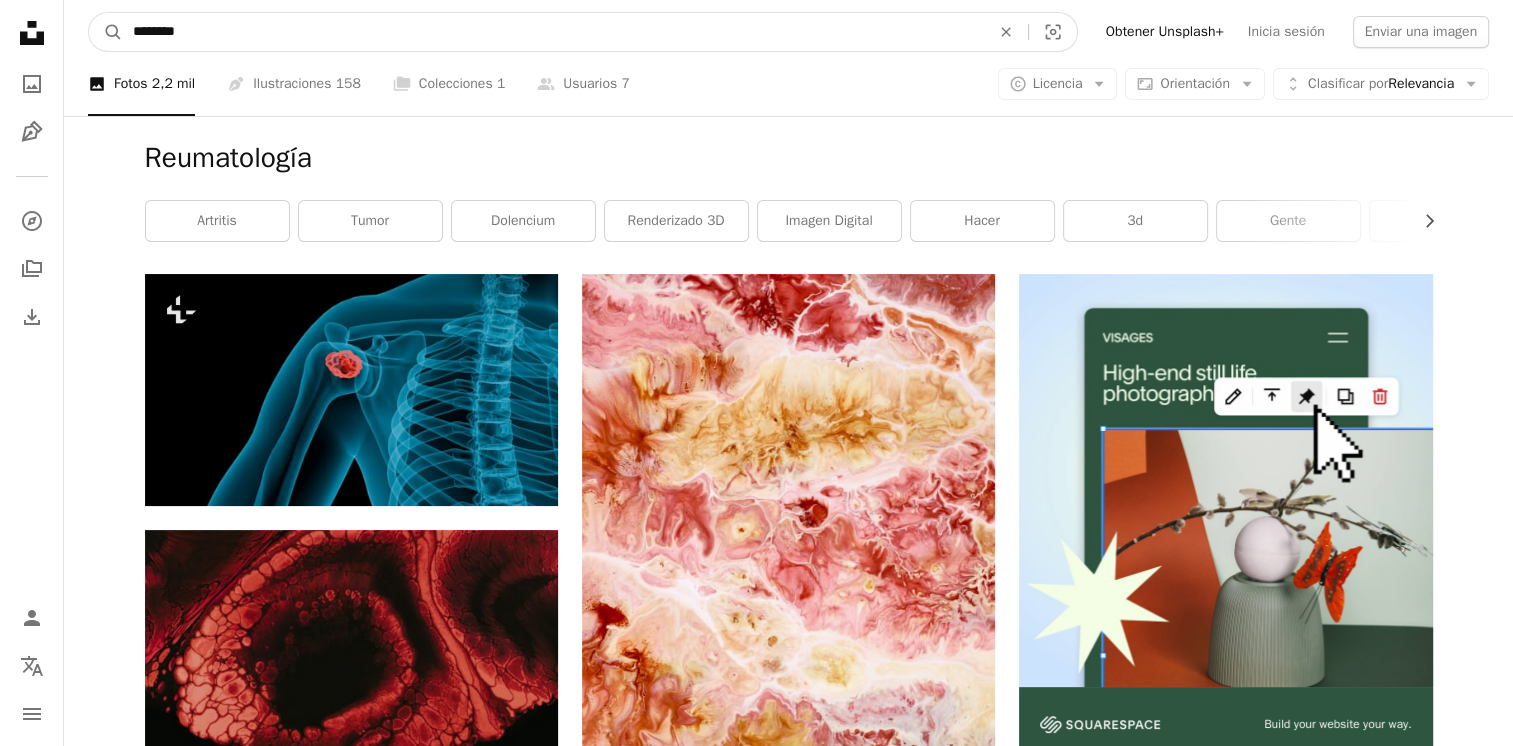 type on "********" 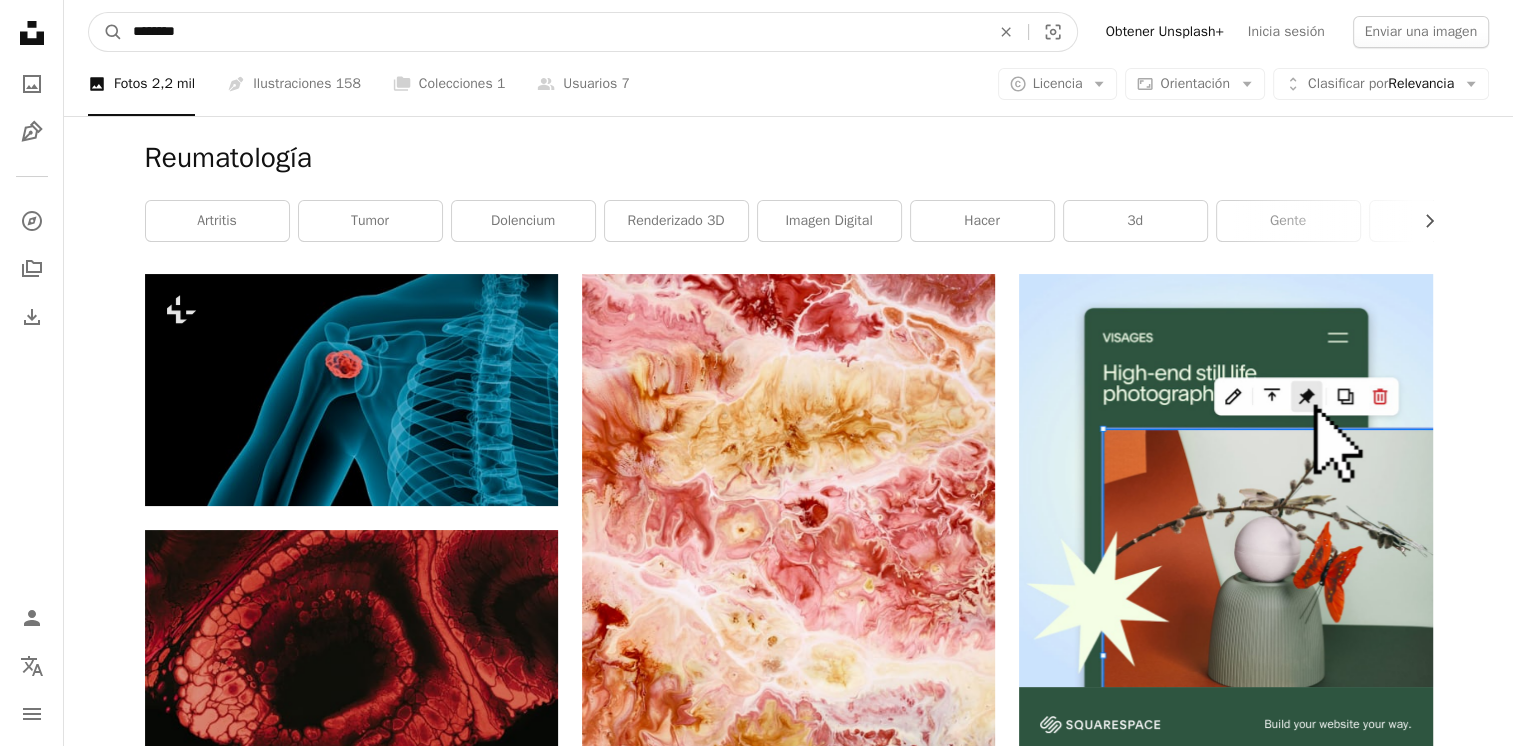 click on "A magnifying glass" at bounding box center (106, 32) 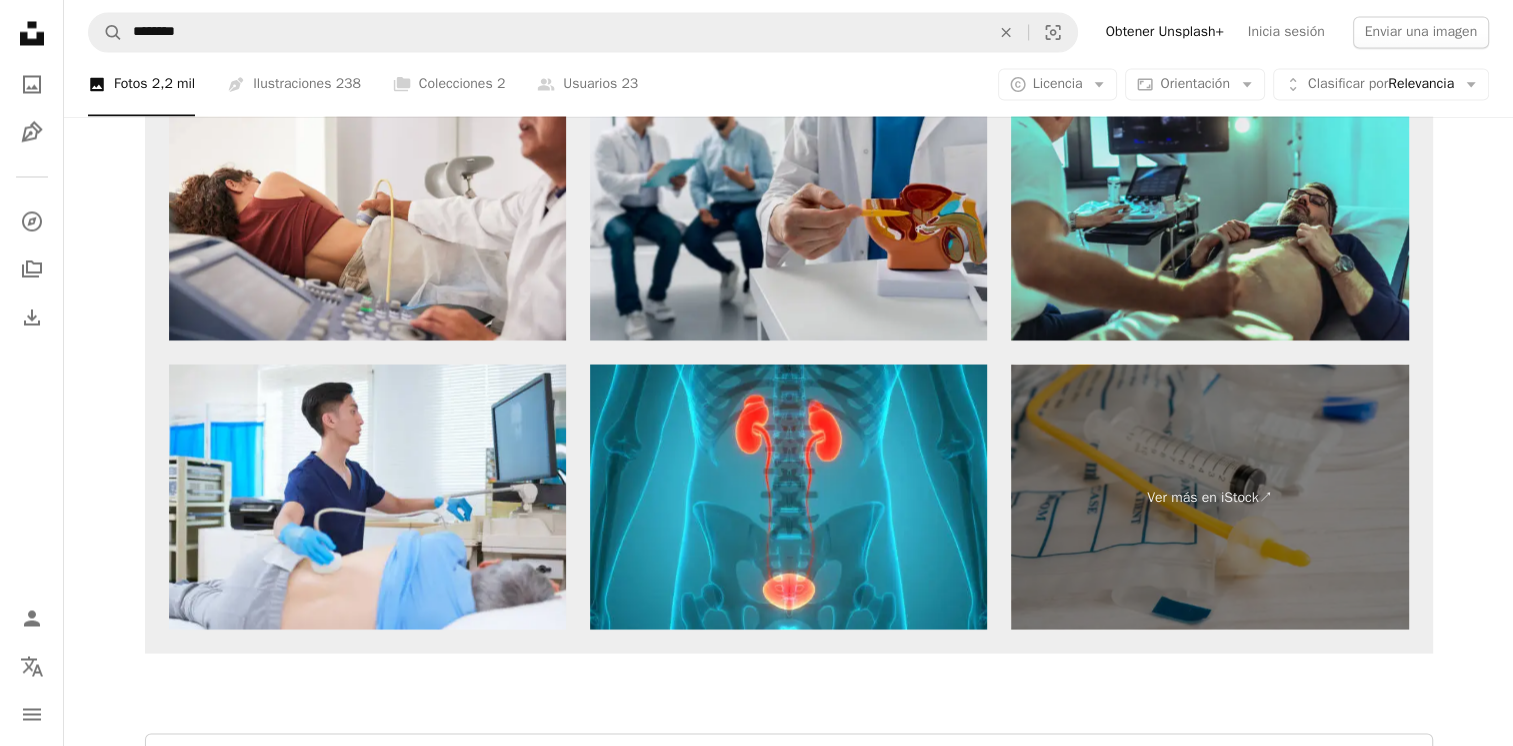 scroll, scrollTop: 3678, scrollLeft: 0, axis: vertical 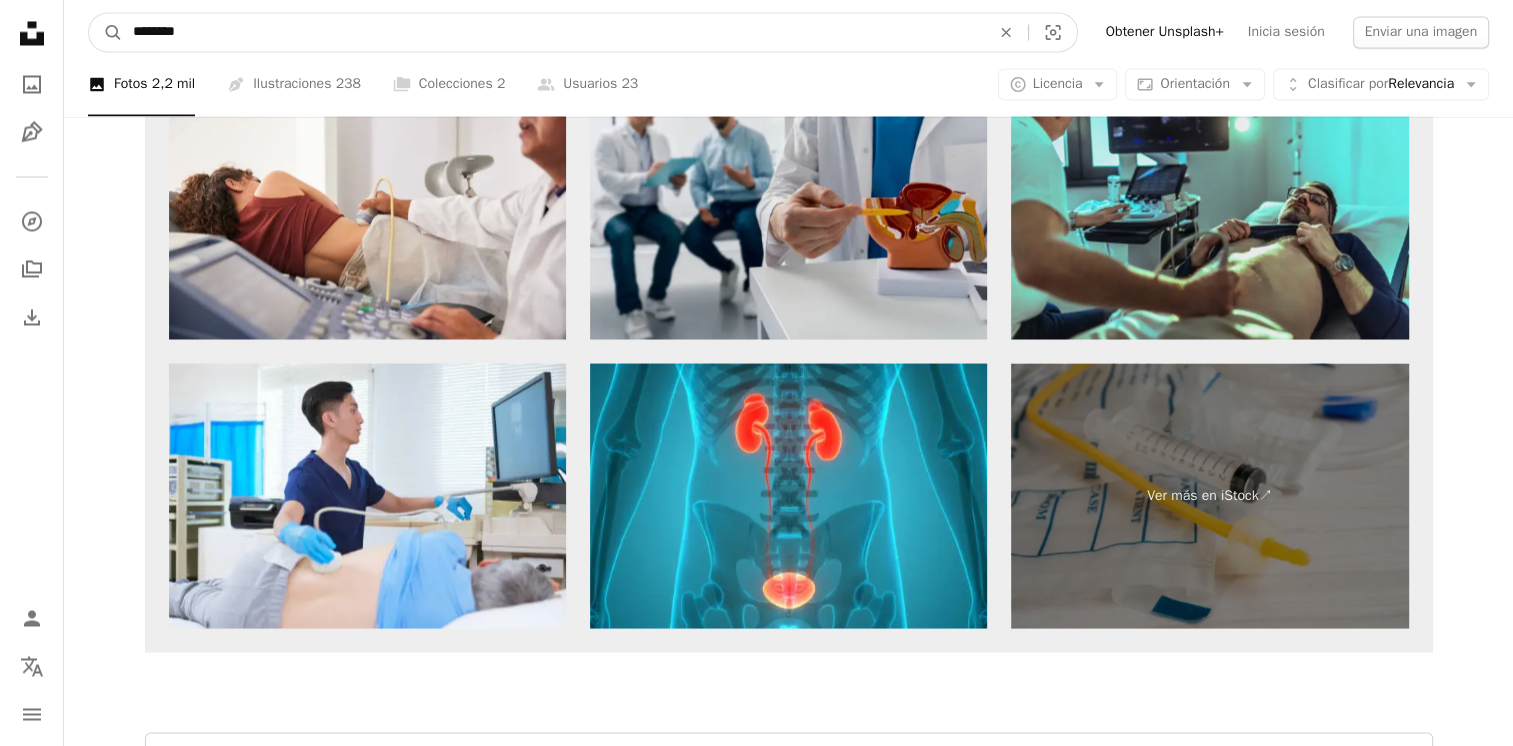 click on "********" at bounding box center [553, 32] 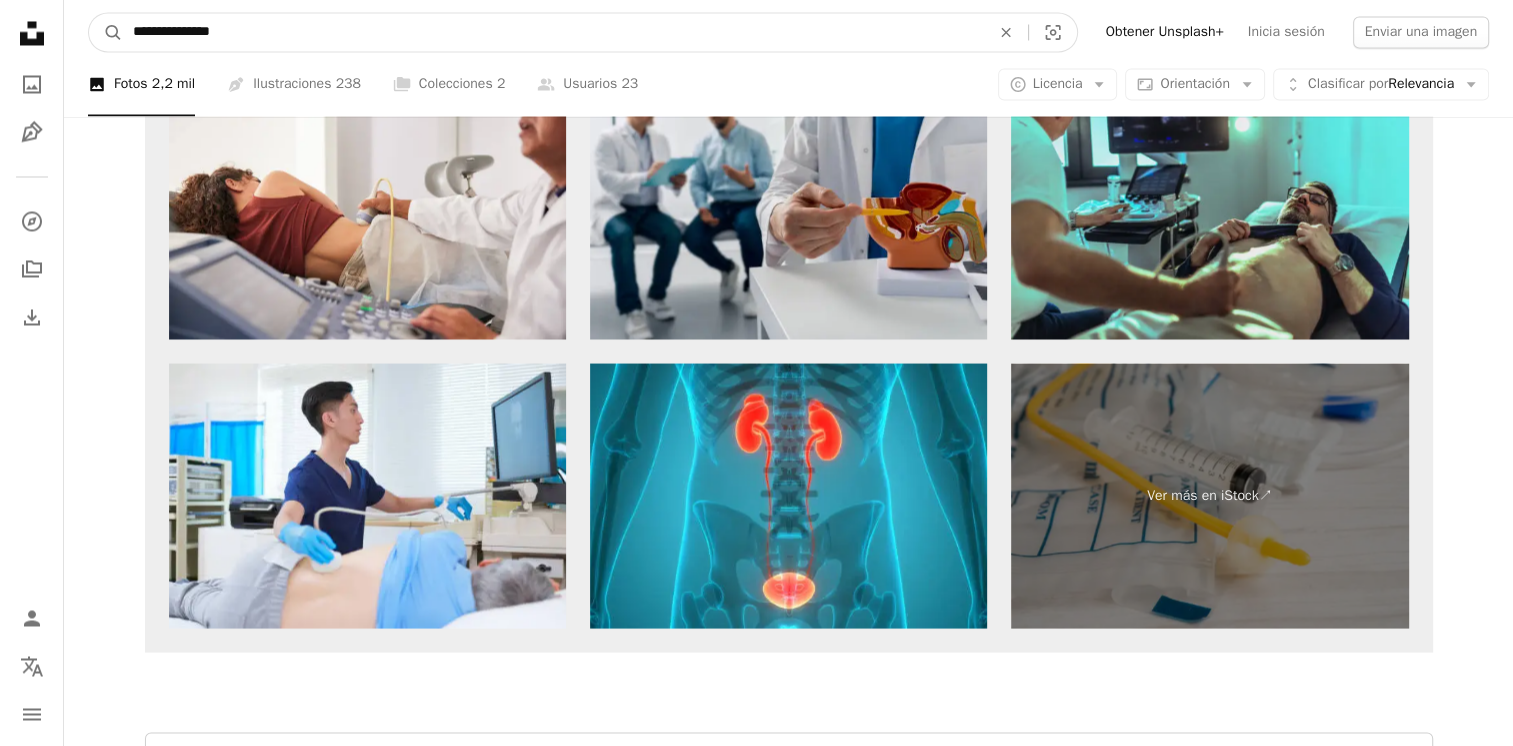 type on "**********" 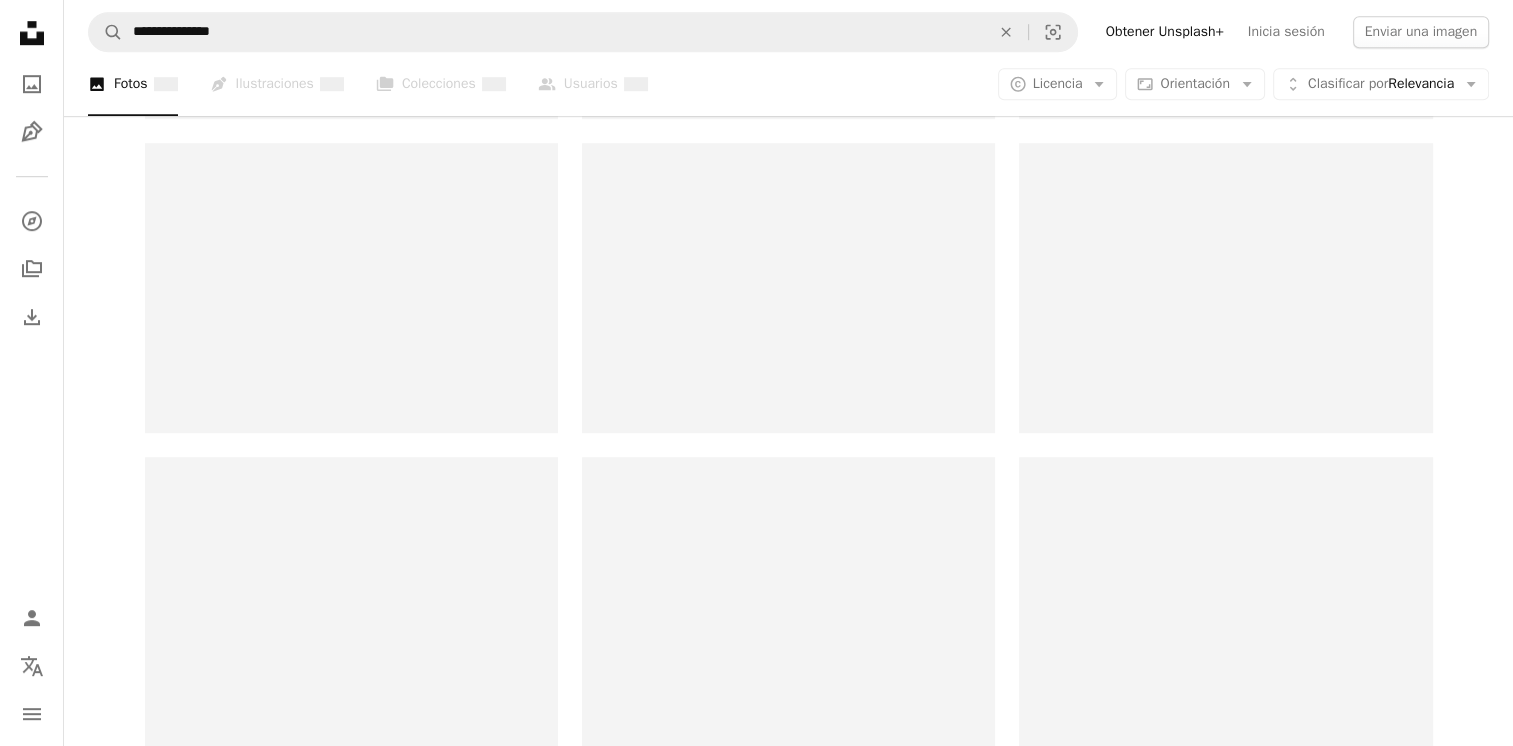 scroll, scrollTop: 0, scrollLeft: 0, axis: both 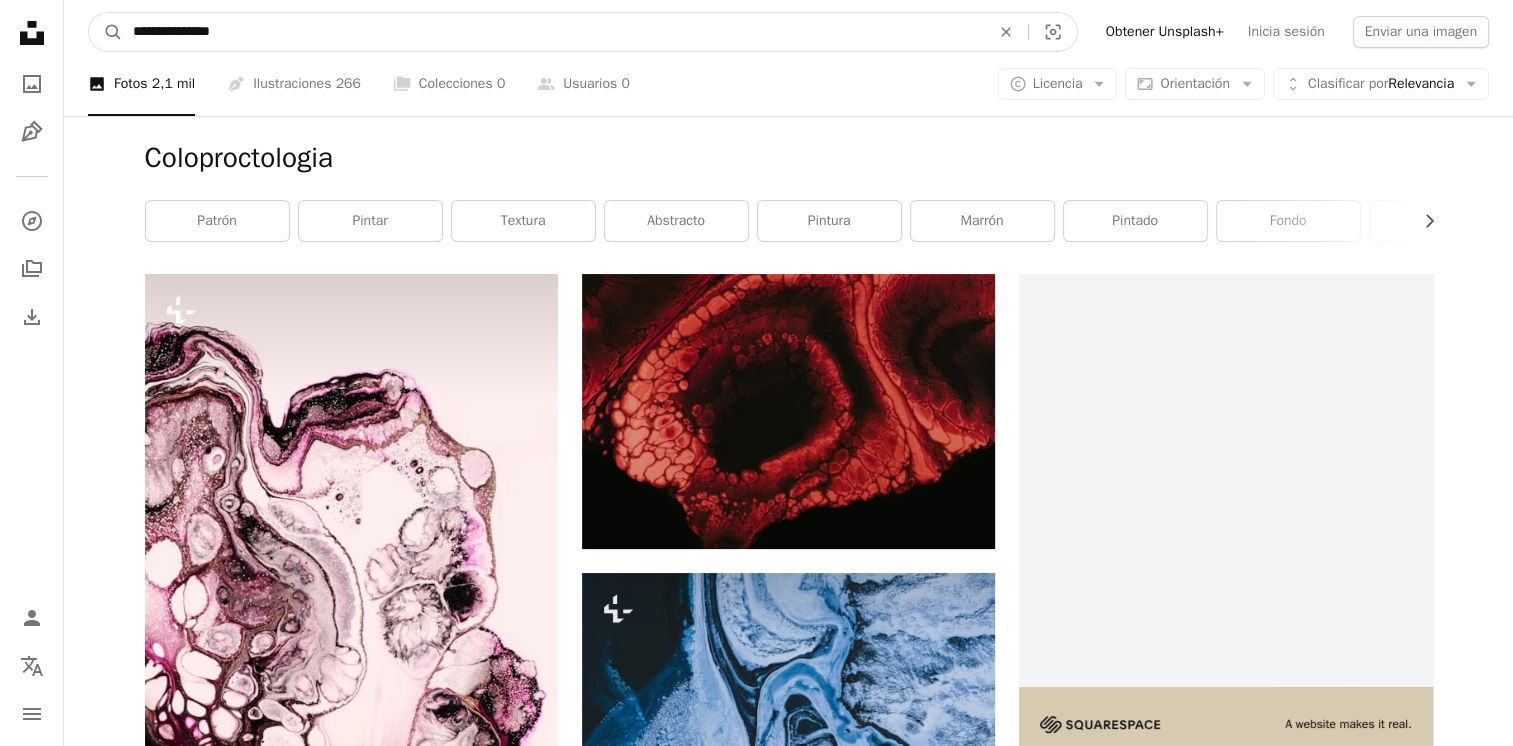 click on "**********" at bounding box center (553, 32) 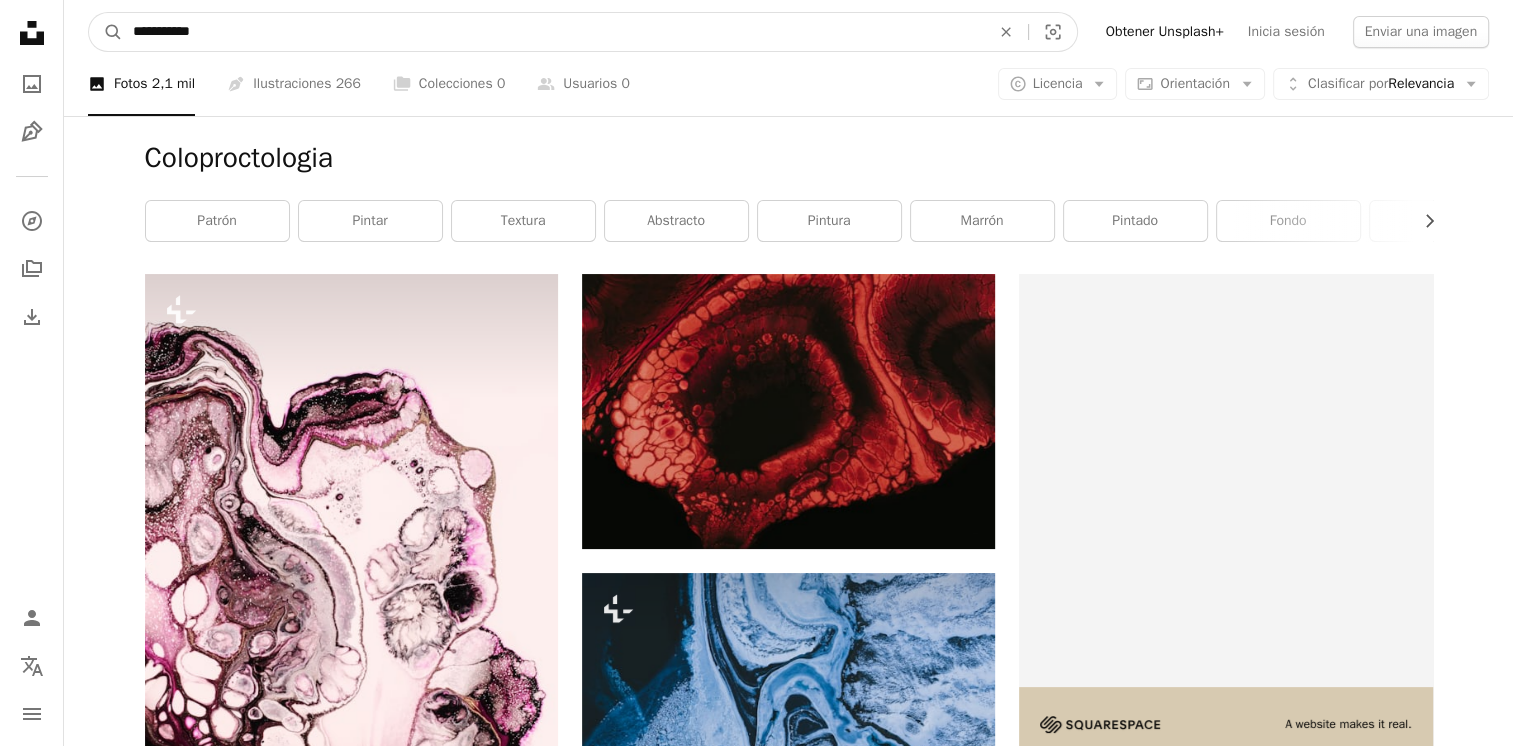 type on "**********" 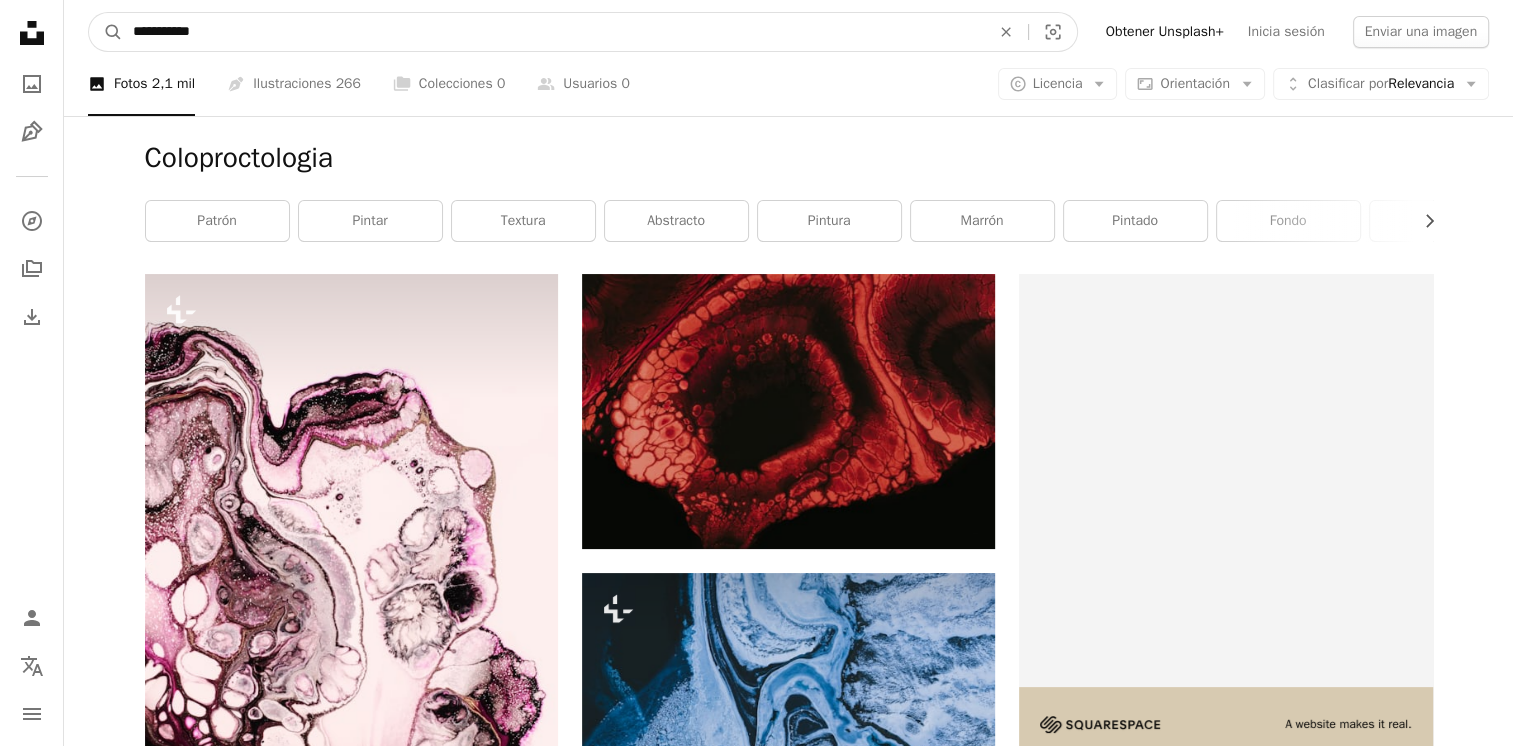 click on "A magnifying glass" at bounding box center (106, 32) 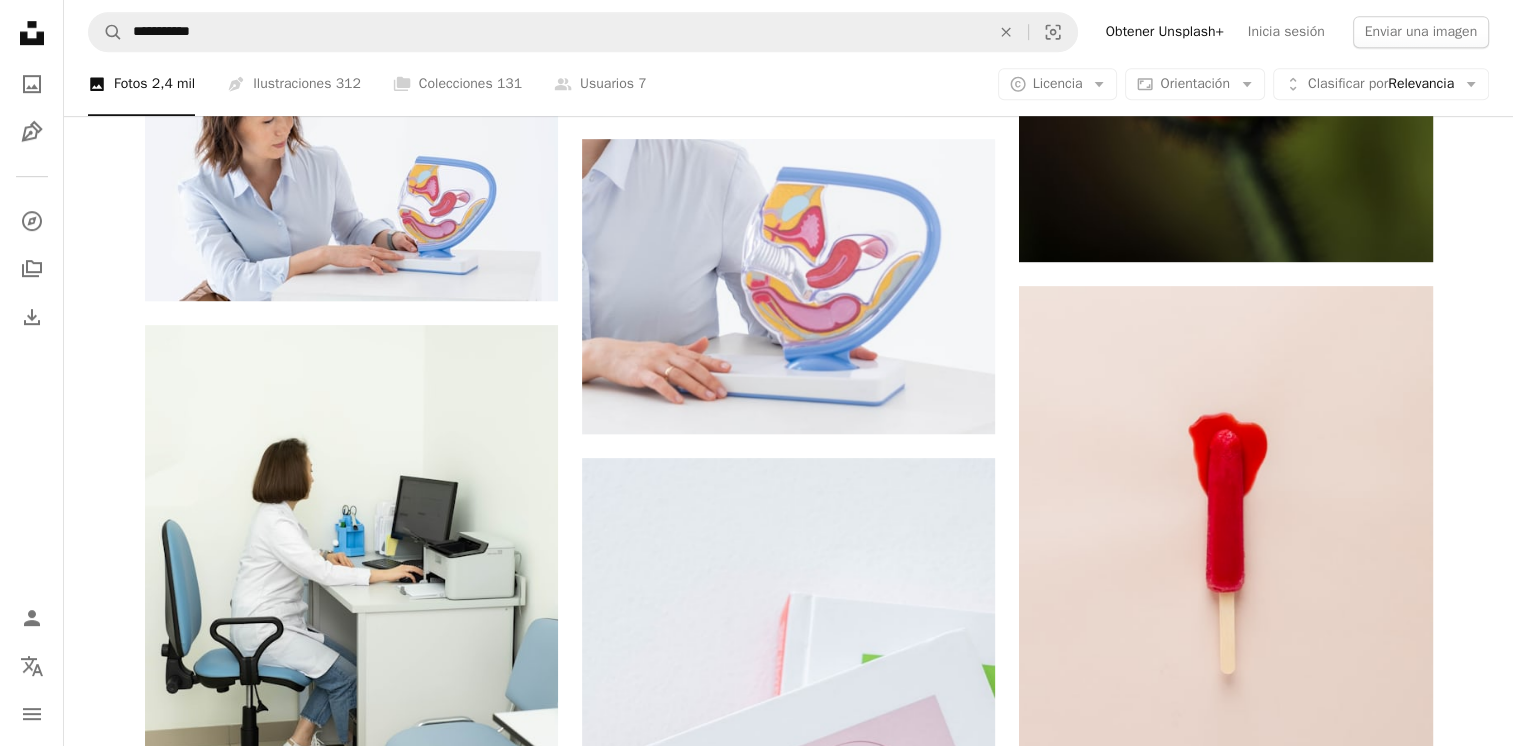 scroll, scrollTop: 1192, scrollLeft: 0, axis: vertical 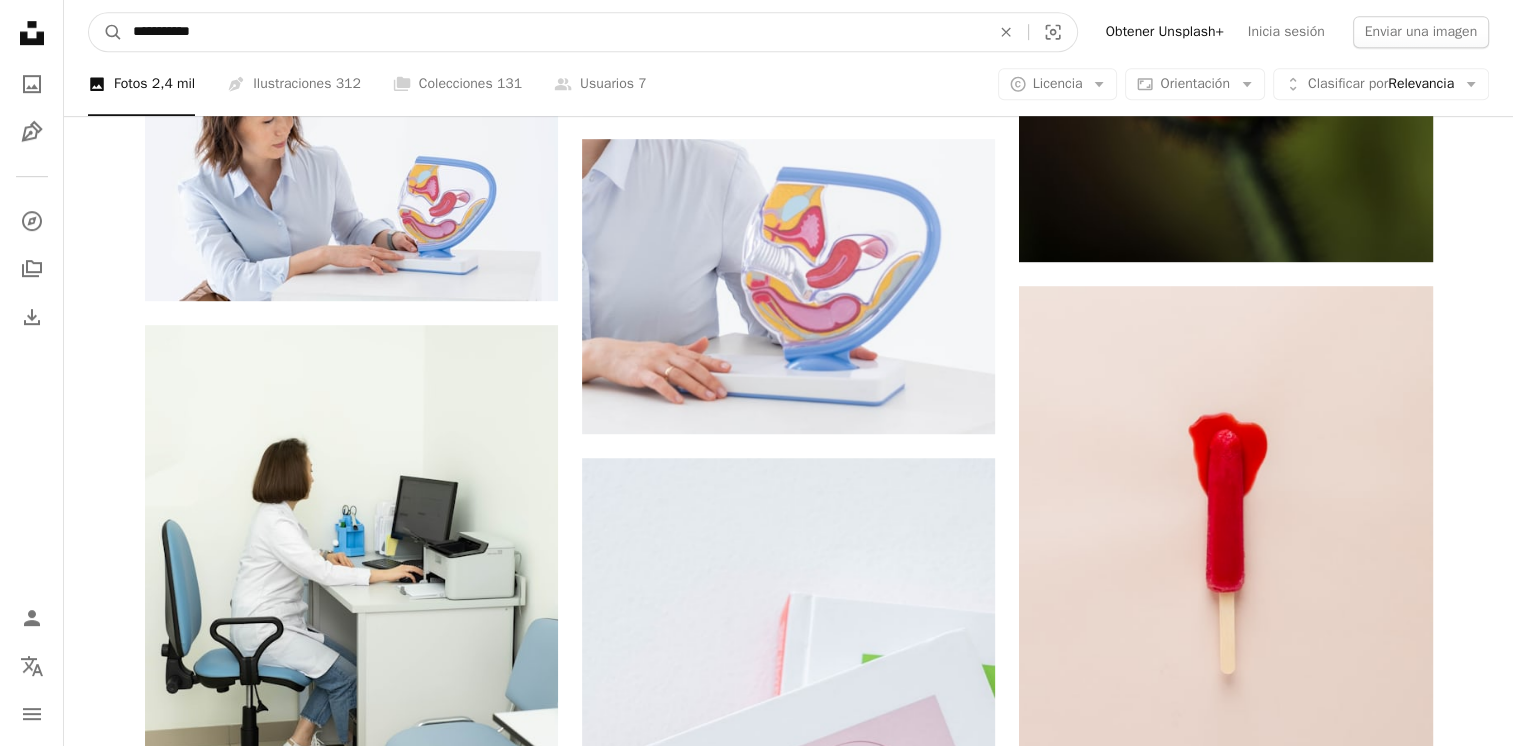 click on "**********" at bounding box center [553, 32] 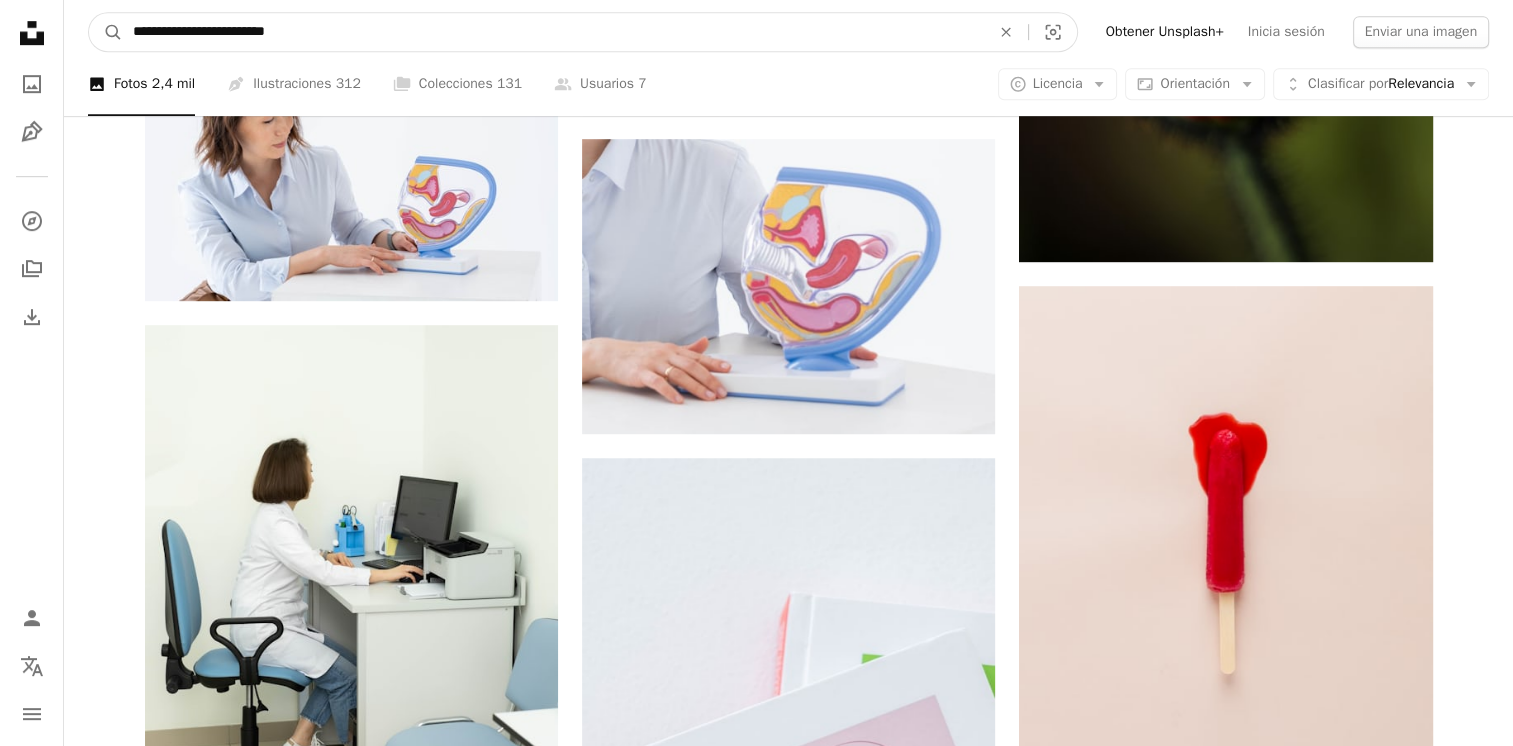 type on "**********" 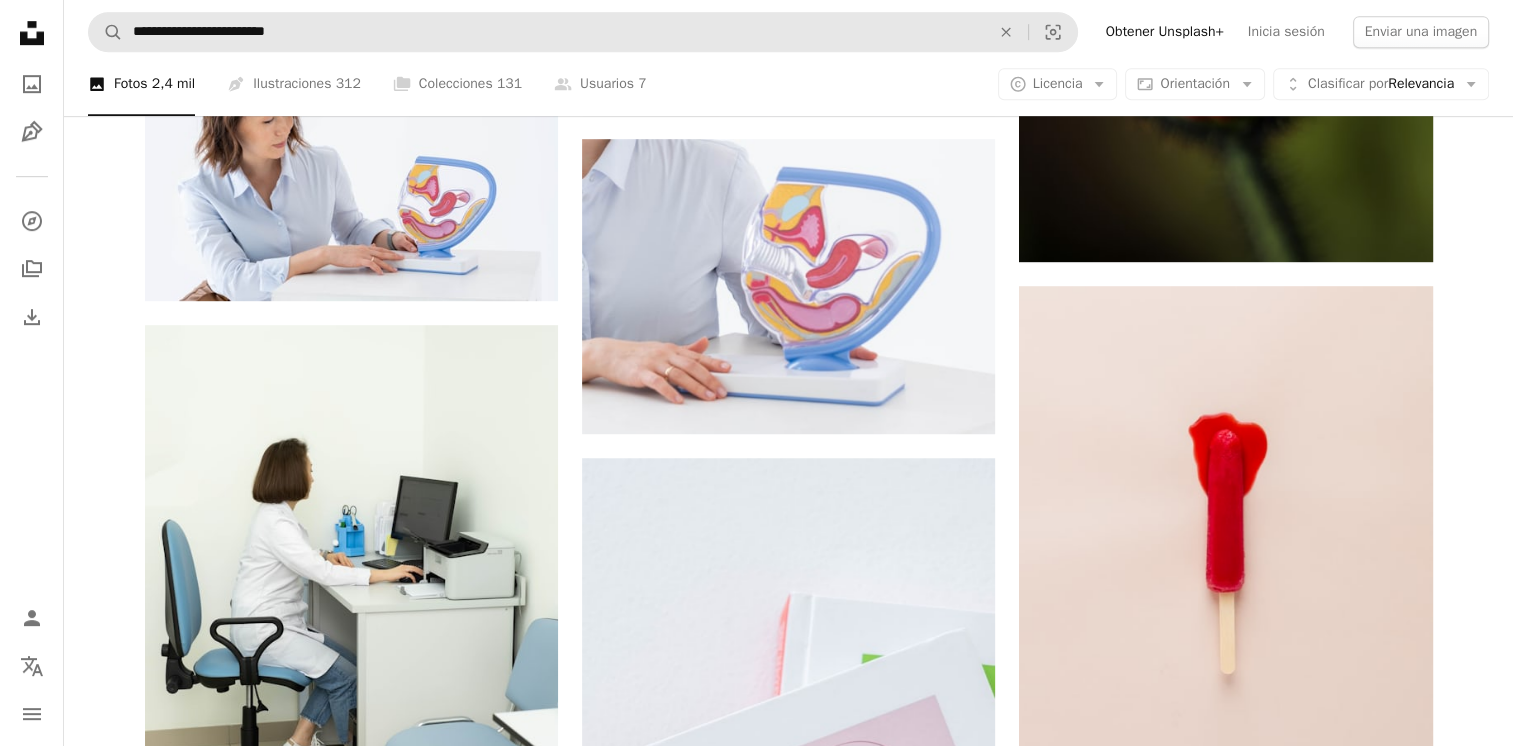 scroll, scrollTop: 0, scrollLeft: 0, axis: both 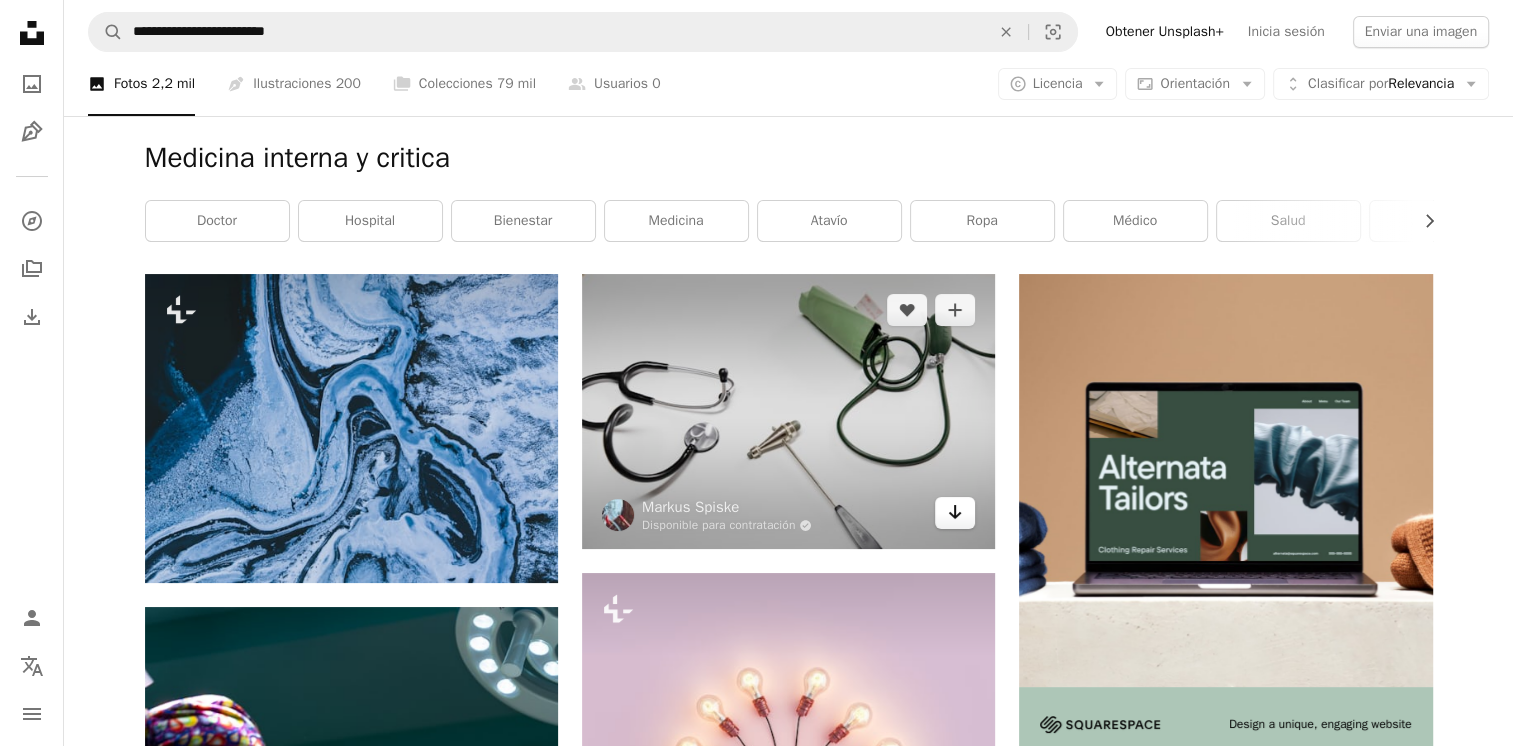 click on "Arrow pointing down" at bounding box center (955, 513) 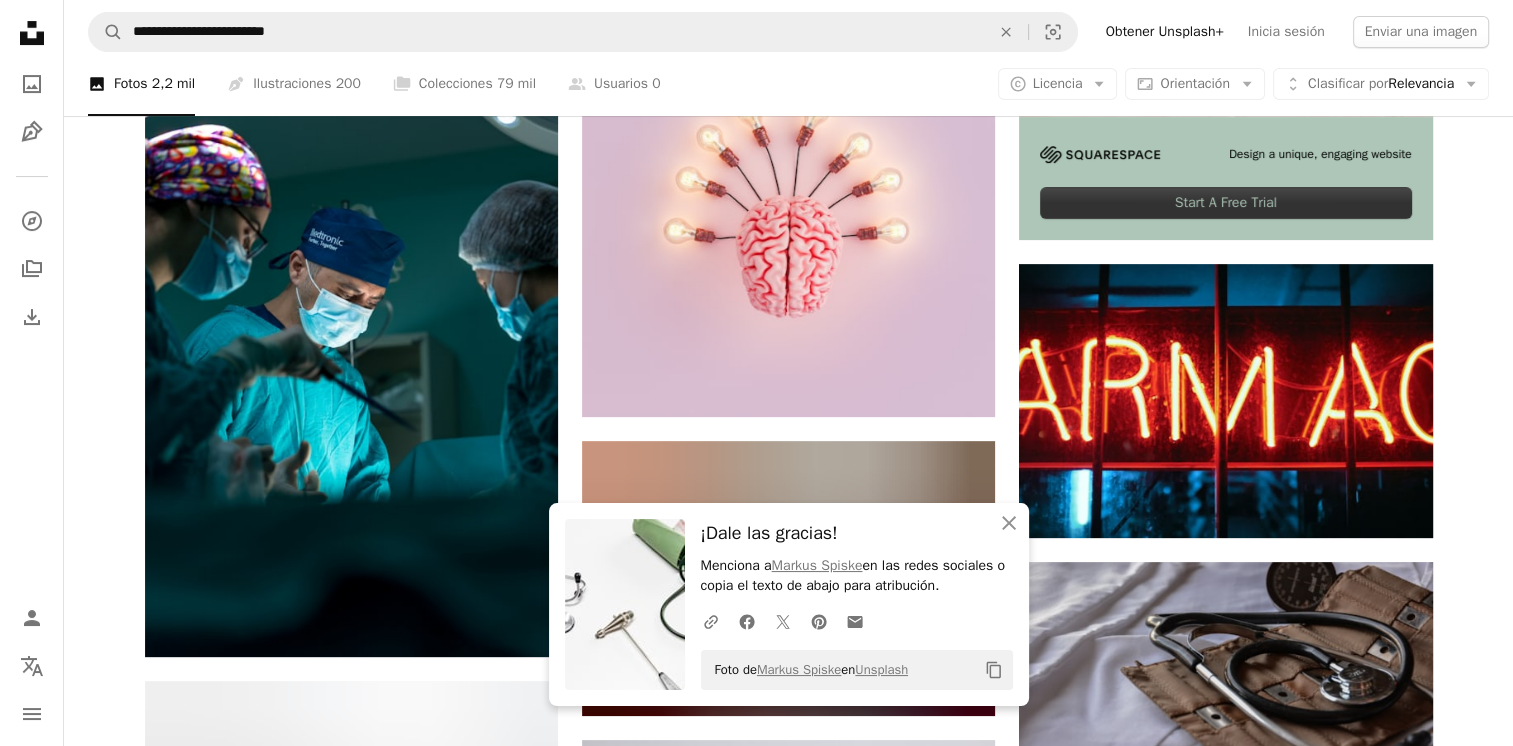 scroll, scrollTop: 575, scrollLeft: 0, axis: vertical 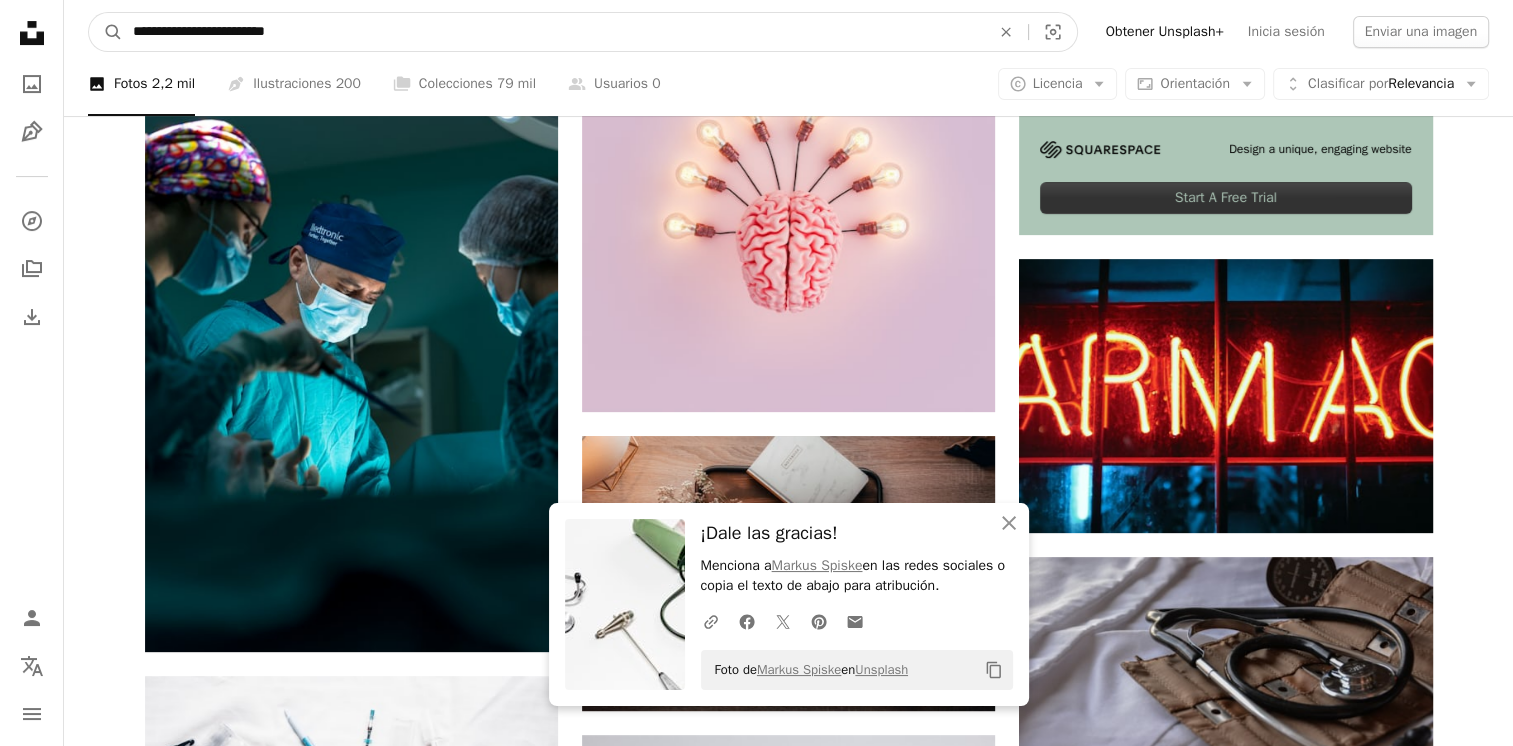 click on "**********" at bounding box center (553, 32) 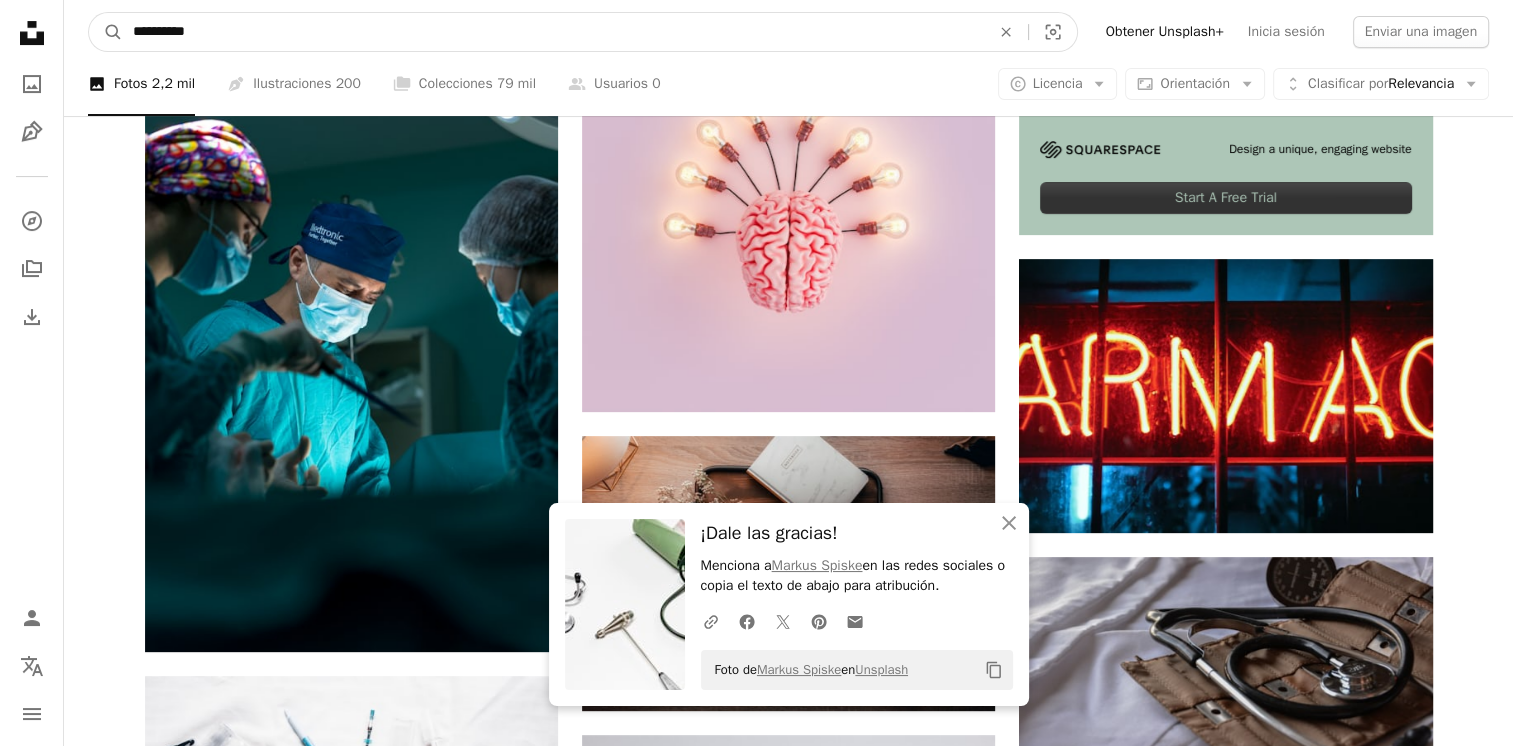 type on "**********" 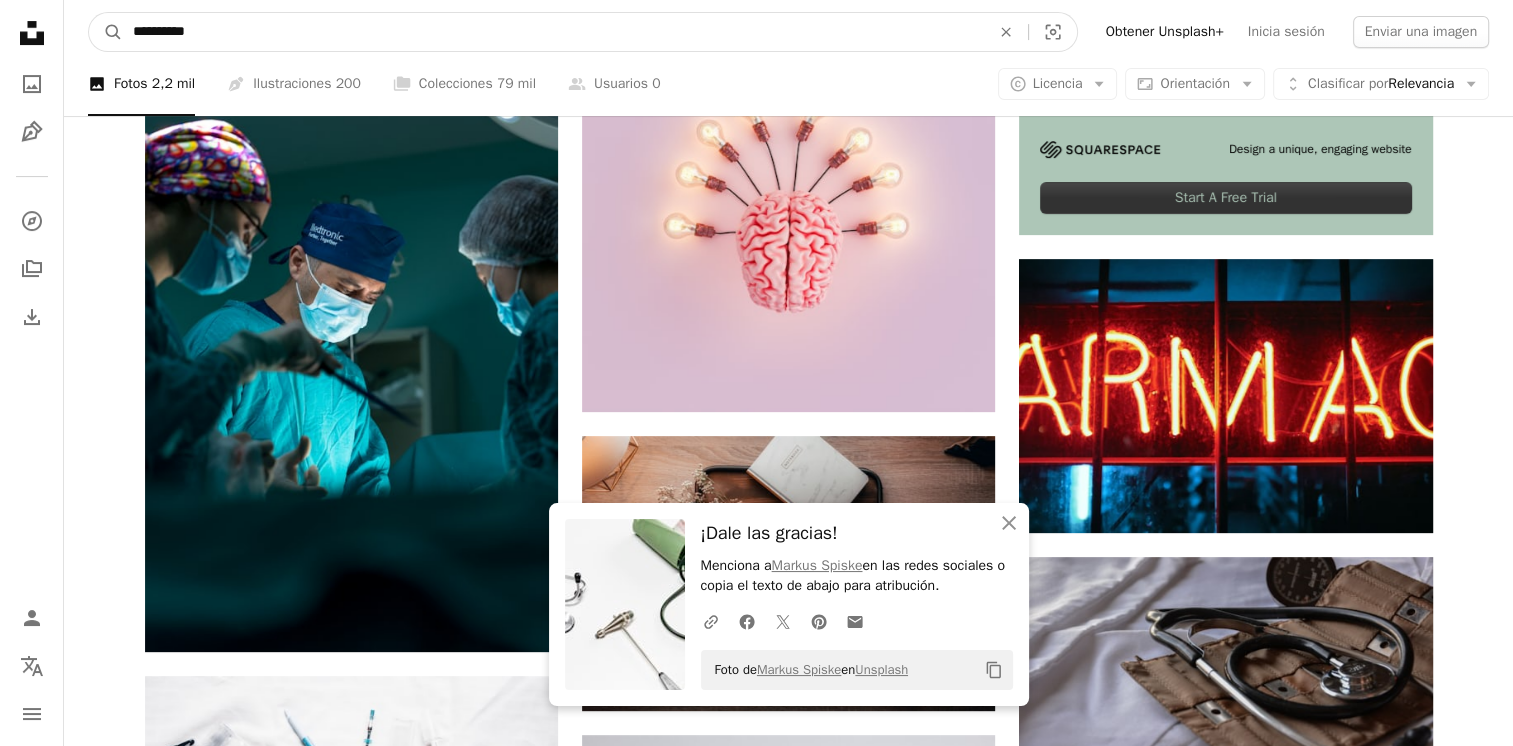 click on "A magnifying glass" at bounding box center [106, 32] 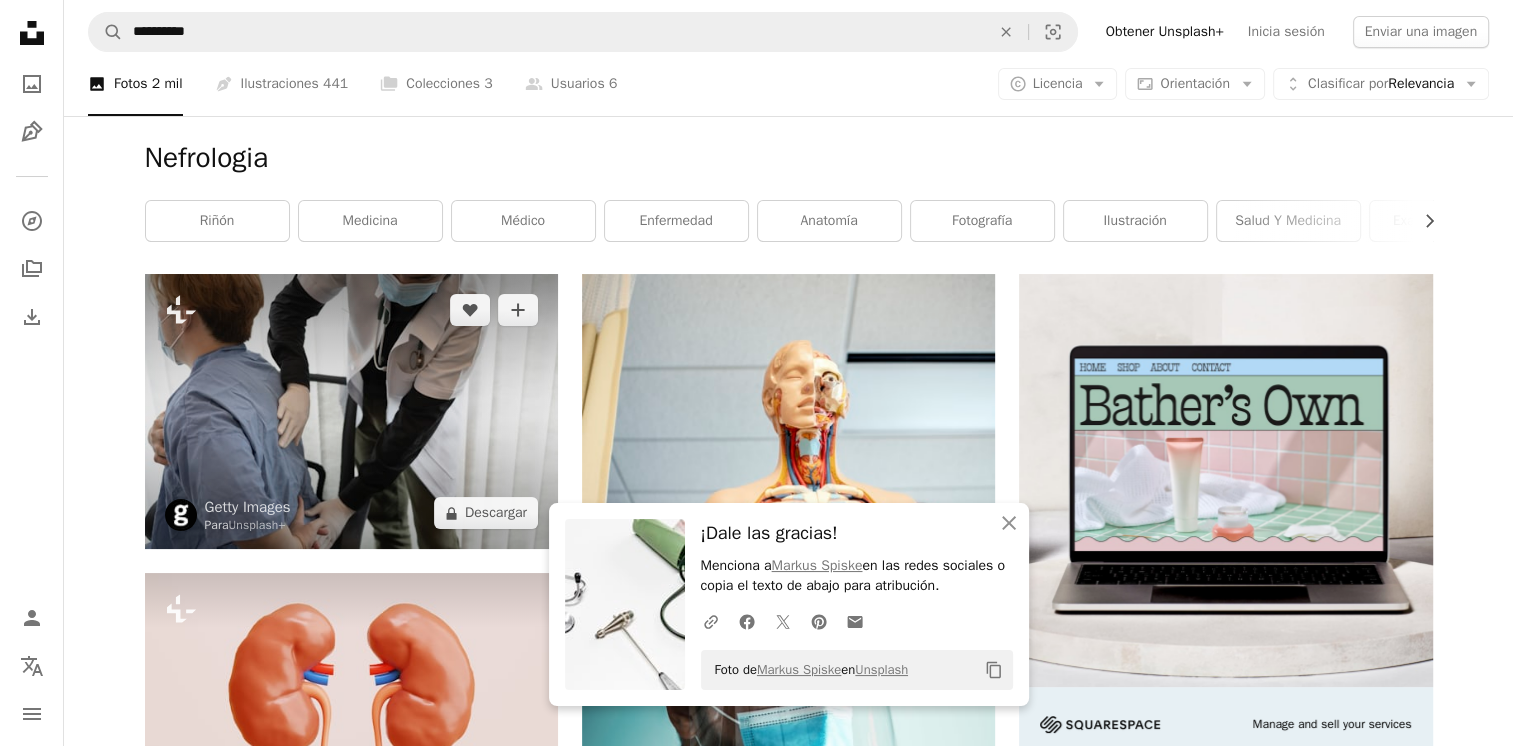 scroll, scrollTop: 196, scrollLeft: 0, axis: vertical 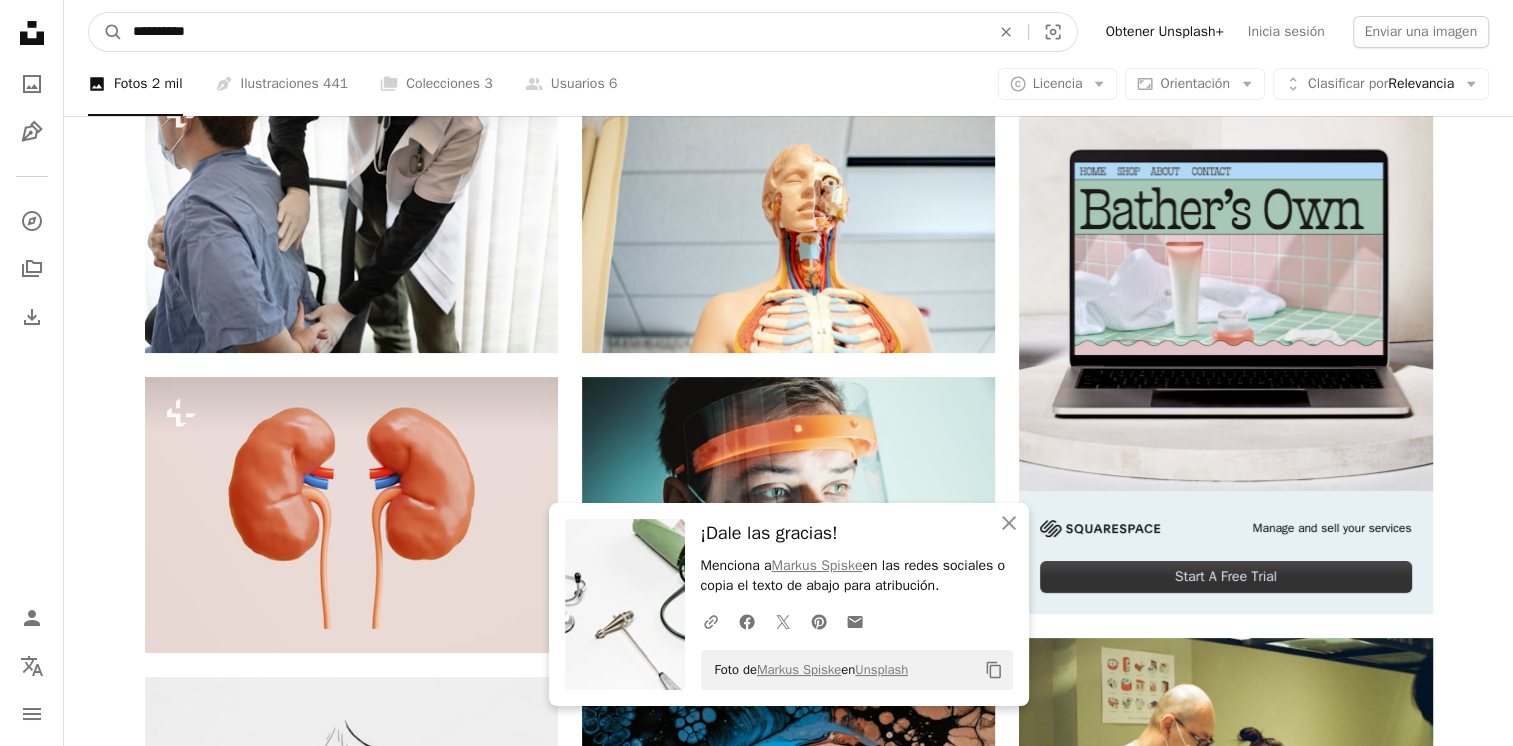 click on "**********" at bounding box center [553, 32] 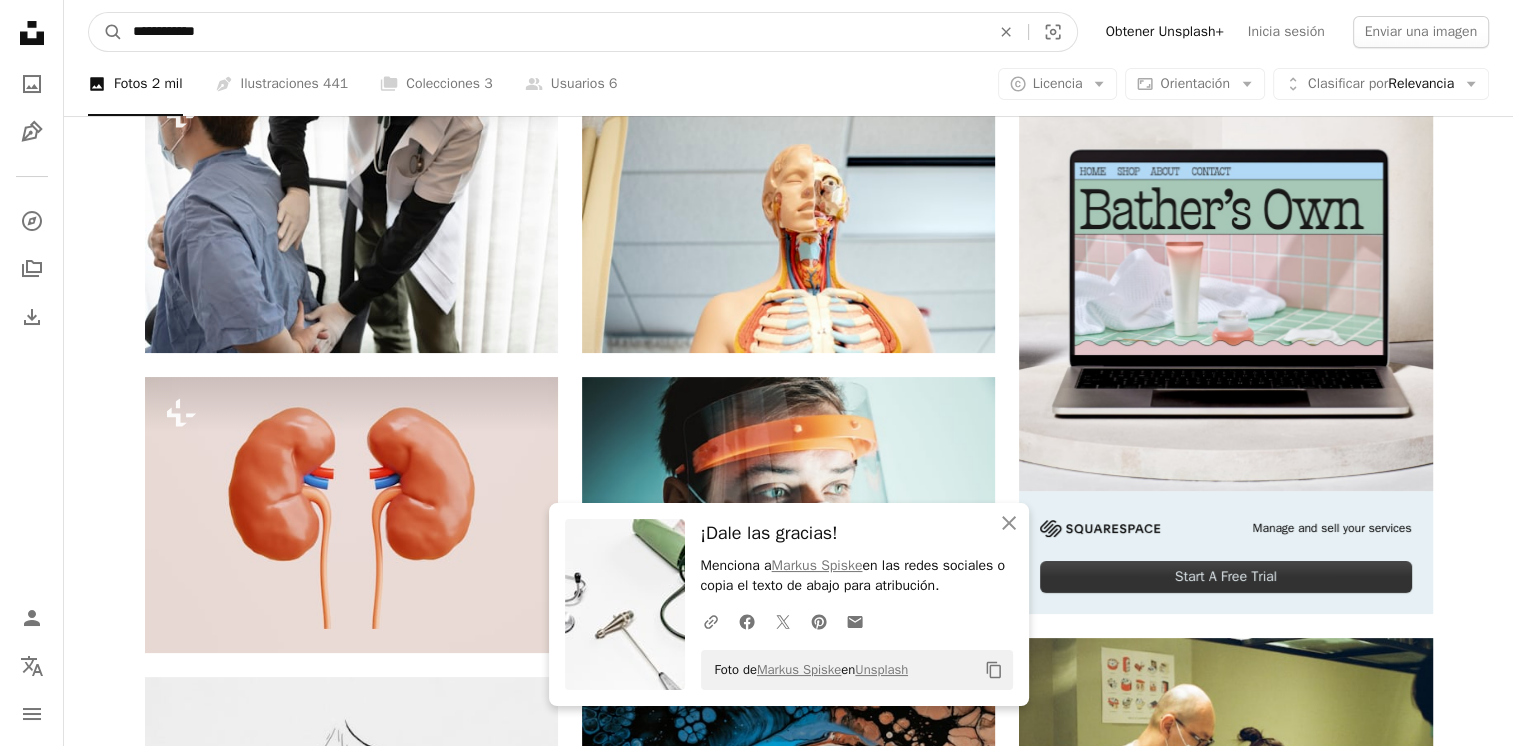 type on "**********" 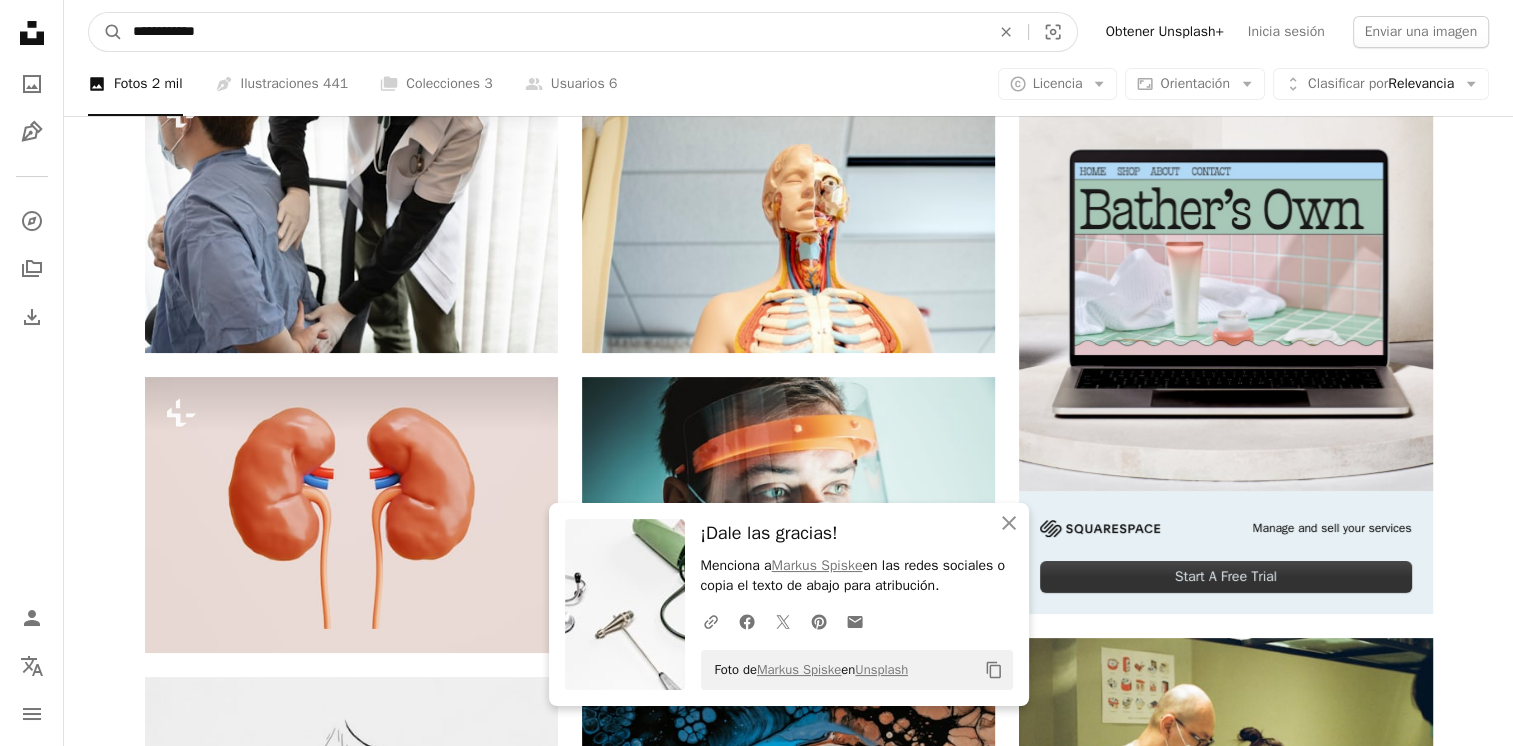 click on "A magnifying glass" at bounding box center [106, 32] 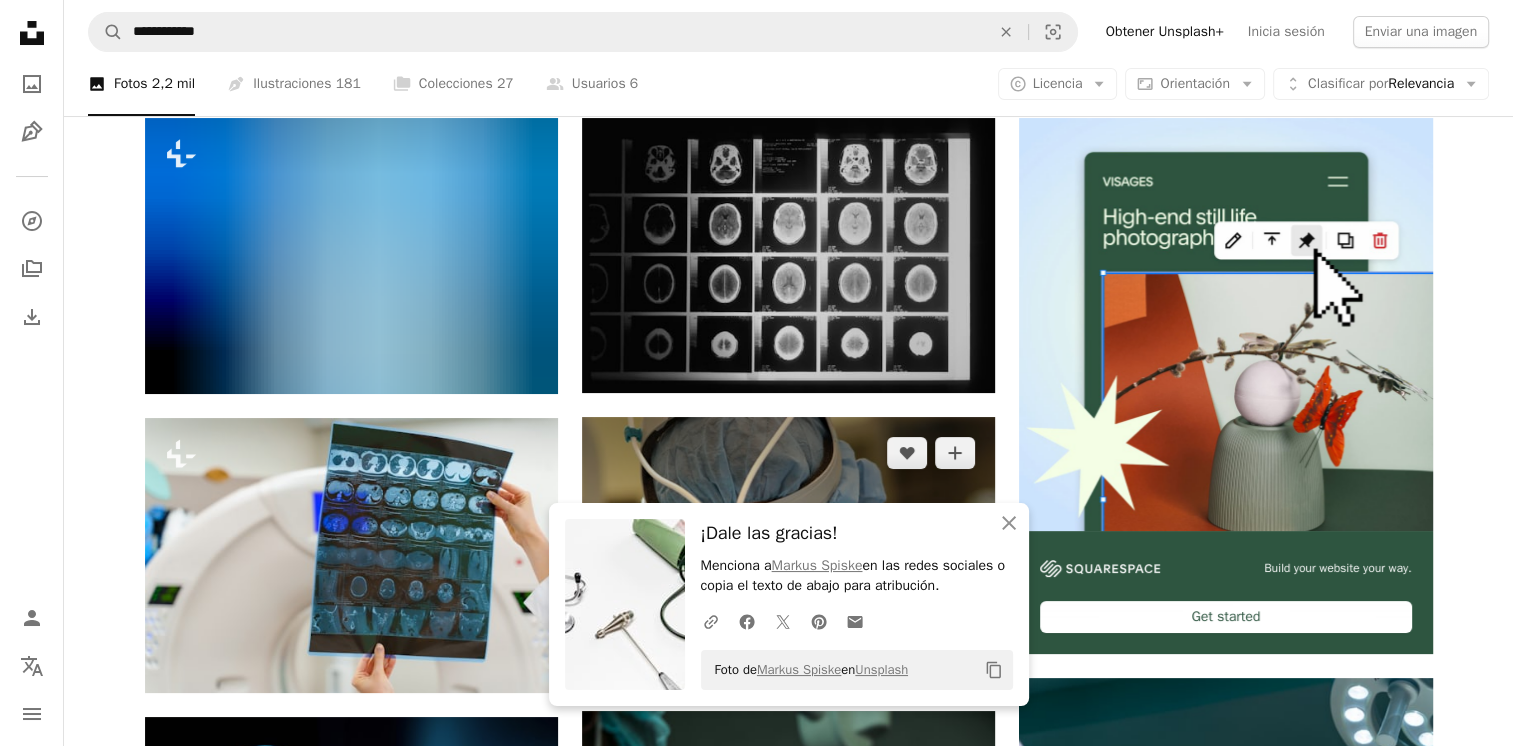 scroll, scrollTop: 155, scrollLeft: 0, axis: vertical 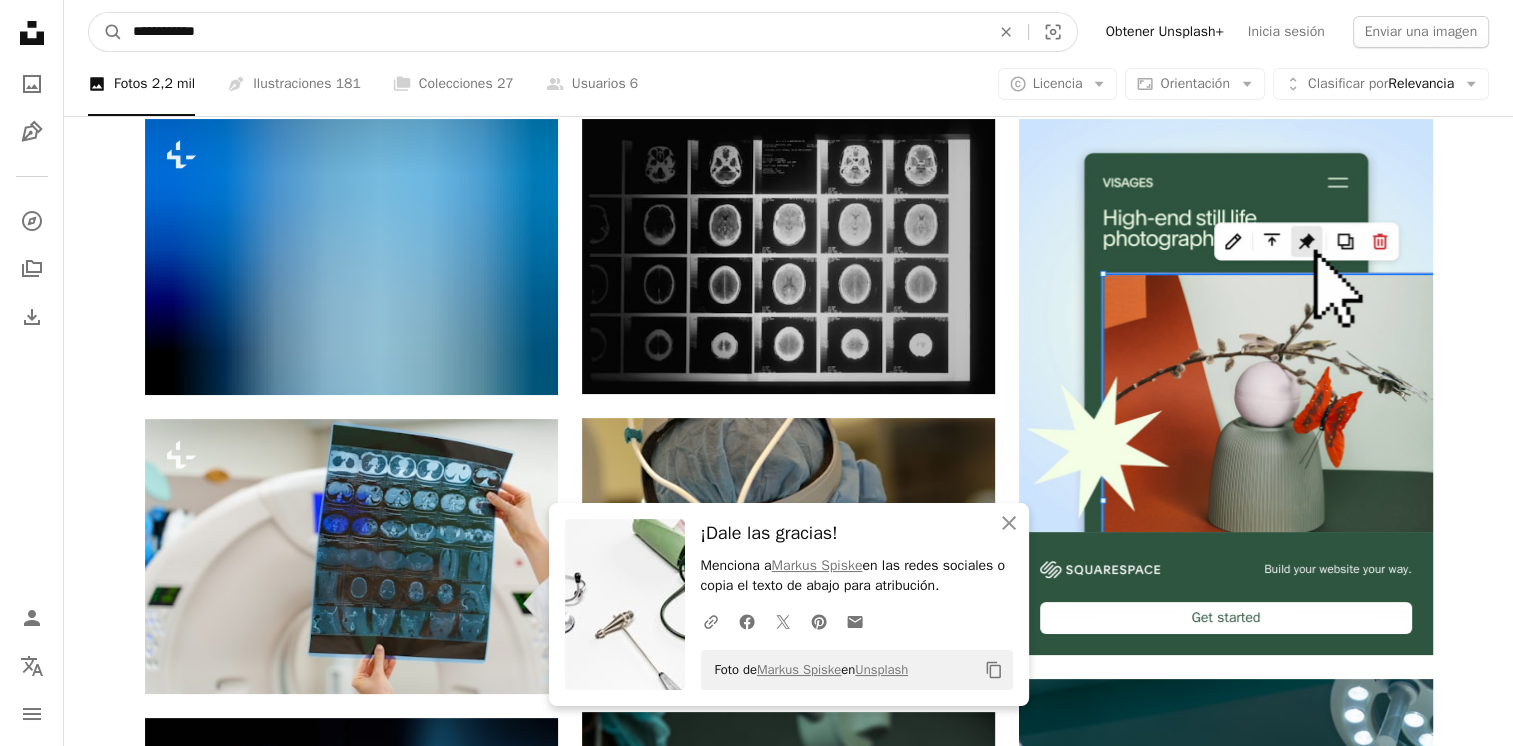click on "**********" at bounding box center [553, 32] 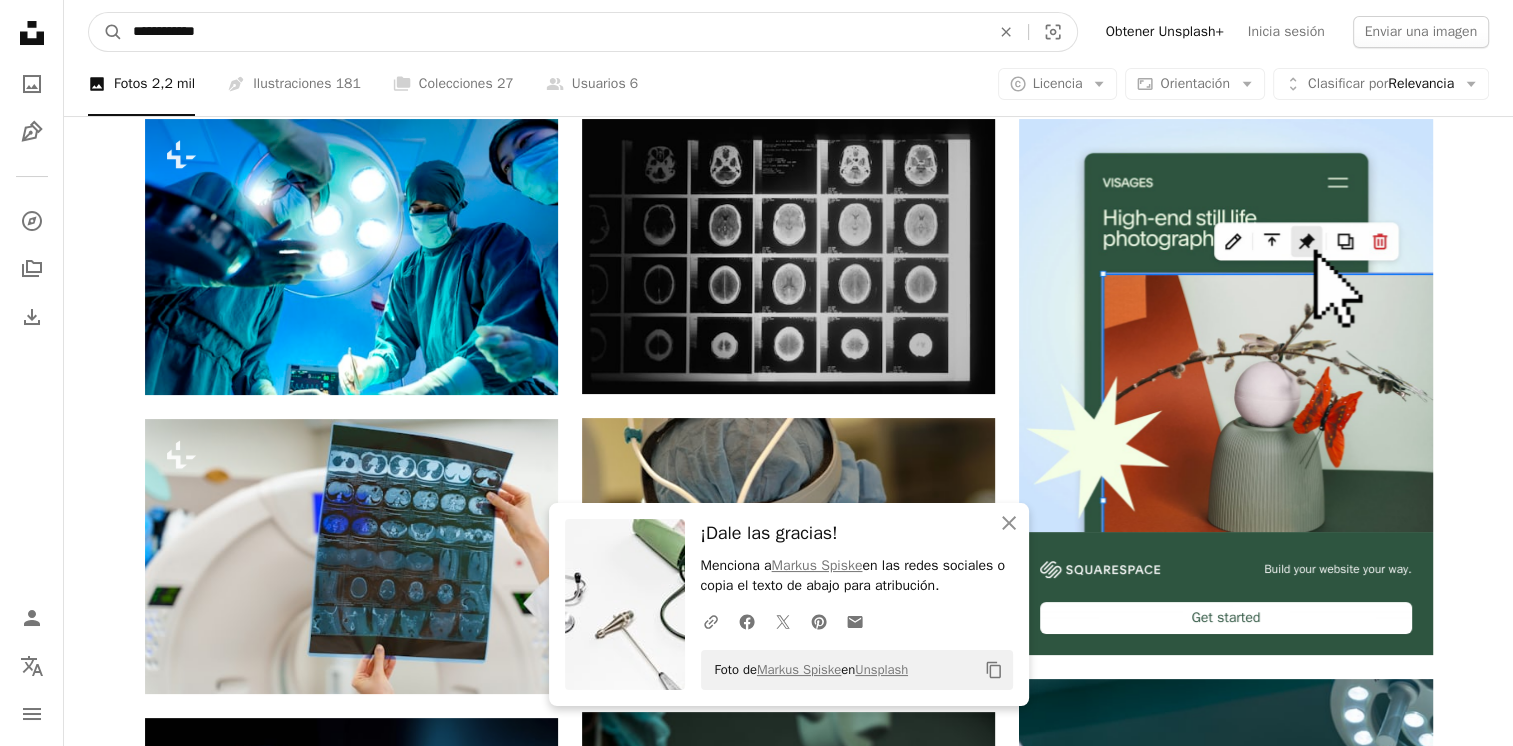 click on "**********" at bounding box center (553, 32) 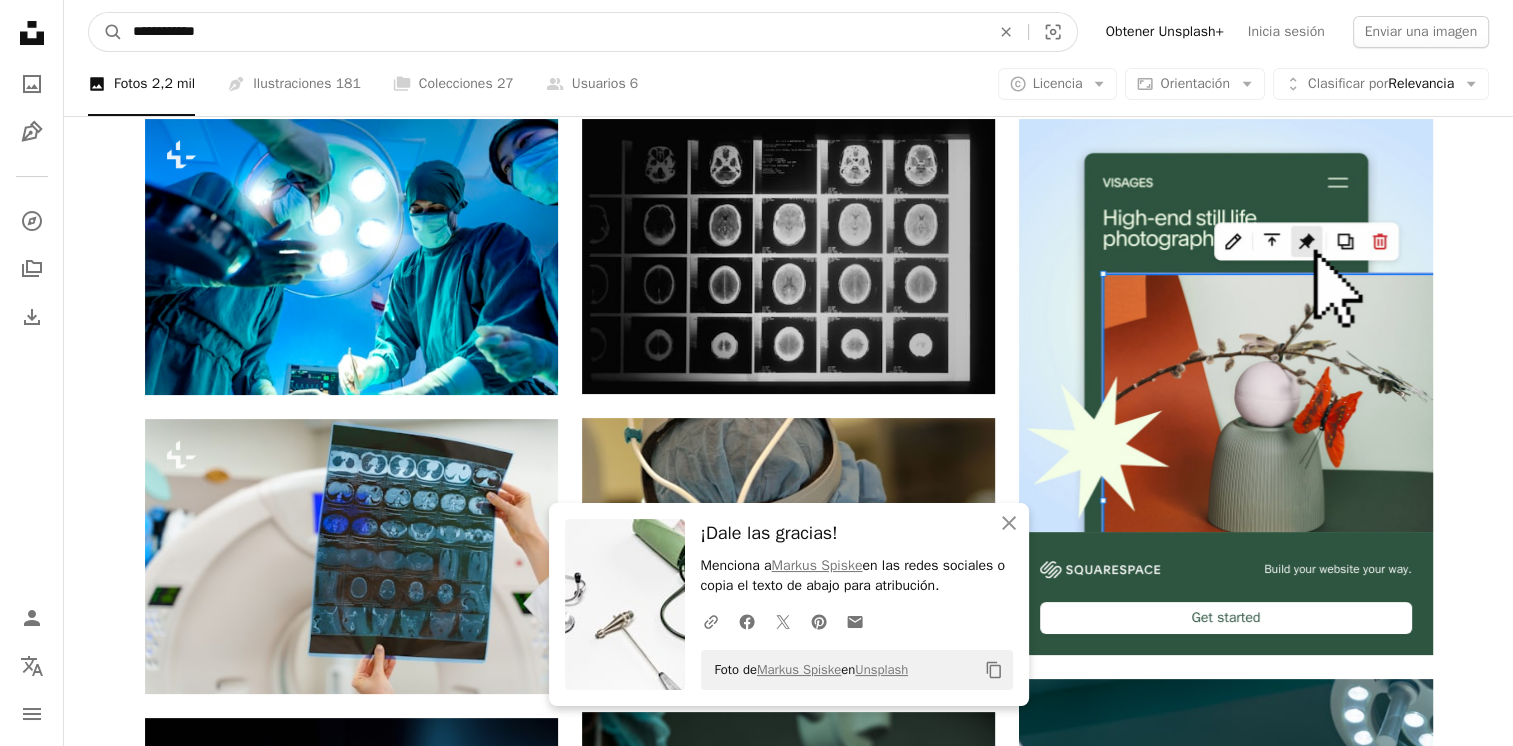 type on "**********" 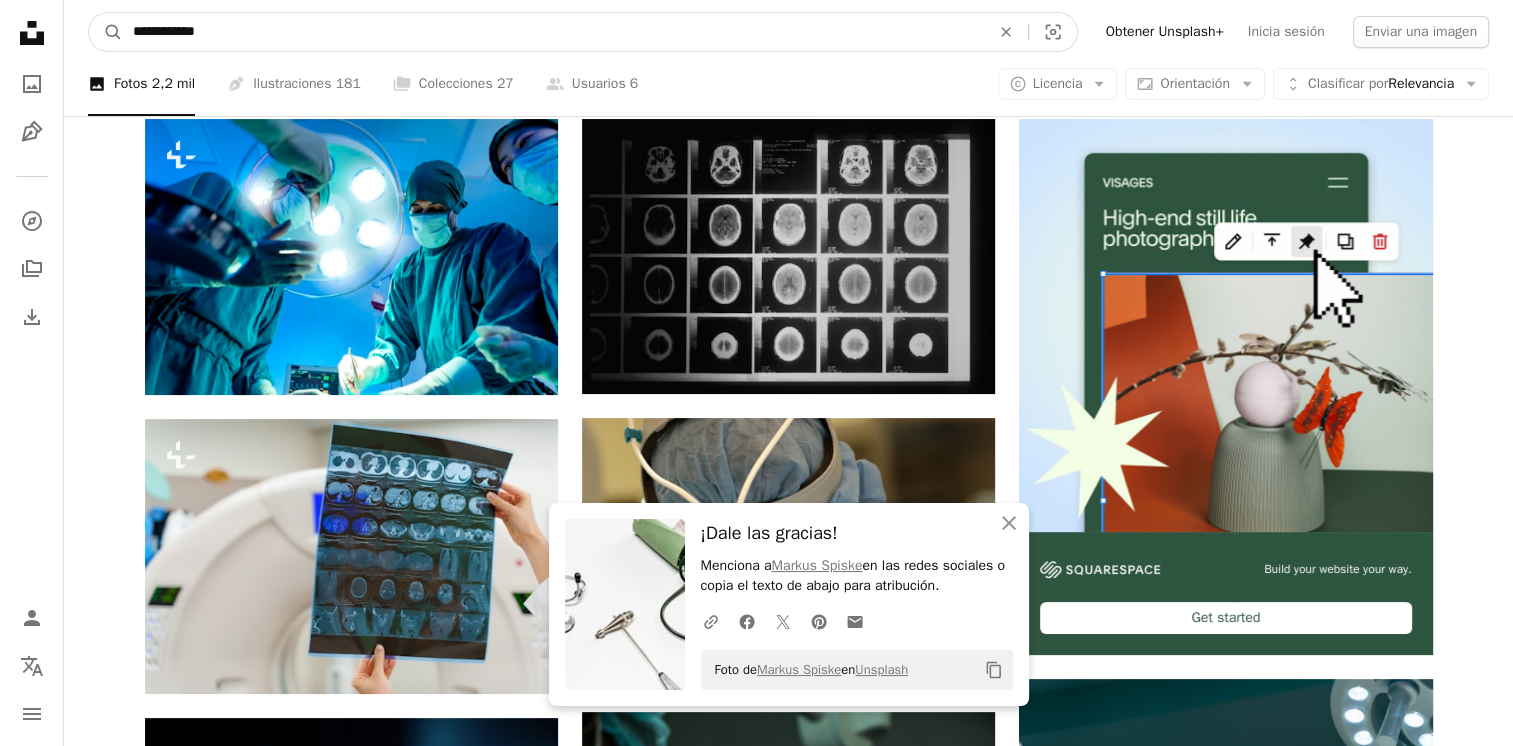 click on "A magnifying glass" at bounding box center [106, 32] 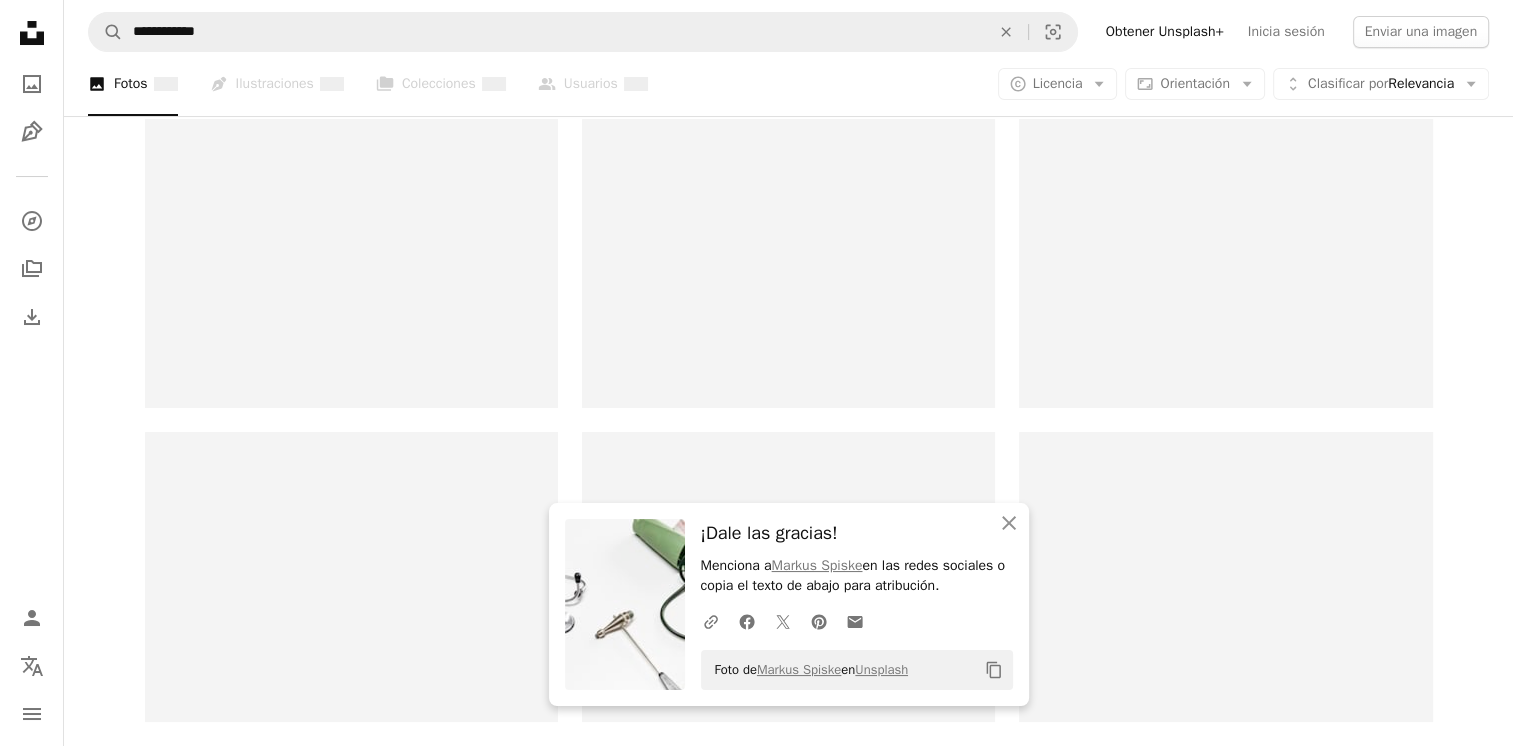 scroll, scrollTop: 0, scrollLeft: 0, axis: both 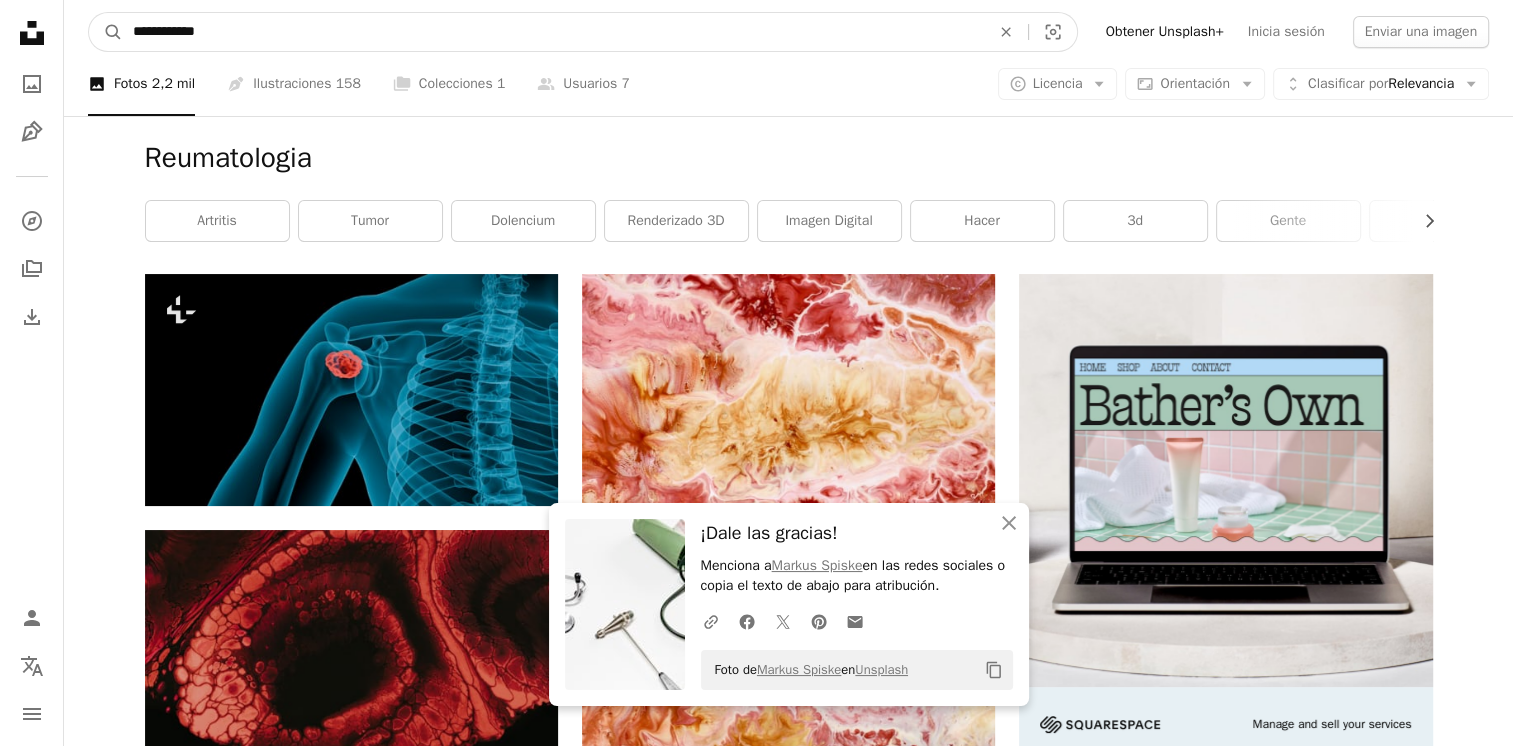 click on "**********" at bounding box center (553, 32) 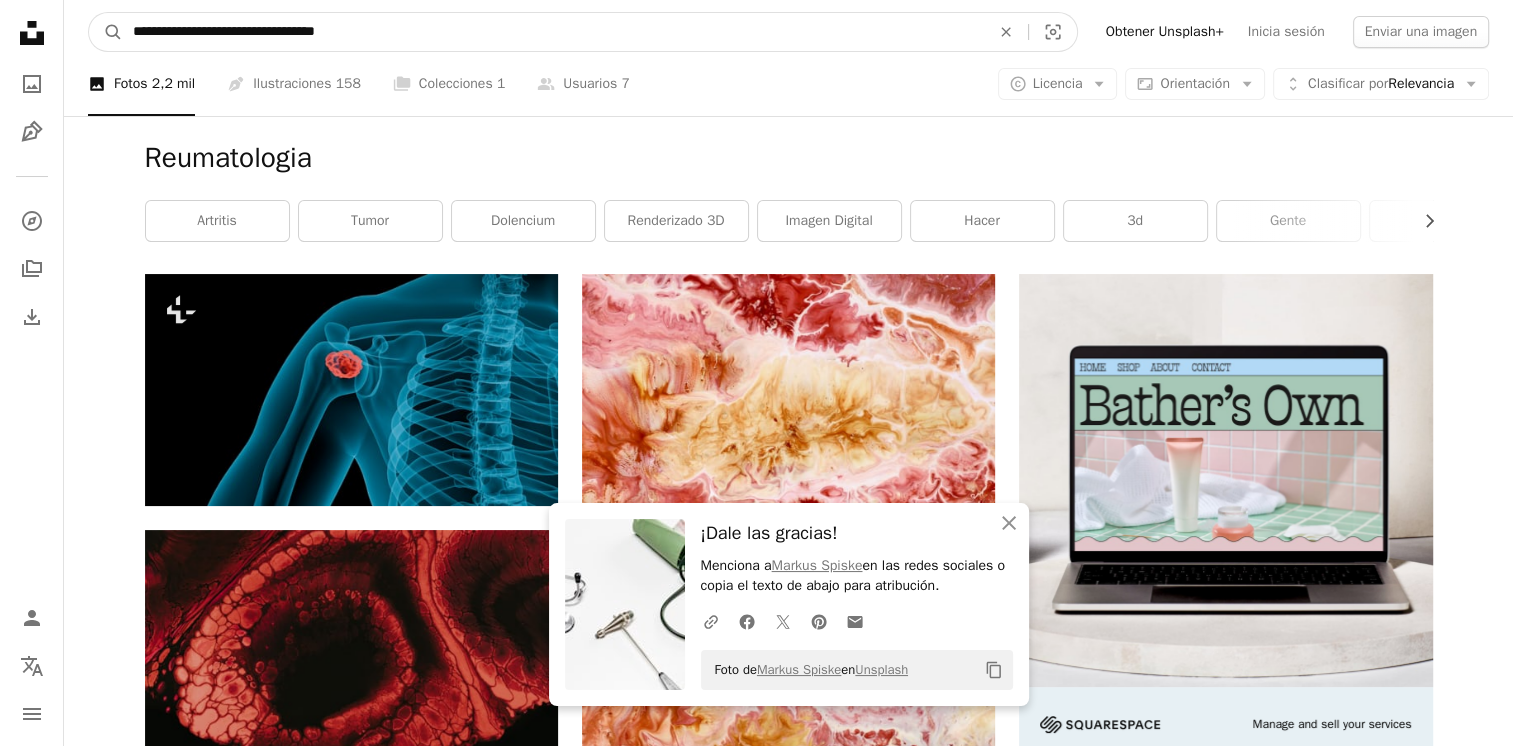 type on "**********" 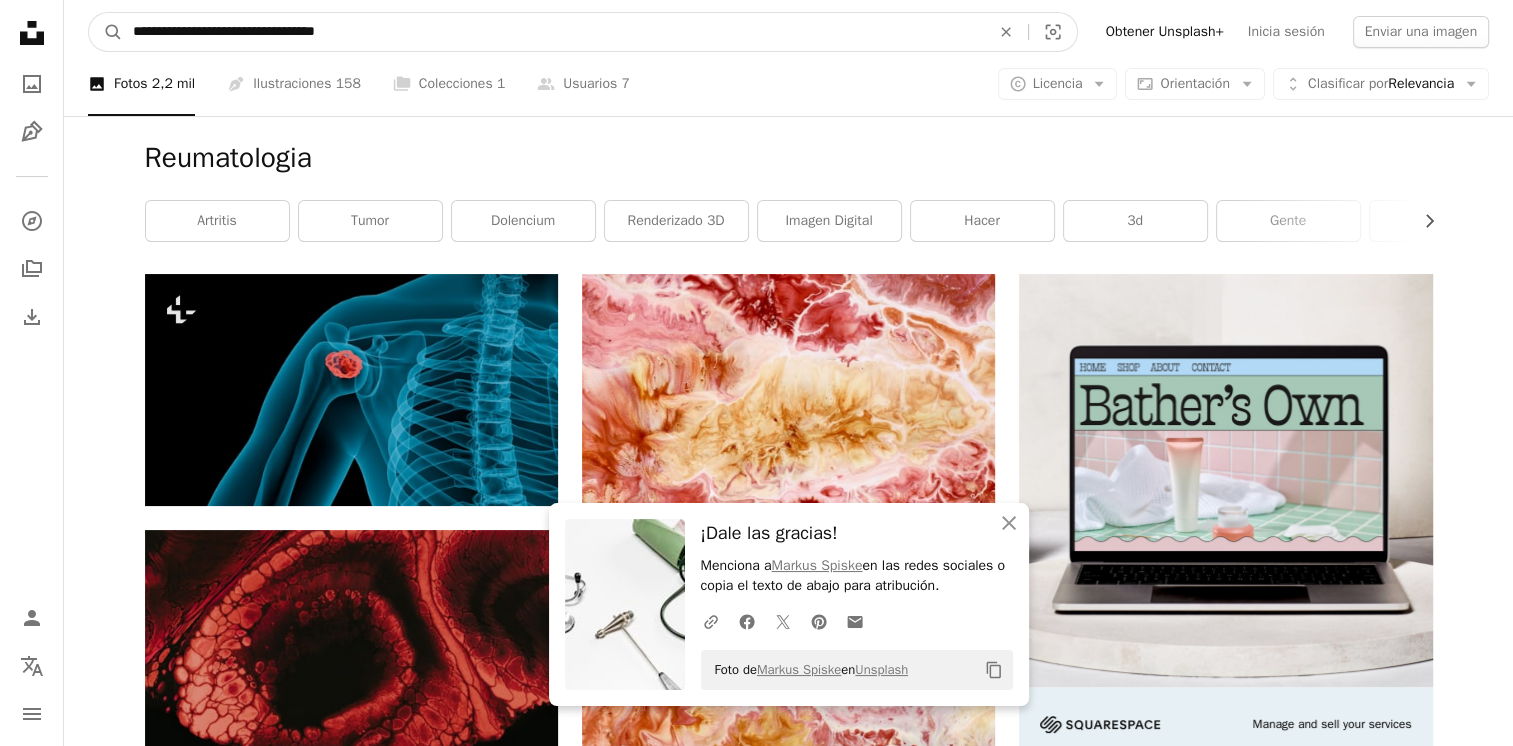 click on "A magnifying glass" at bounding box center (106, 32) 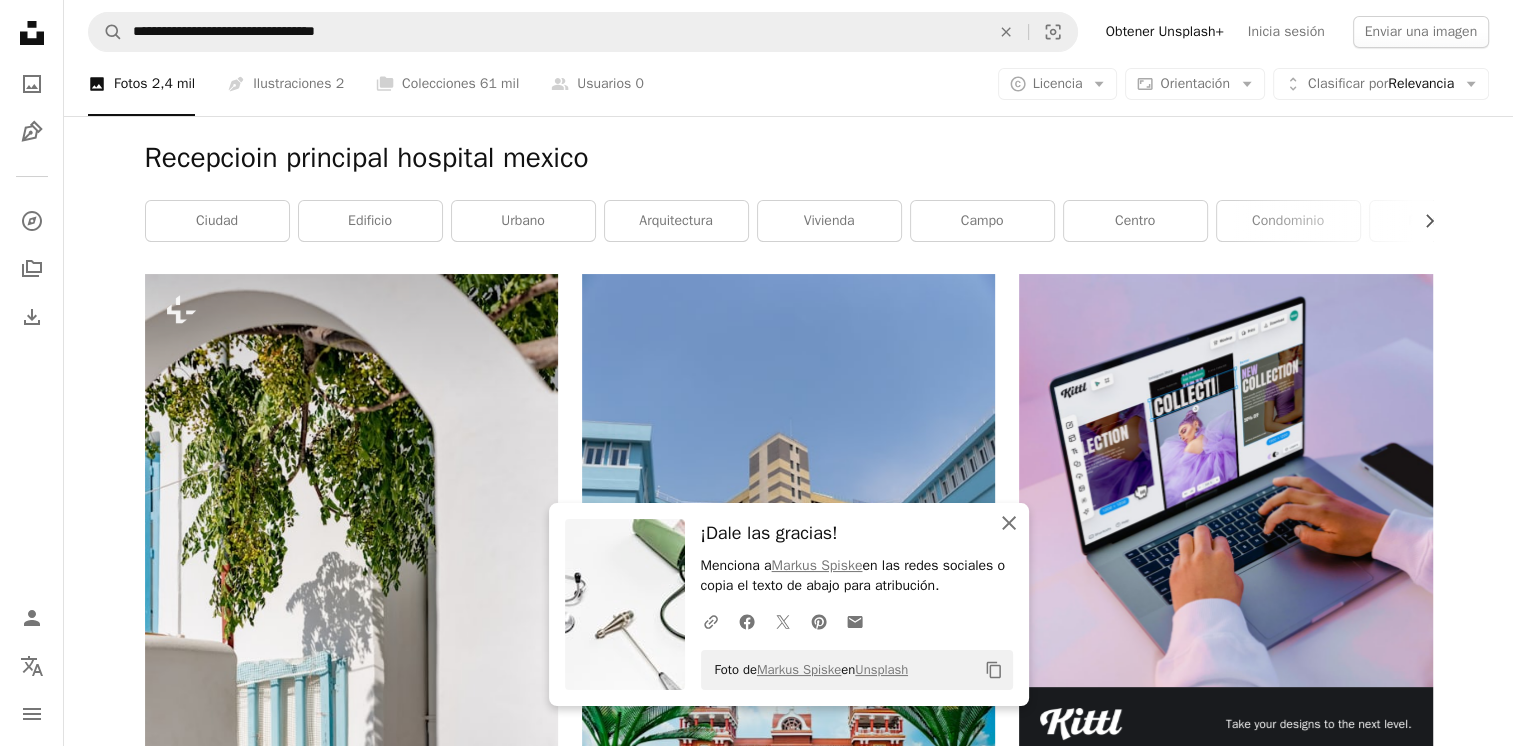 click 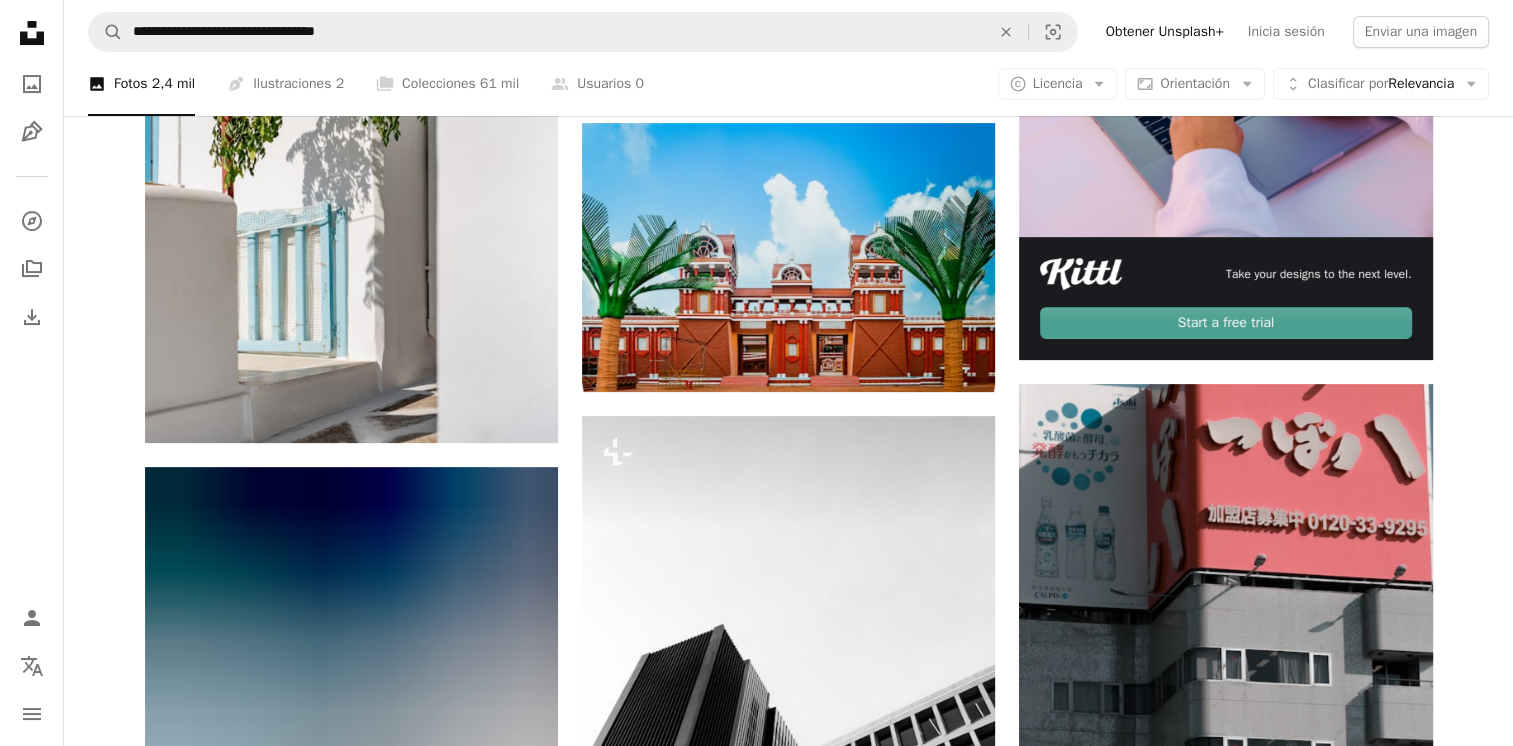scroll, scrollTop: 448, scrollLeft: 0, axis: vertical 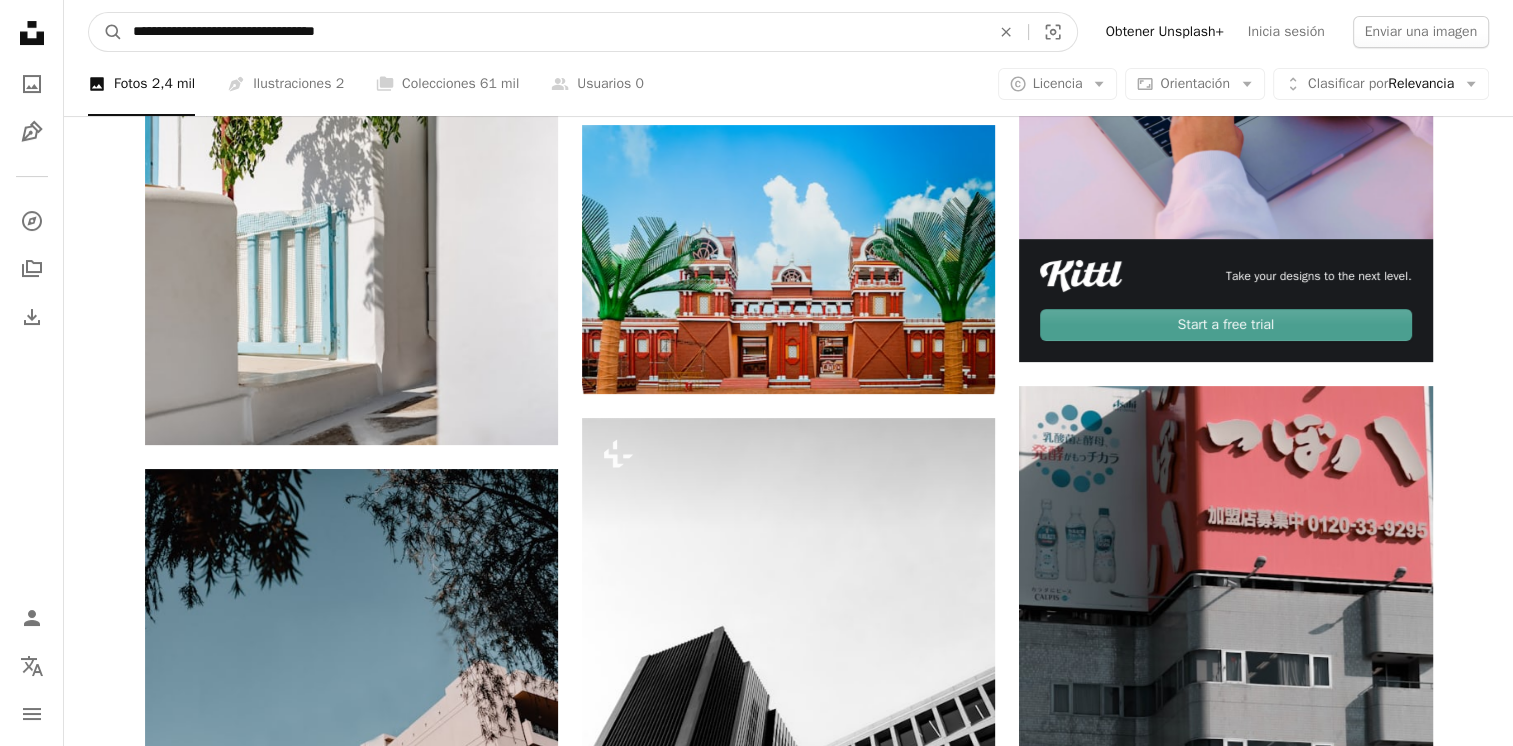 click on "**********" at bounding box center (553, 32) 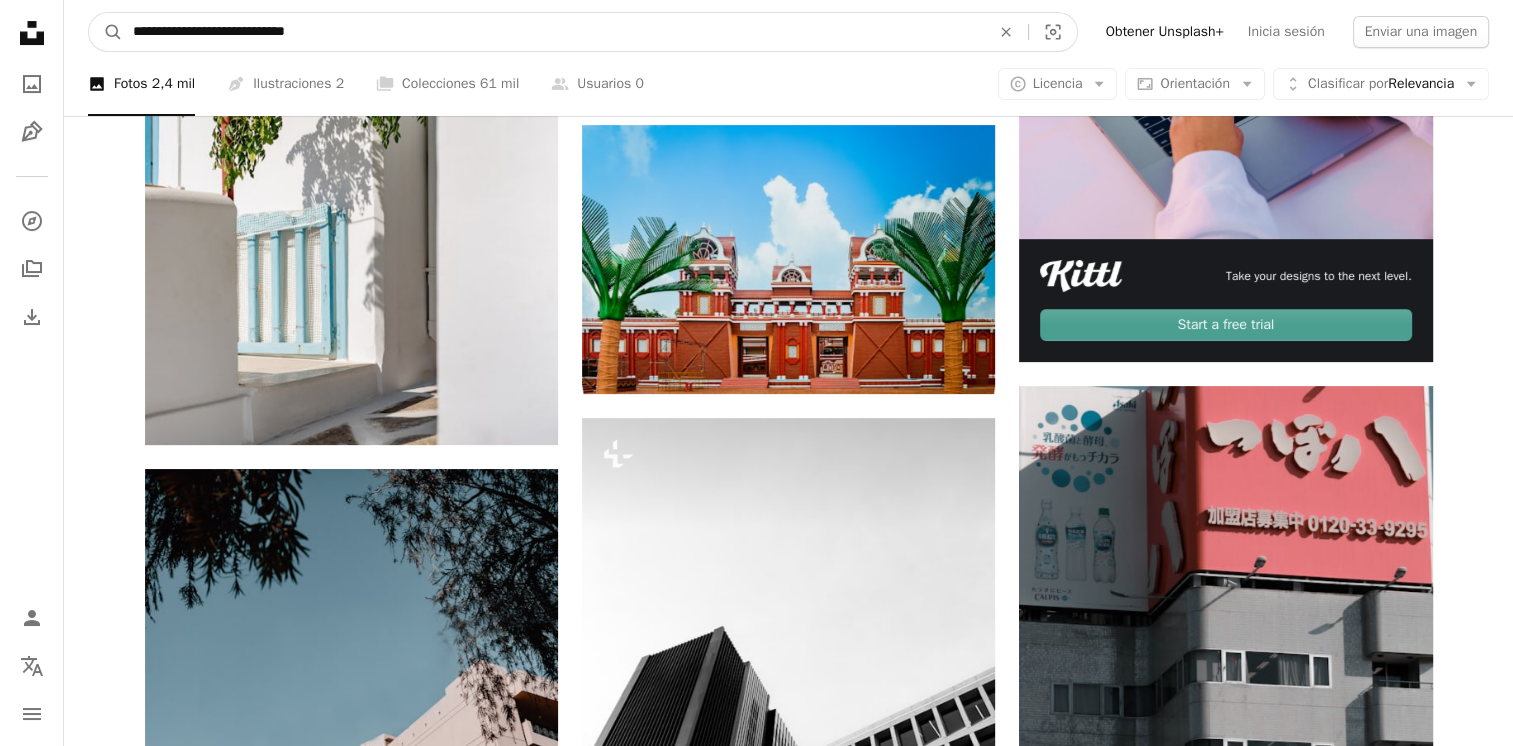 type on "**********" 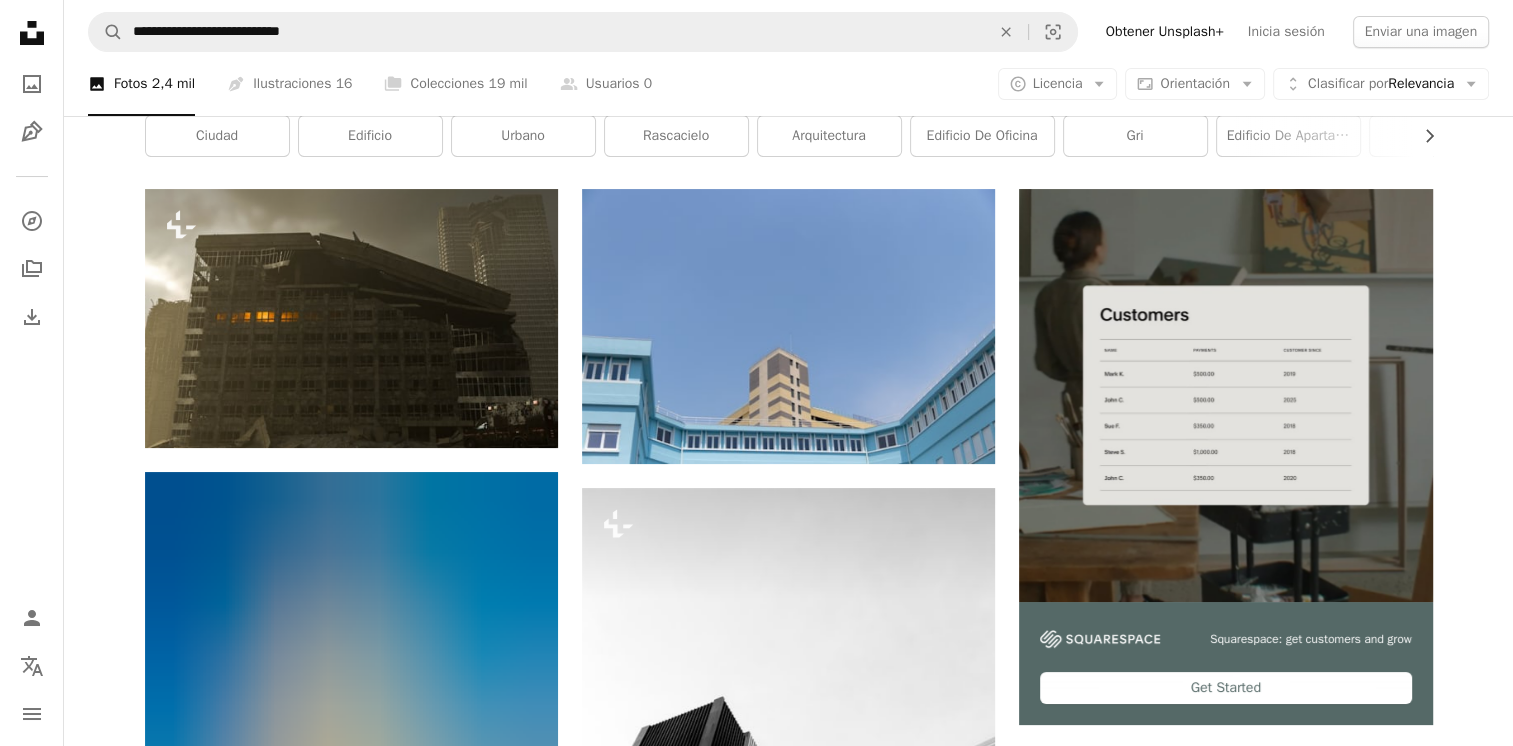 scroll, scrollTop: 32, scrollLeft: 0, axis: vertical 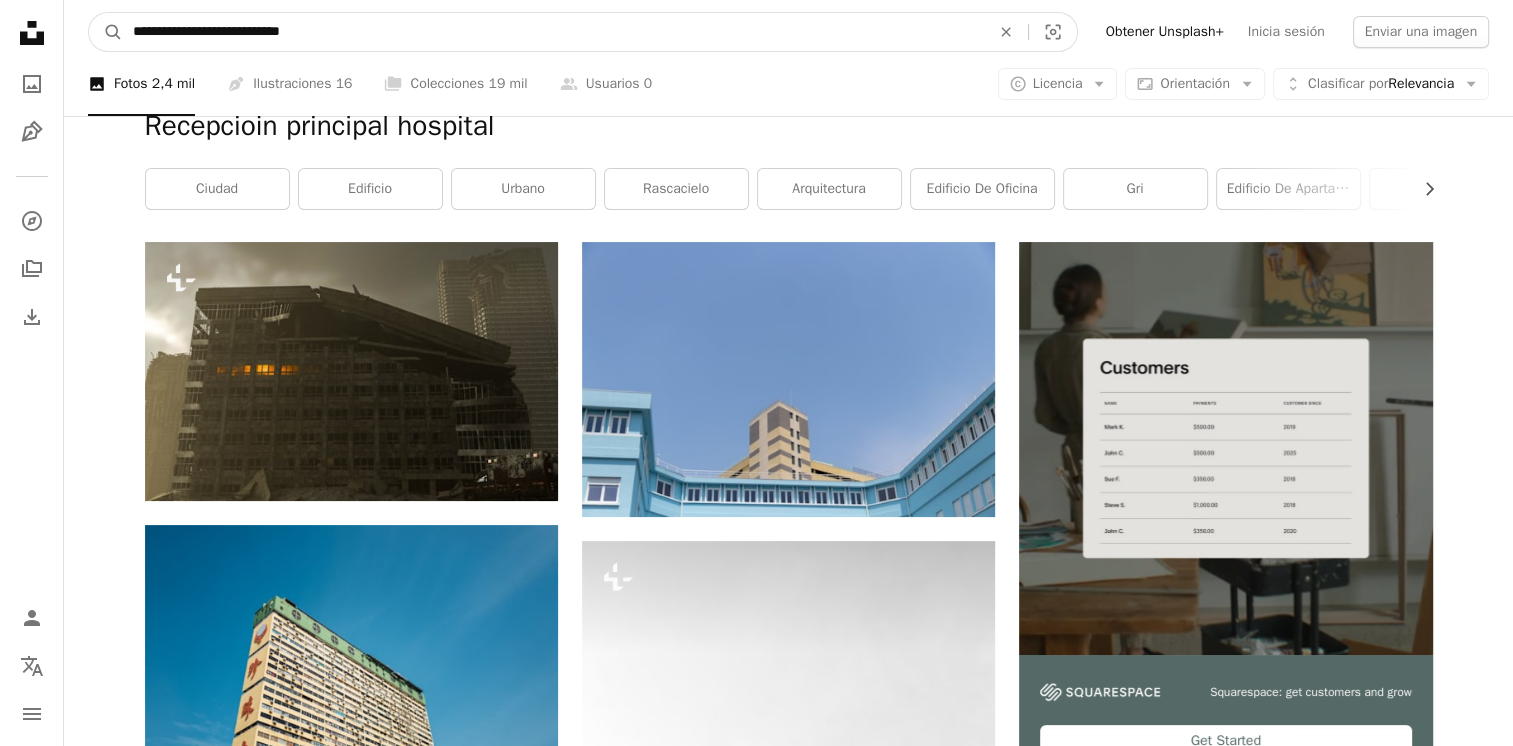 click on "**********" at bounding box center (553, 32) 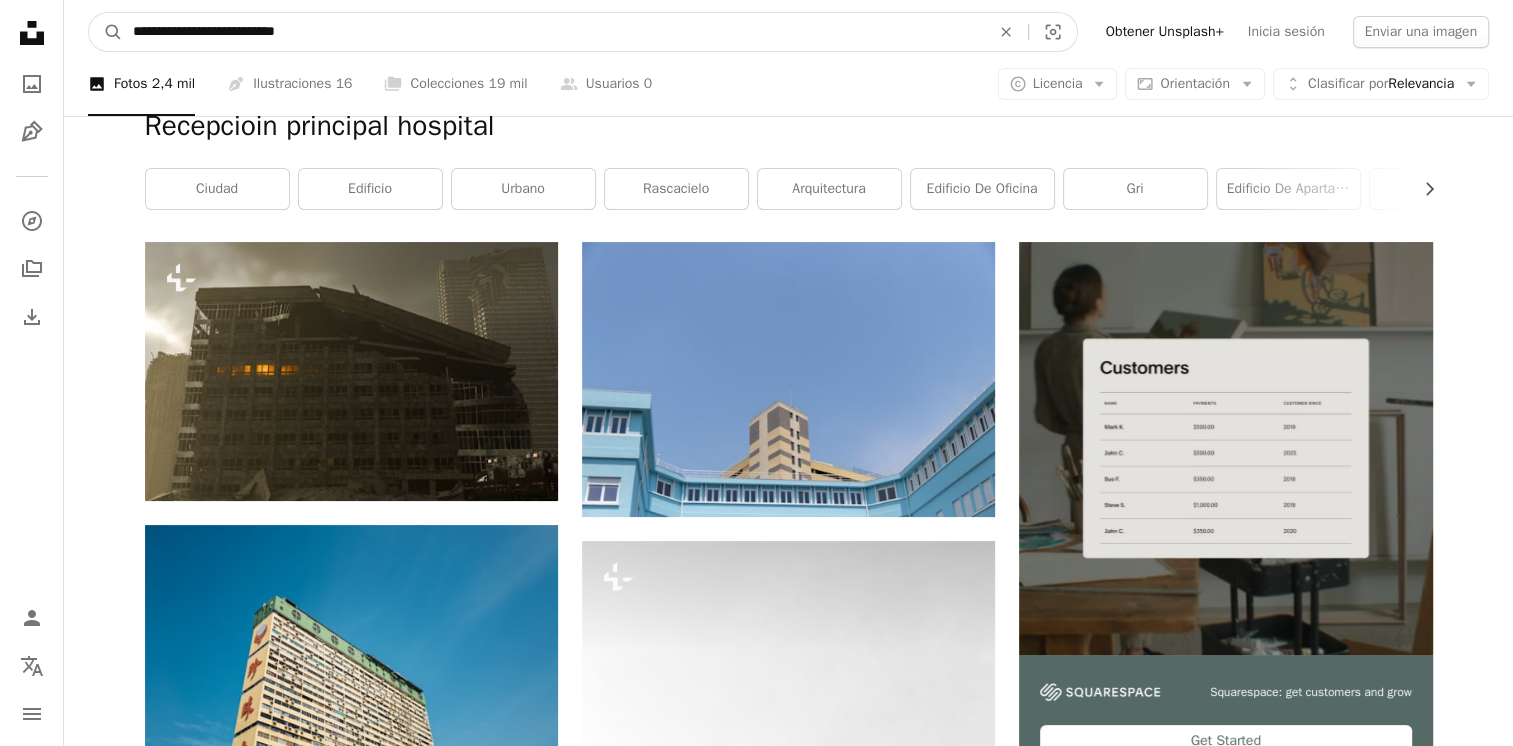 click on "A magnifying glass" at bounding box center (106, 32) 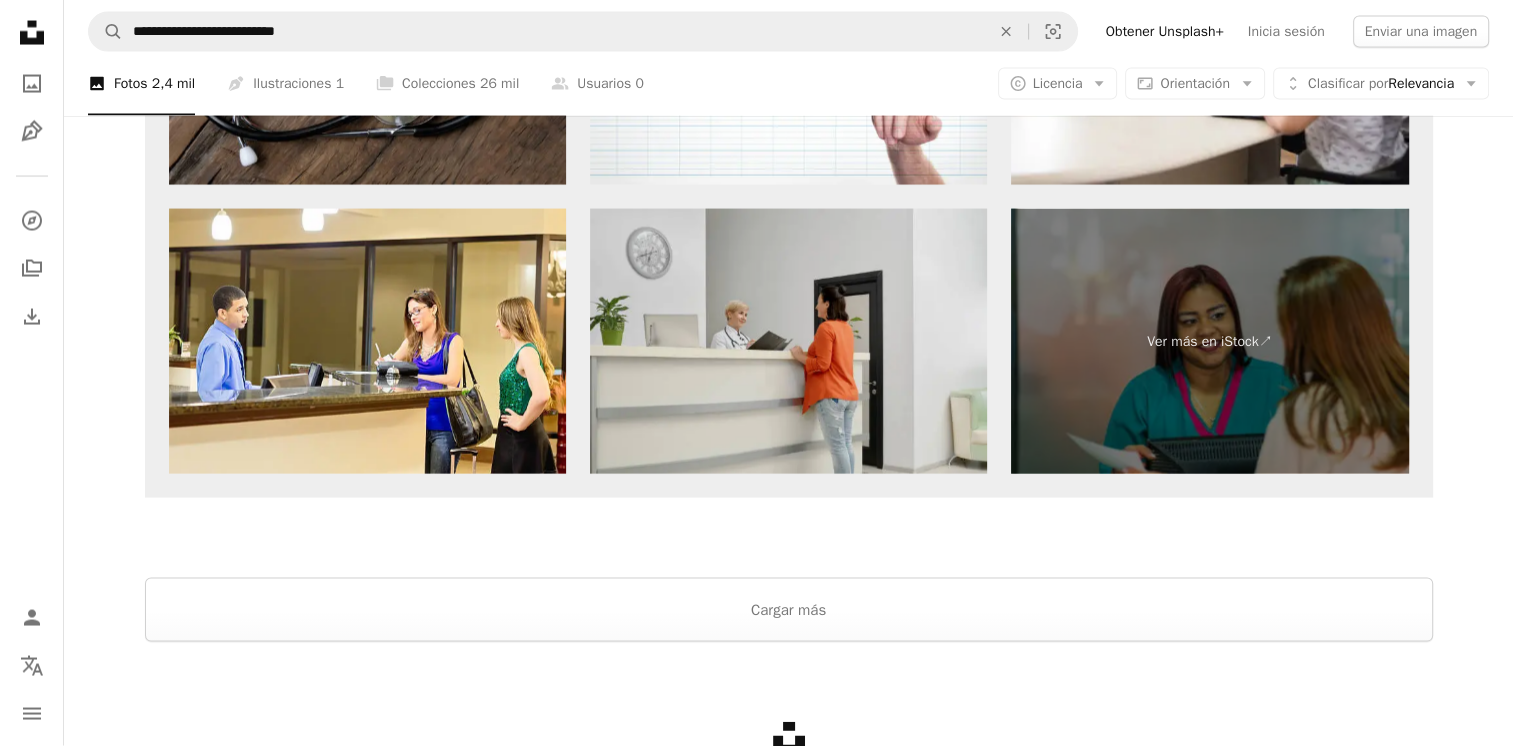 scroll, scrollTop: 4189, scrollLeft: 0, axis: vertical 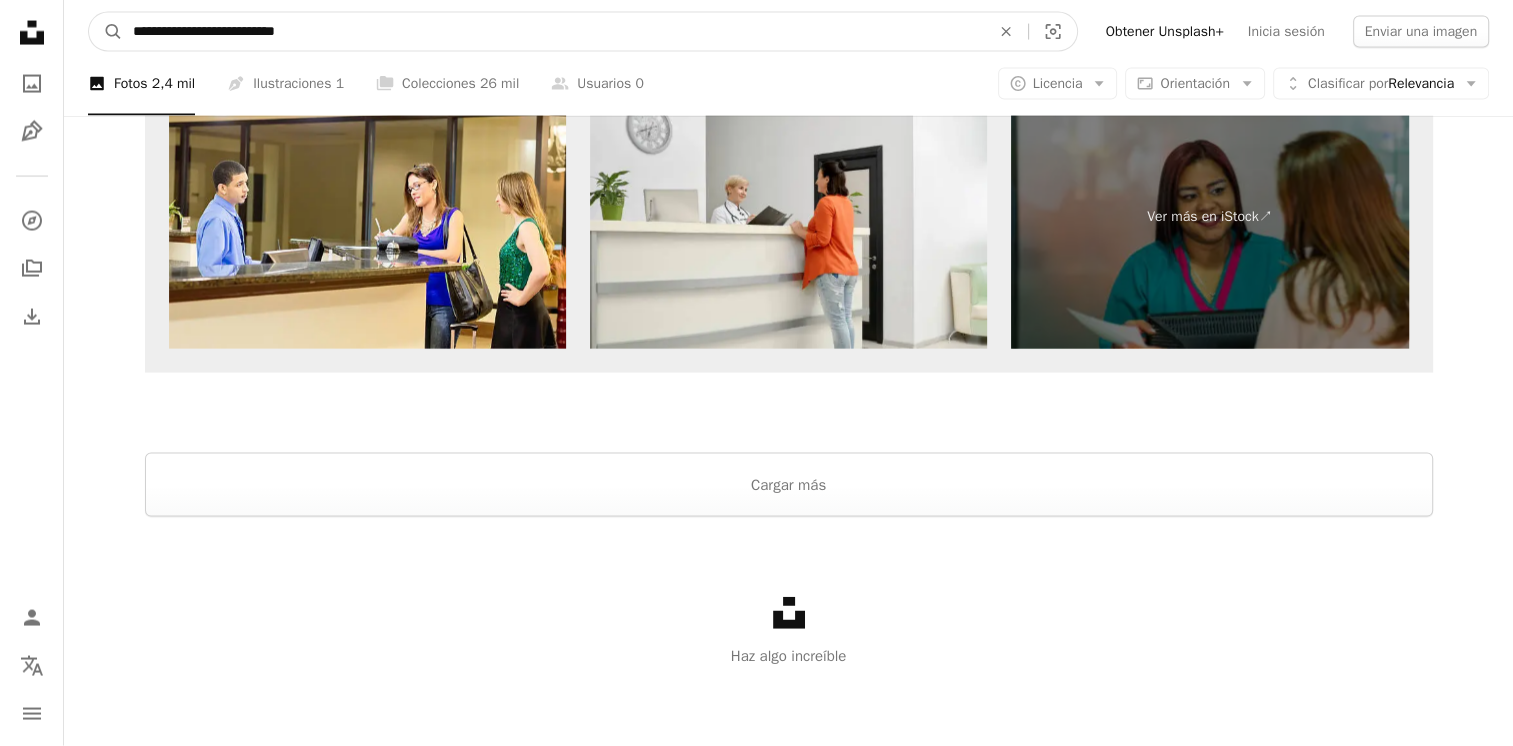 click on "**********" at bounding box center (553, 32) 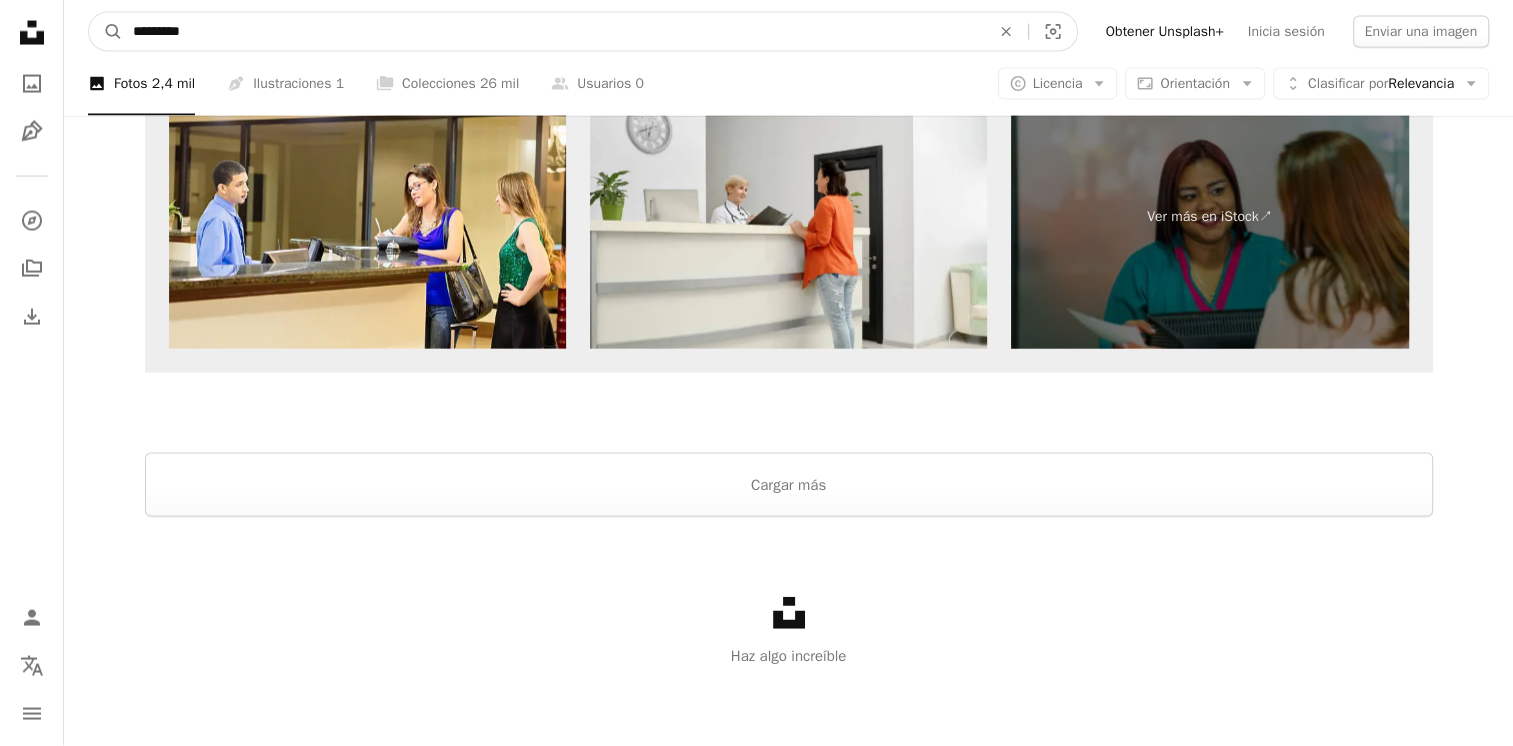 type on "*********" 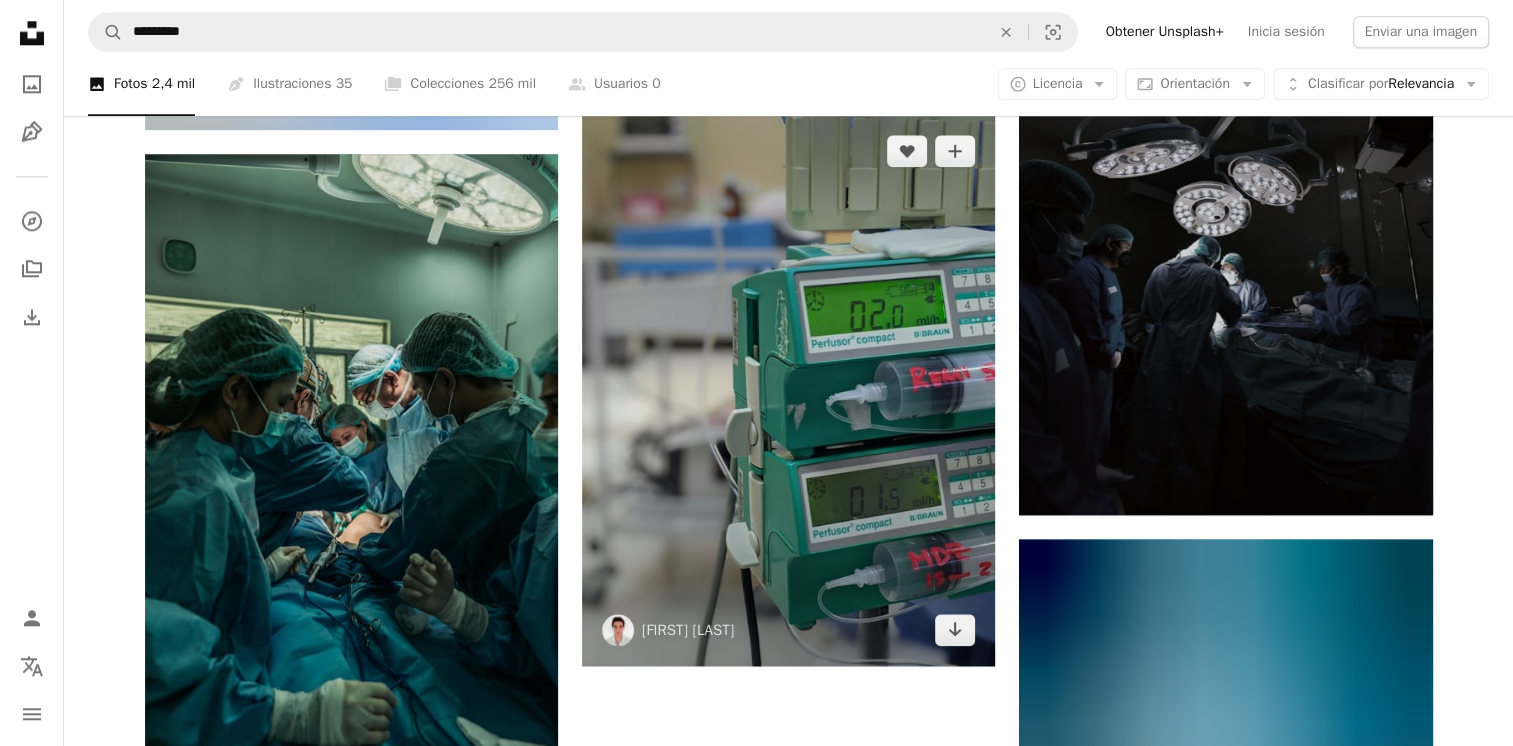 scroll, scrollTop: 2220, scrollLeft: 0, axis: vertical 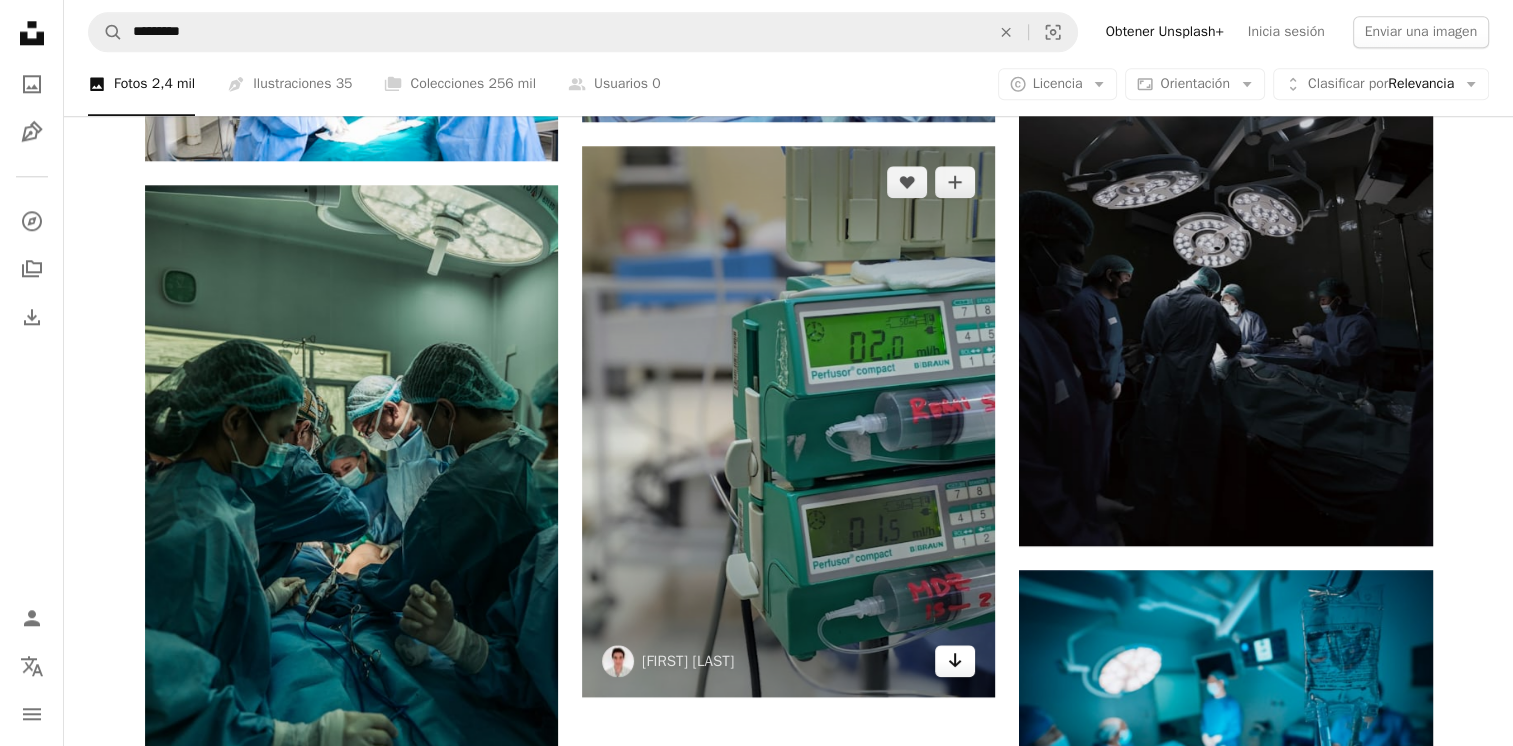 click on "Arrow pointing down" at bounding box center (955, 661) 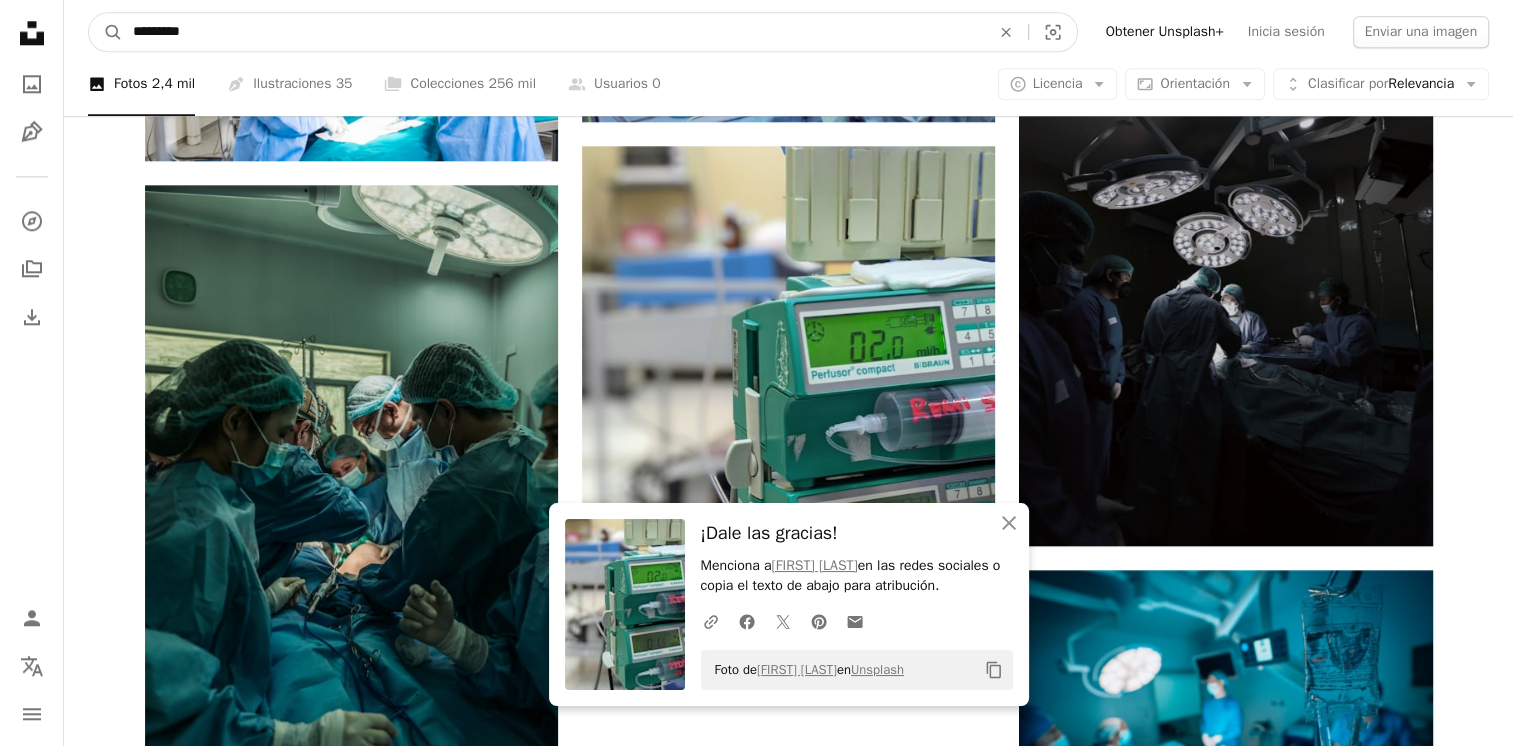 click on "*********" at bounding box center (553, 32) 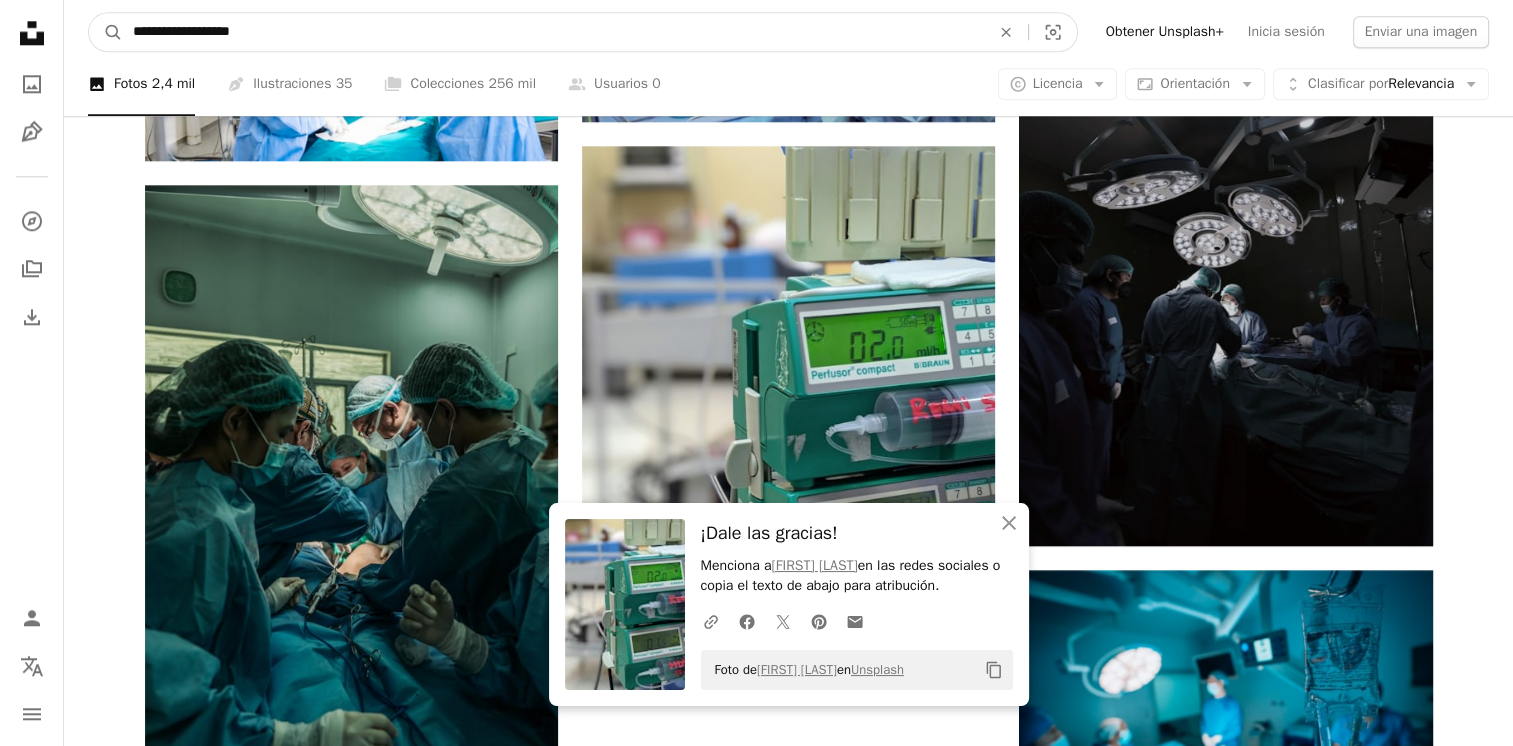 type on "**********" 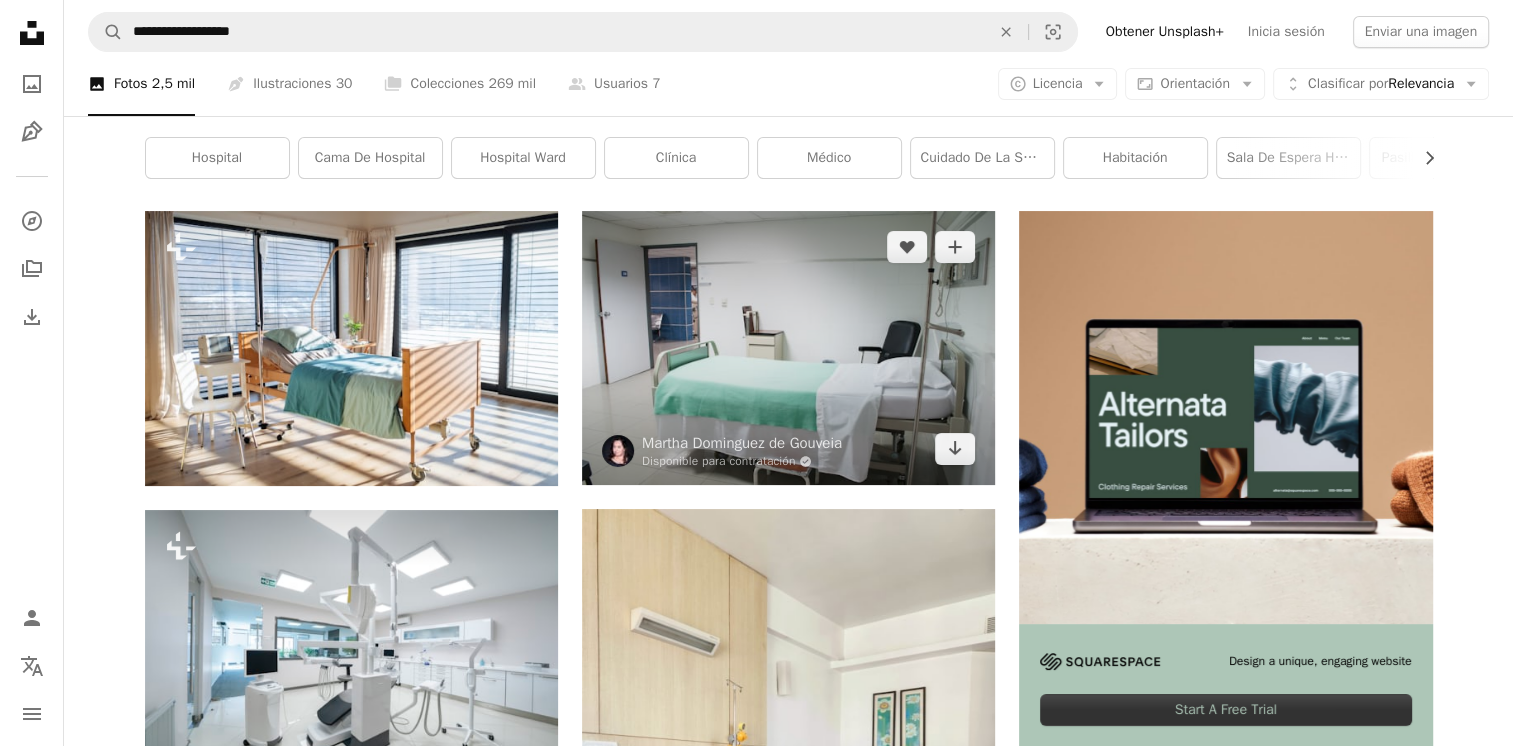 scroll, scrollTop: 62, scrollLeft: 0, axis: vertical 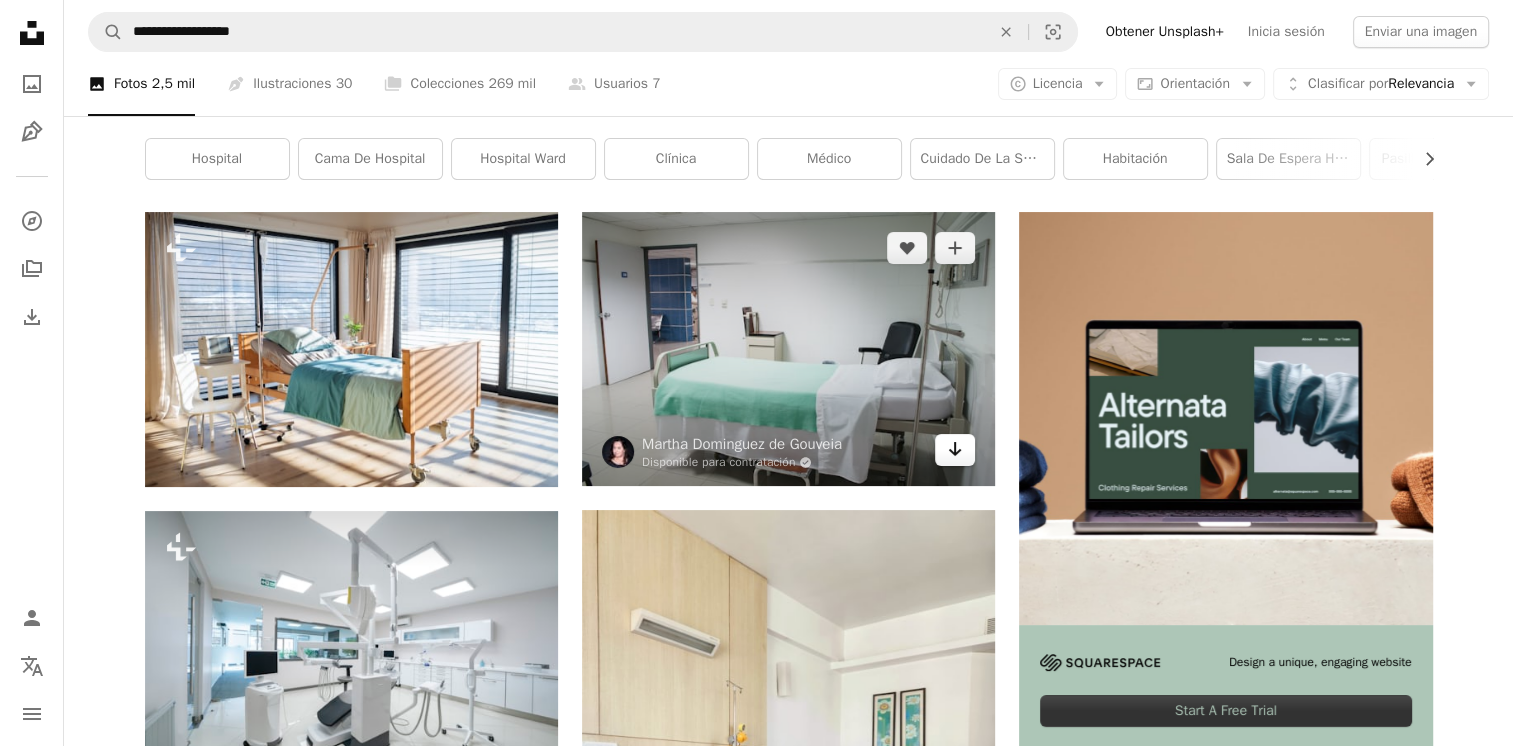 click on "Arrow pointing down" 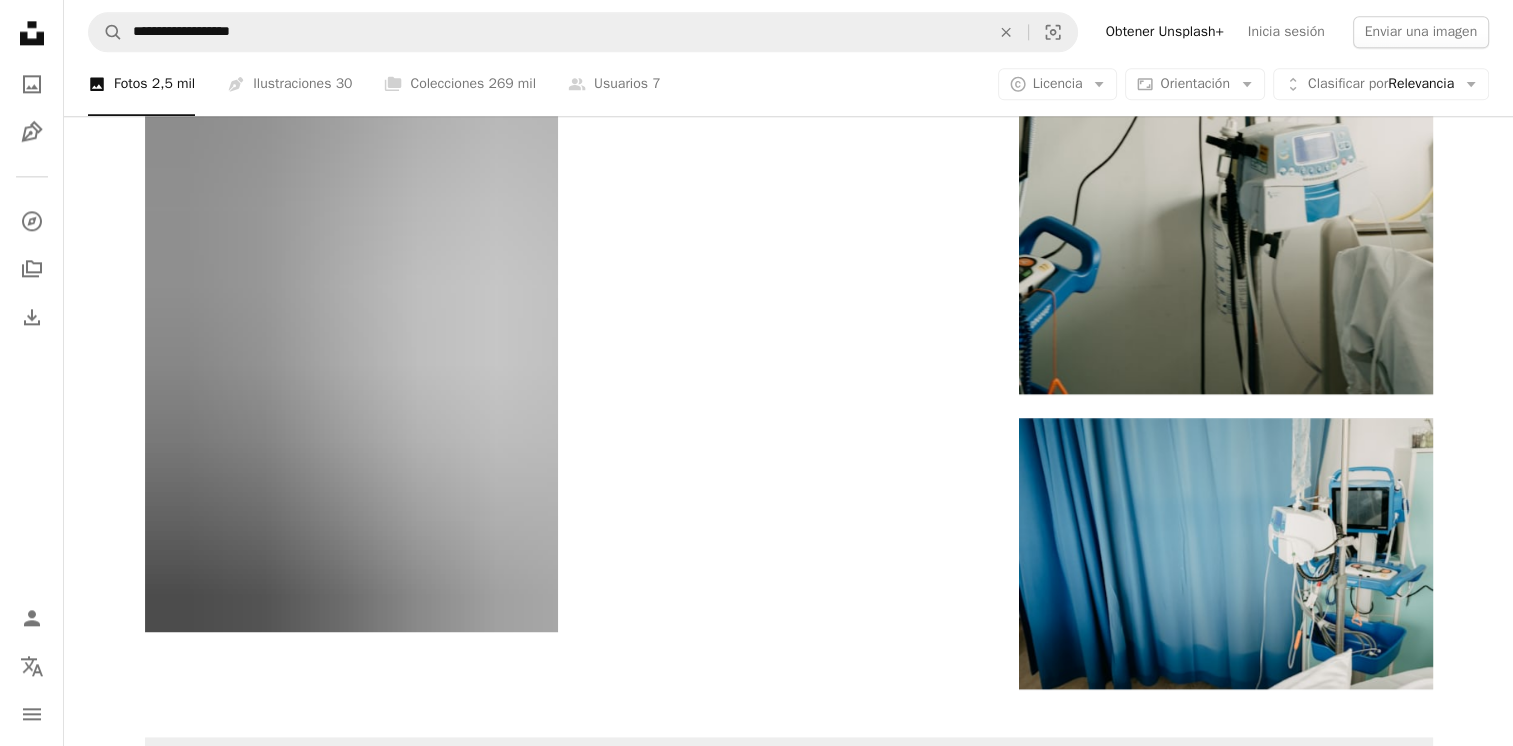 scroll, scrollTop: 2612, scrollLeft: 0, axis: vertical 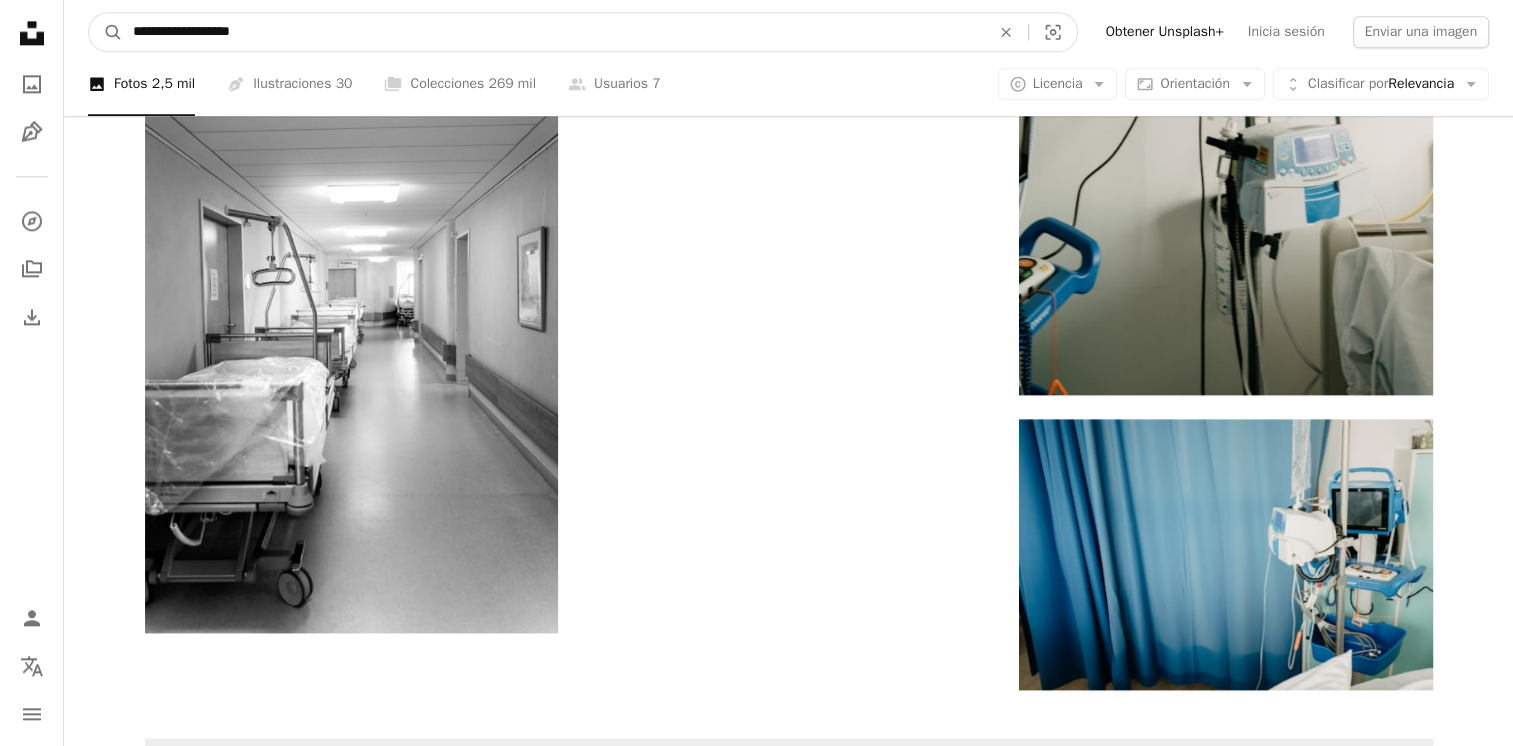 click on "**********" at bounding box center [553, 32] 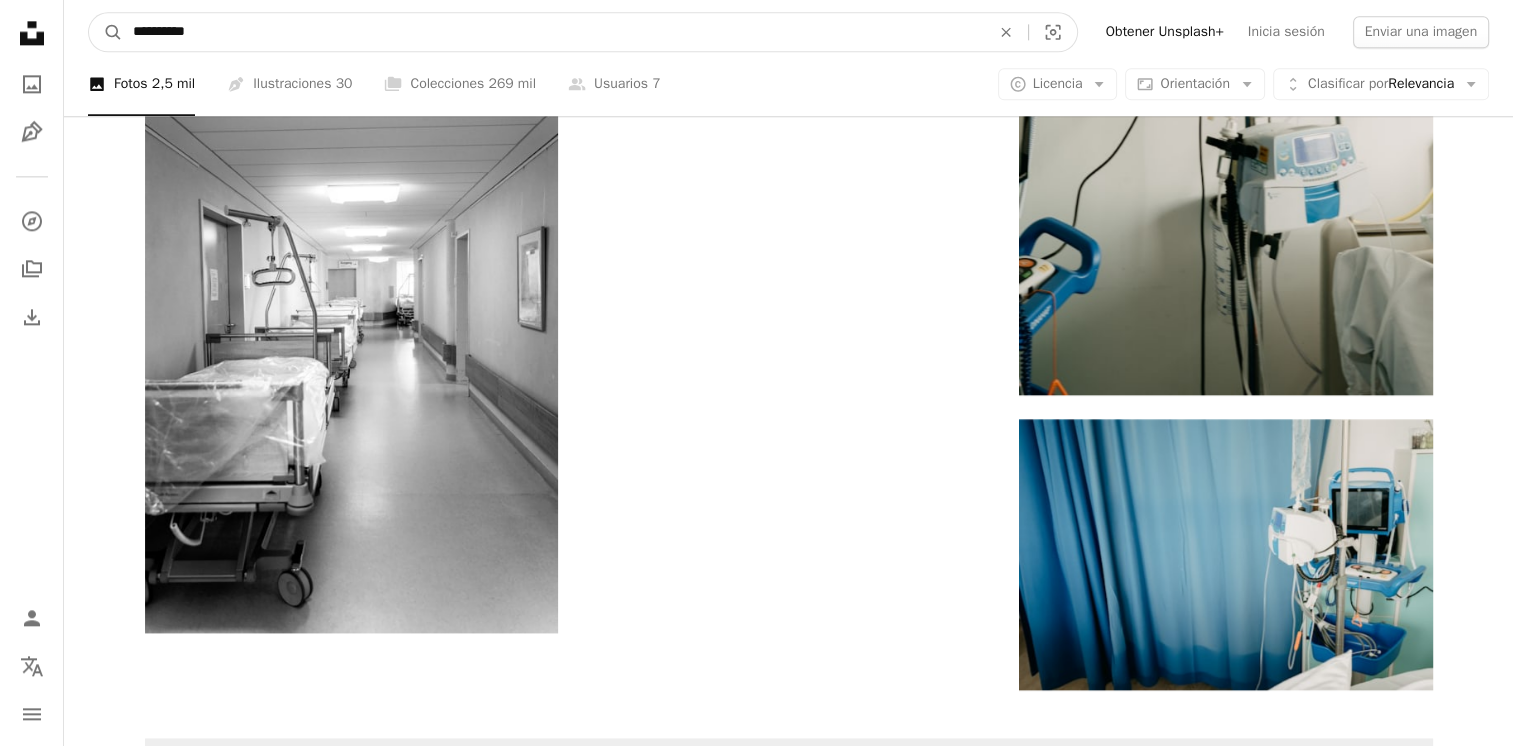 type on "*********" 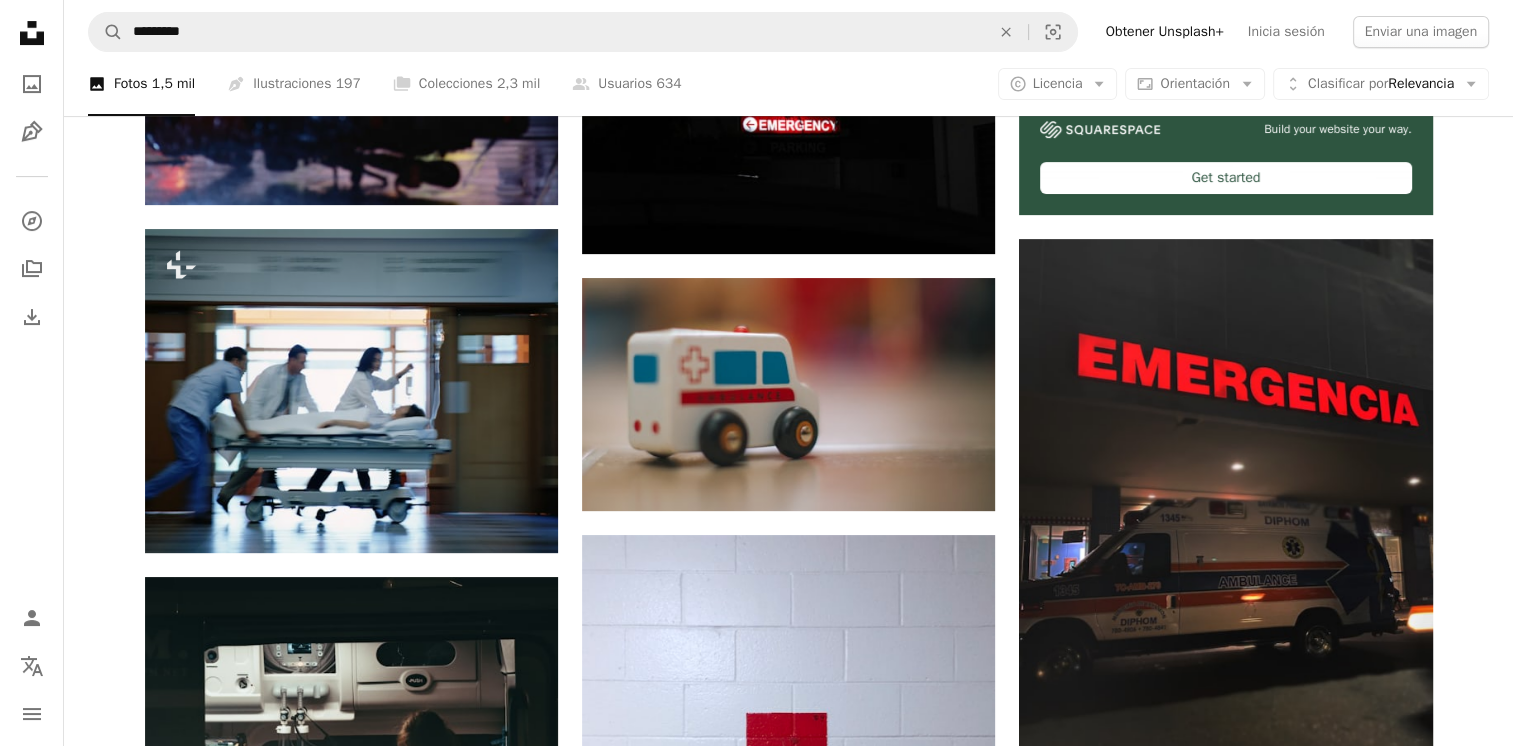 scroll, scrollTop: 594, scrollLeft: 0, axis: vertical 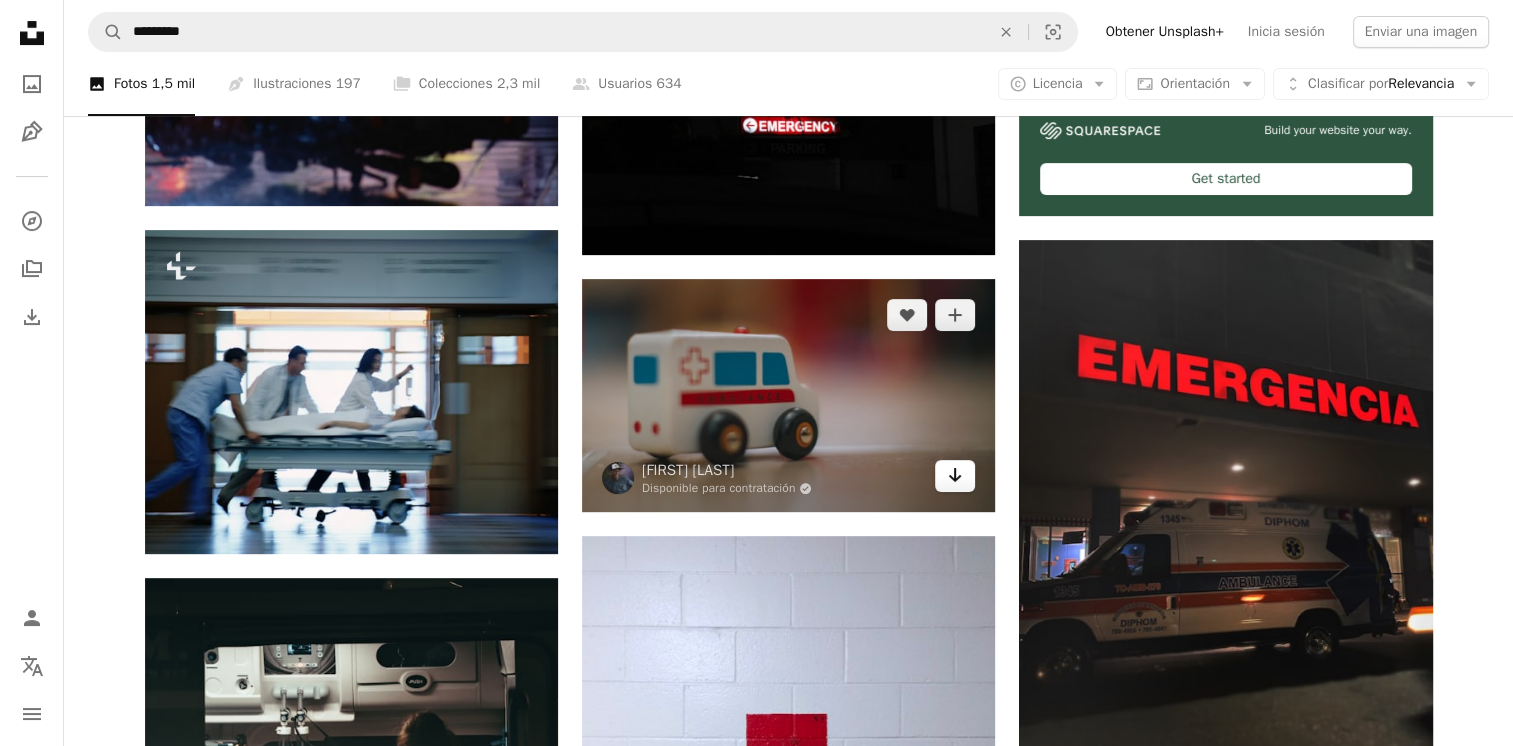 click on "Arrow pointing down" 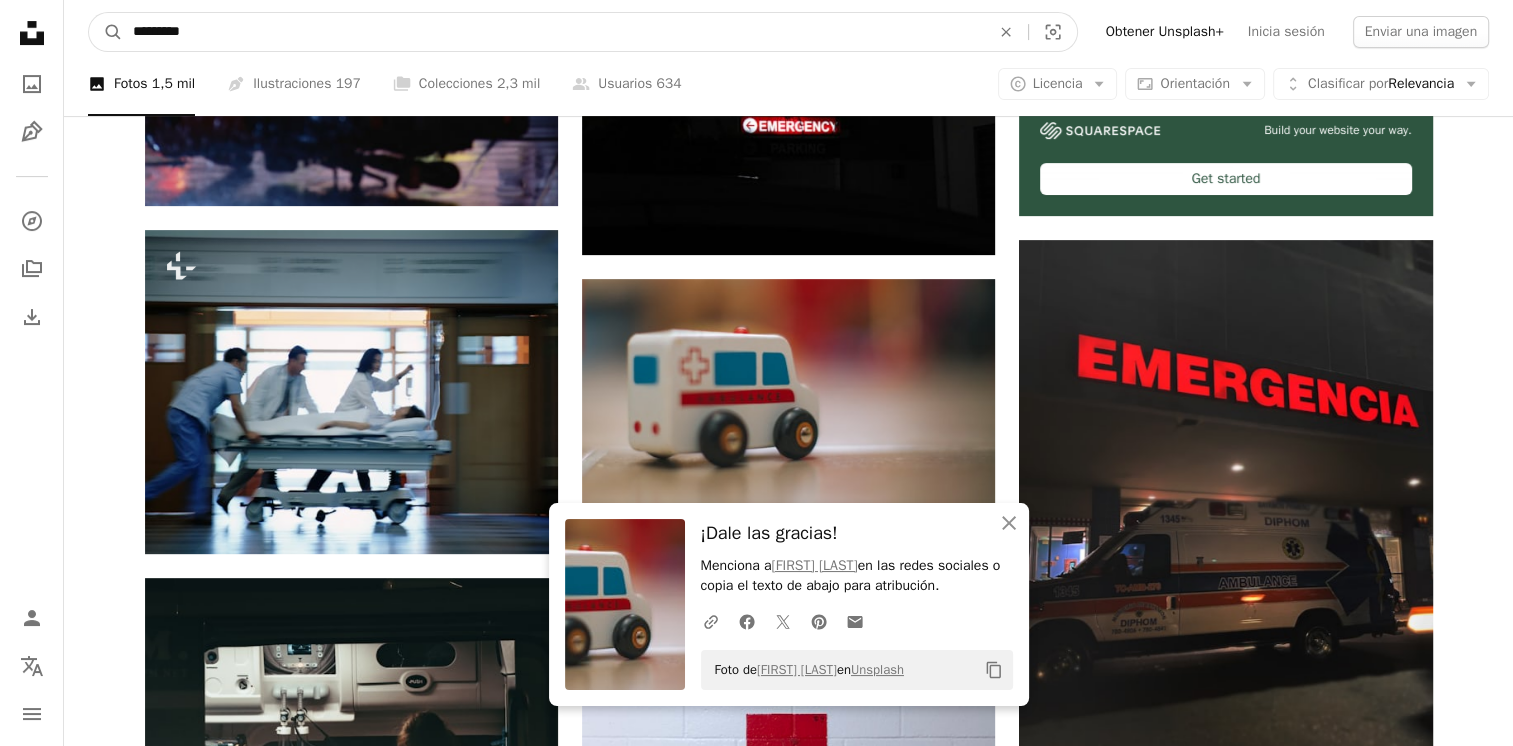 click on "*********" at bounding box center (553, 32) 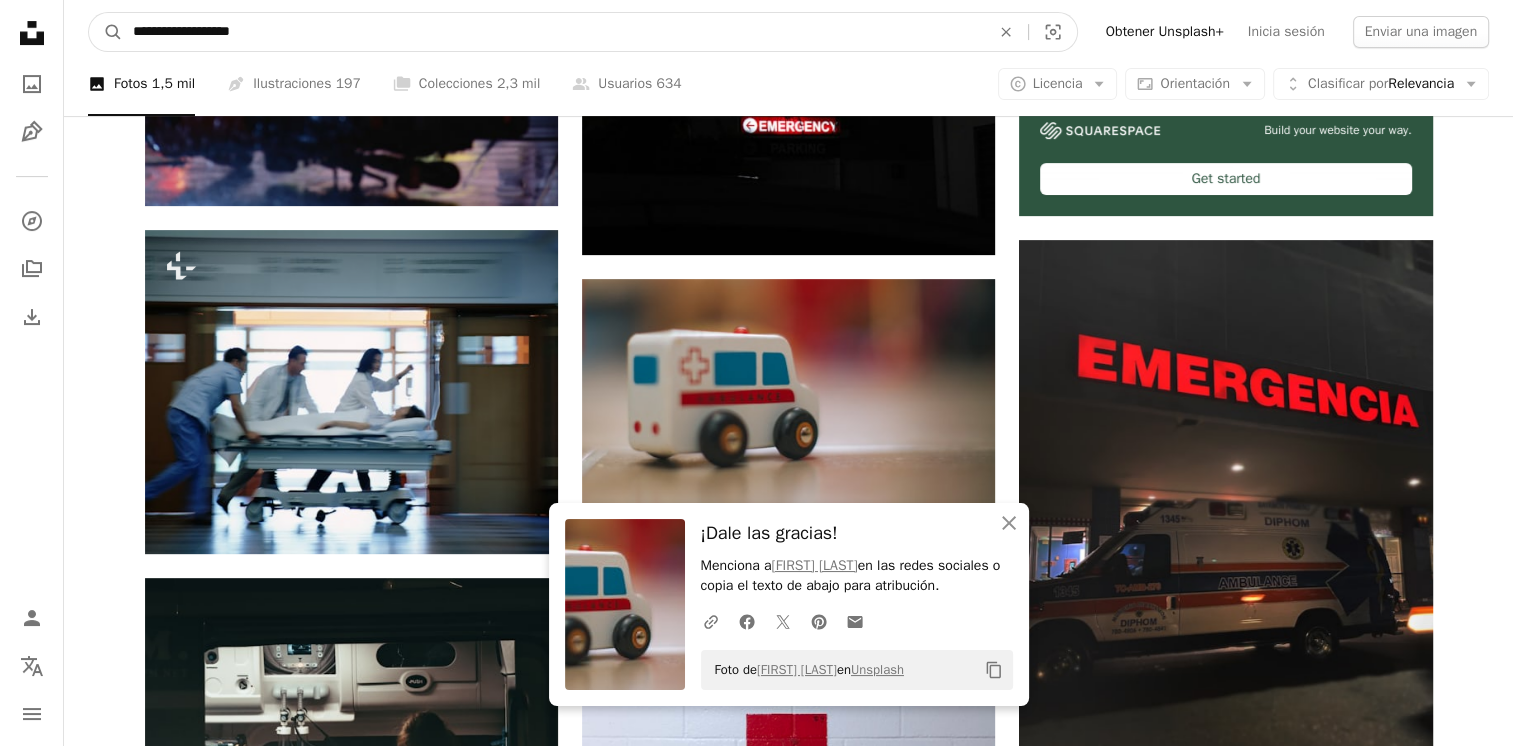 type on "**********" 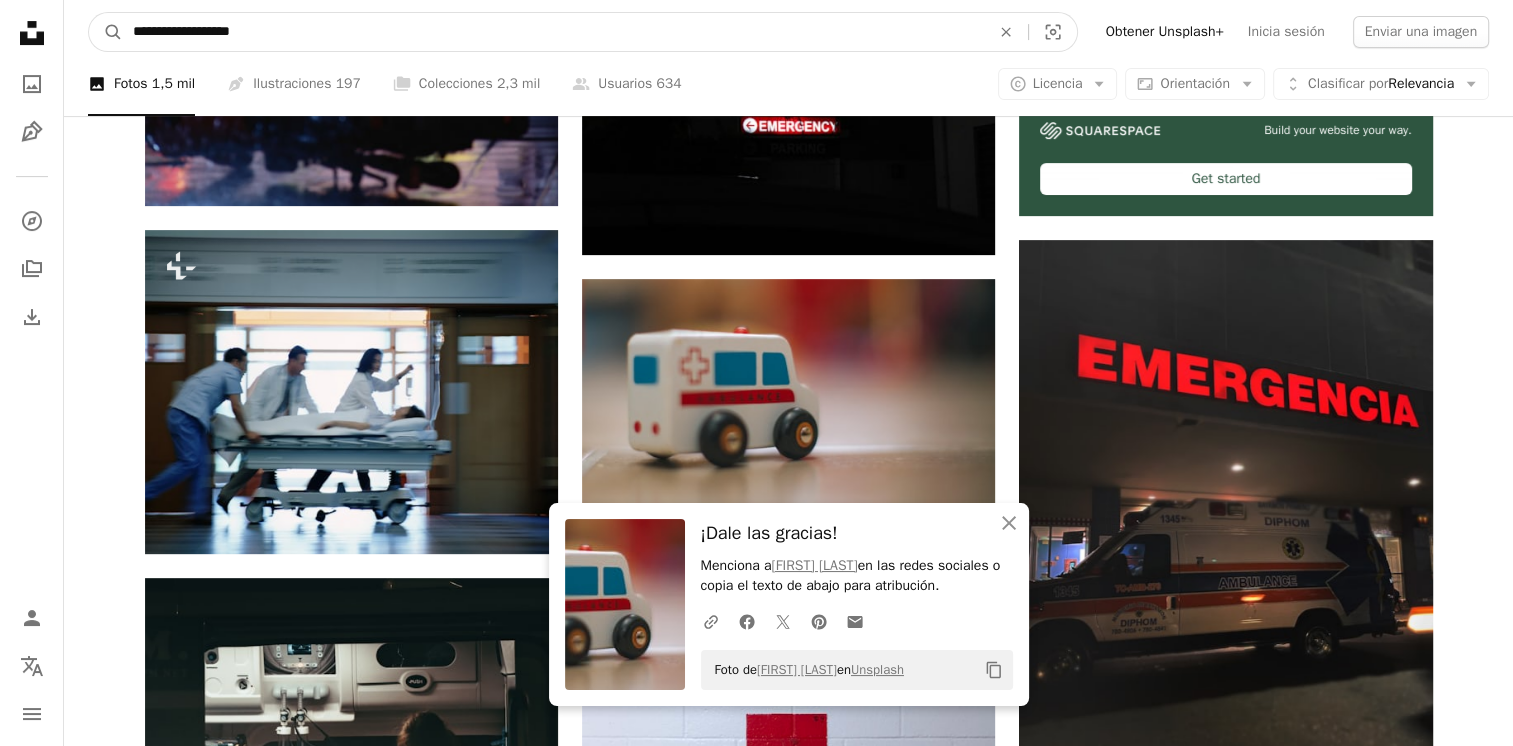click on "A magnifying glass" at bounding box center [106, 32] 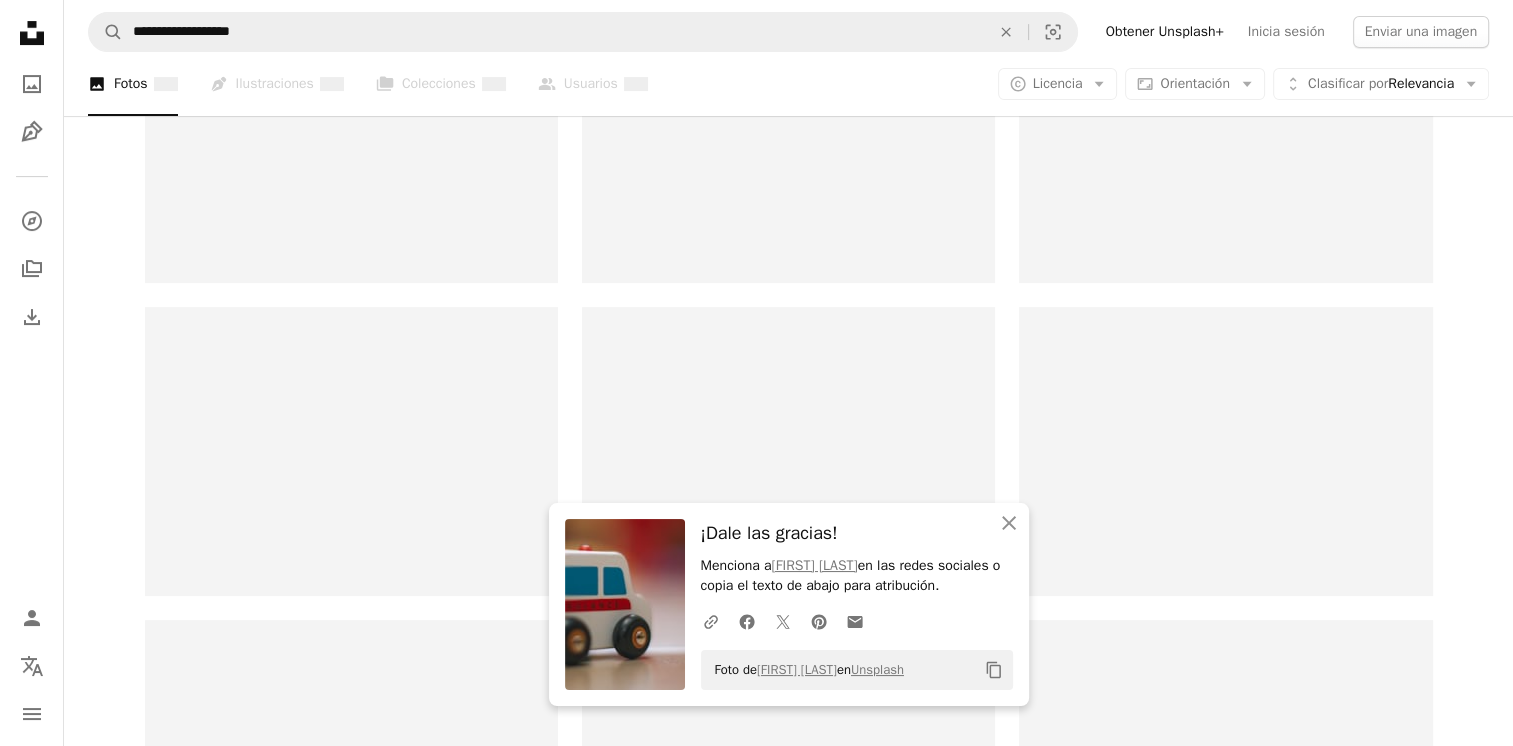 scroll, scrollTop: 0, scrollLeft: 0, axis: both 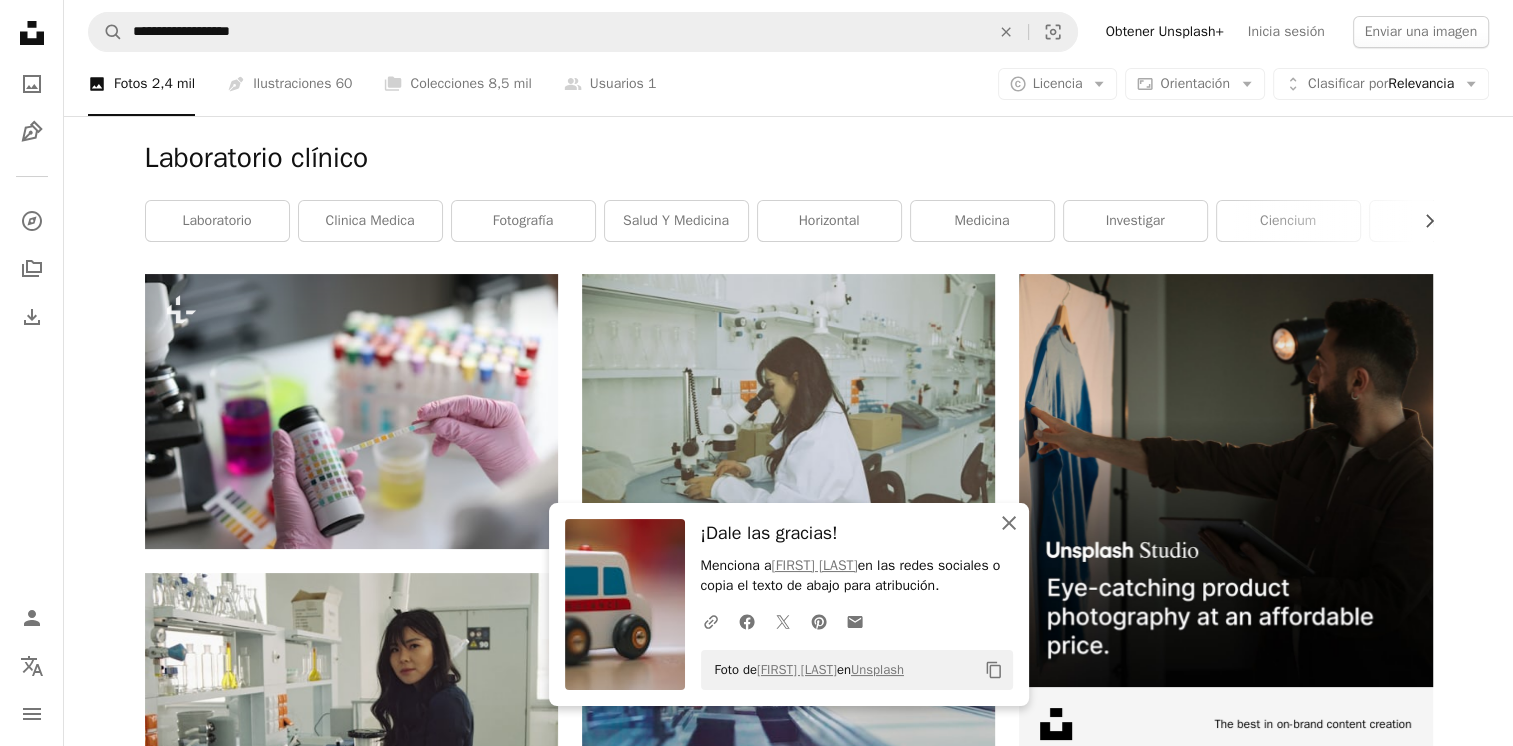 click on "An X shape" 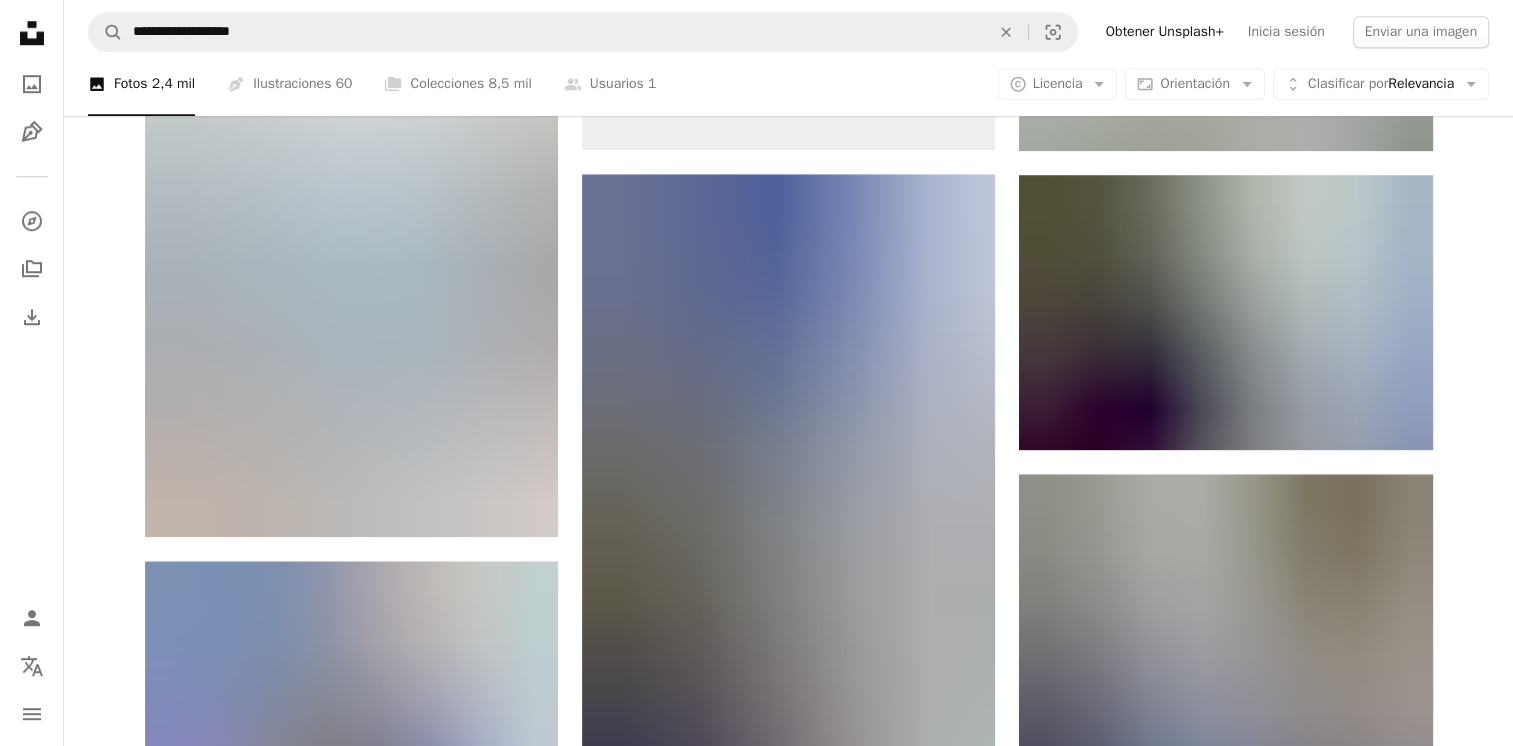 scroll, scrollTop: 1551, scrollLeft: 0, axis: vertical 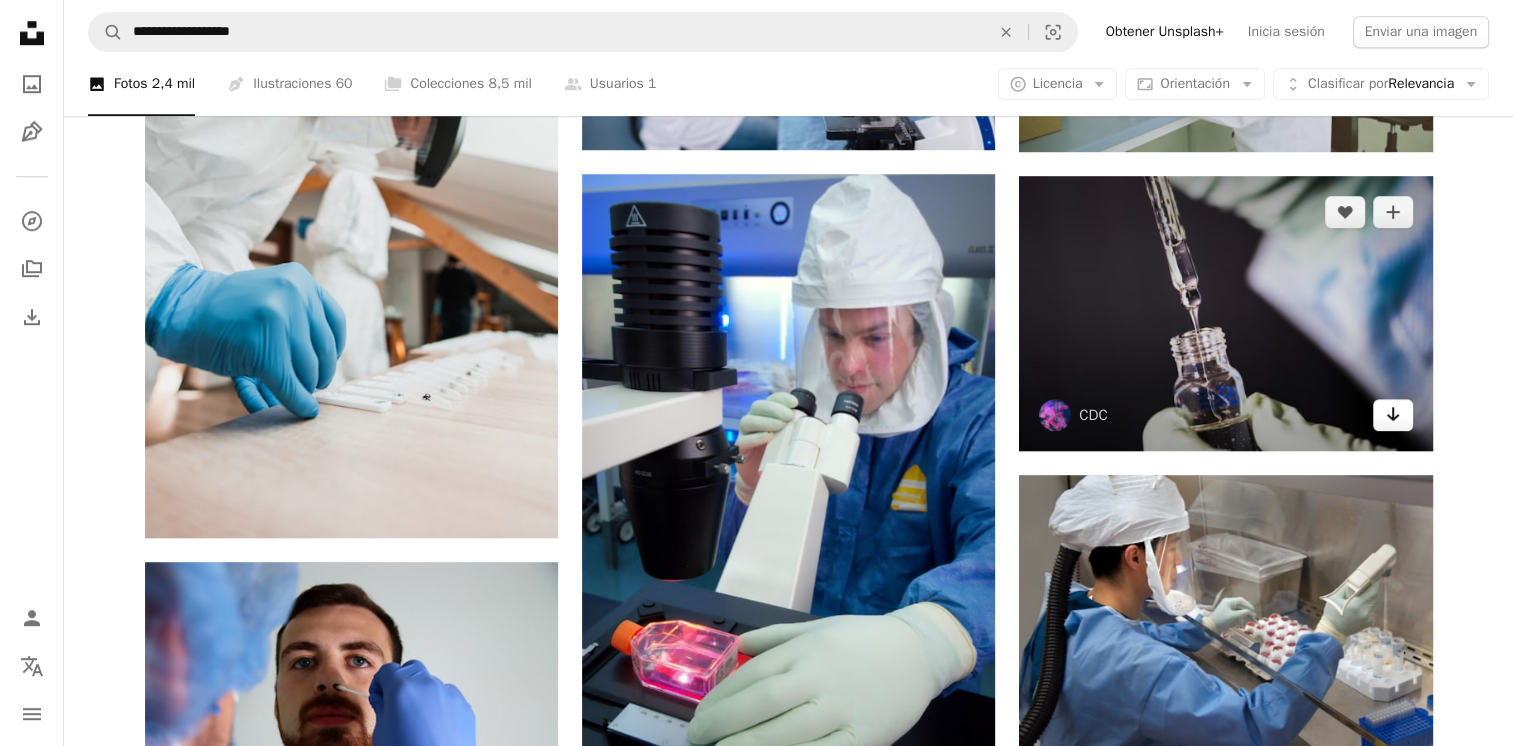 click on "Arrow pointing down" at bounding box center (1393, 415) 